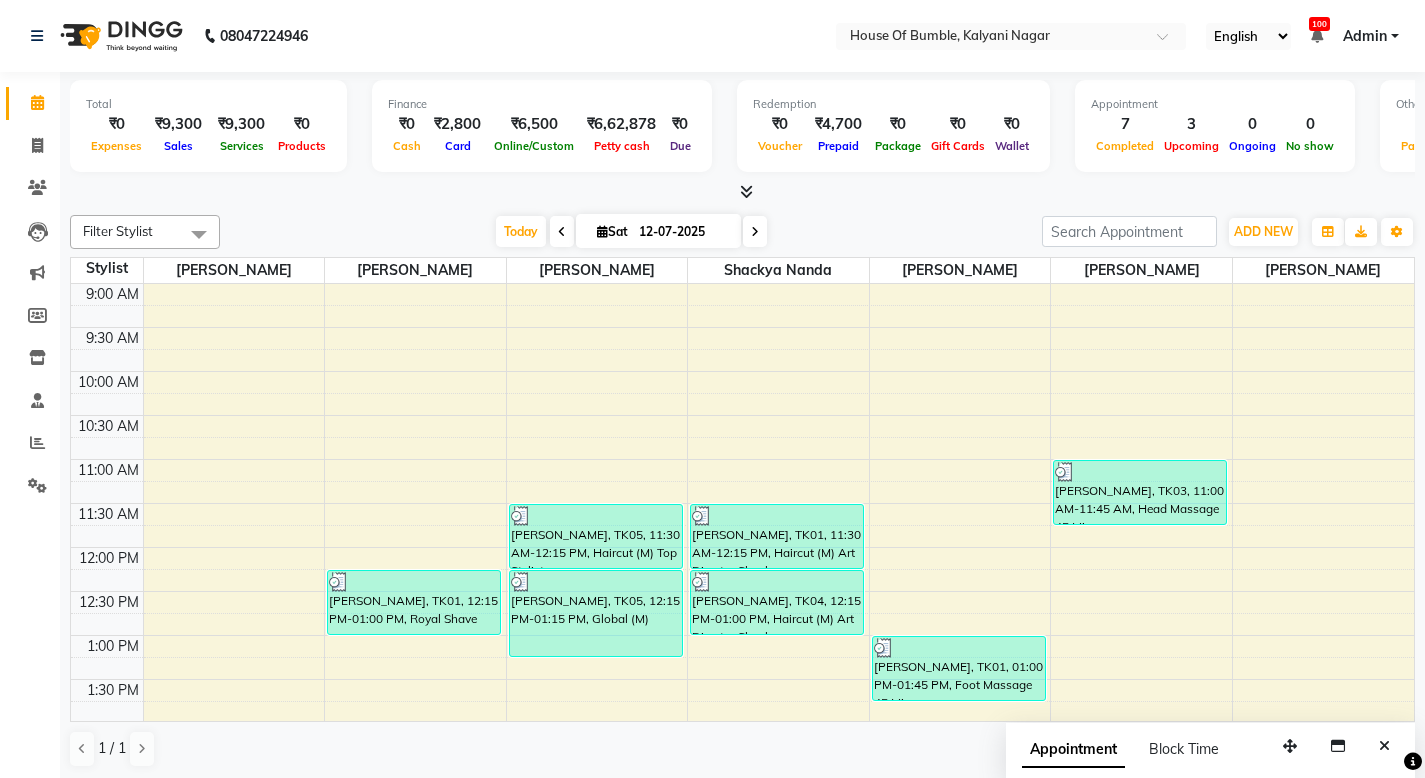 scroll, scrollTop: 0, scrollLeft: 0, axis: both 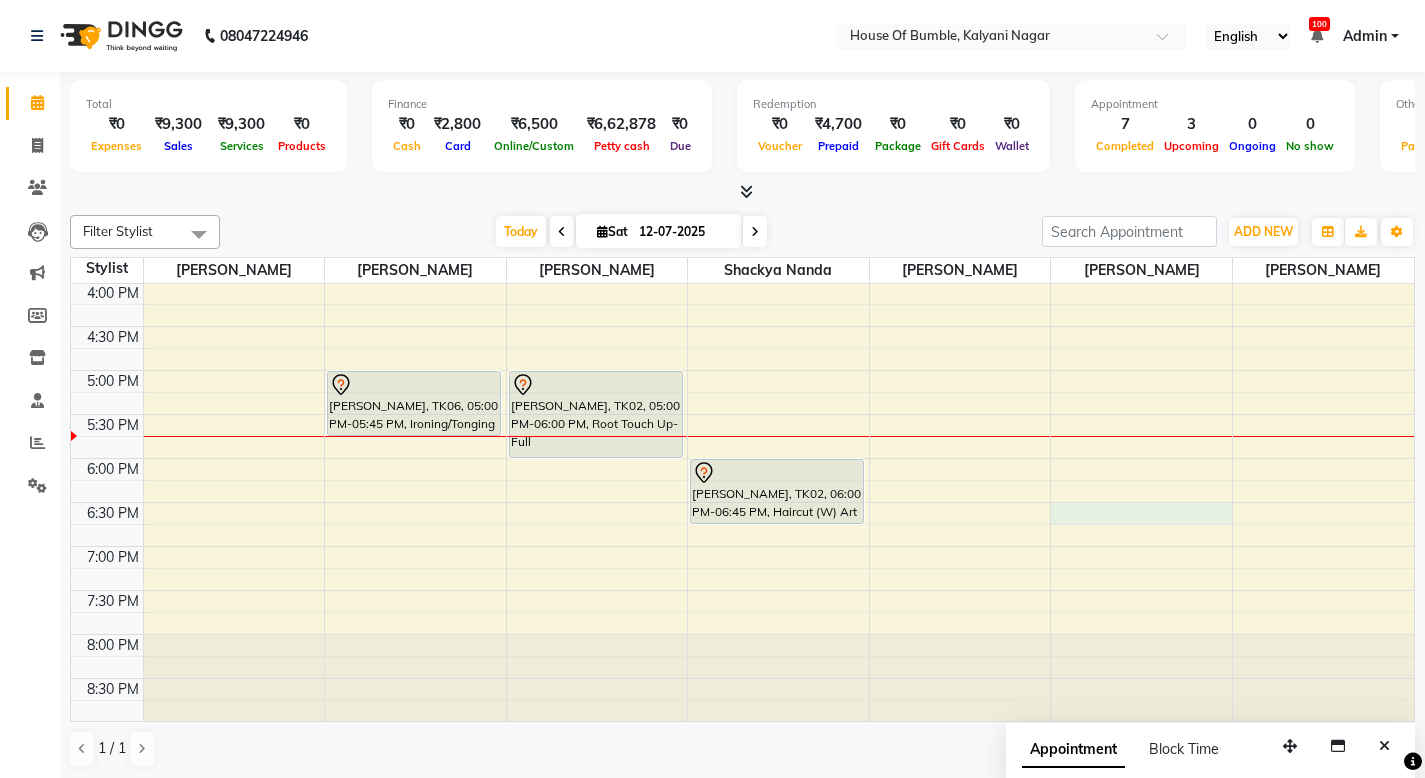click on "9:00 AM 9:30 AM 10:00 AM 10:30 AM 11:00 AM 11:30 AM 12:00 PM 12:30 PM 1:00 PM 1:30 PM 2:00 PM 2:30 PM 3:00 PM 3:30 PM 4:00 PM 4:30 PM 5:00 PM 5:30 PM 6:00 PM 6:30 PM 7:00 PM 7:30 PM 8:00 PM 8:30 PM     [PERSON_NAME], TK01, 12:15 PM-01:00 PM, Royal Shave             [PERSON_NAME], TK06, 05:00 PM-05:45 PM, Ironing/Tonging     [PERSON_NAME], TK05, 11:30 AM-12:15 PM, Haircut (M) Top Stylist     [PERSON_NAME], TK05, 12:15 PM-01:15 PM, Global (M)             [PERSON_NAME], TK02, 05:00 PM-06:00 PM, Root Touch Up- Full     [PERSON_NAME], TK01, 11:30 AM-12:15 PM, Haircut (M) Art Director [PERSON_NAME], TK04, 12:15 PM-01:00 PM, Haircut (M) Art Director [PERSON_NAME], TK02, 06:00 PM-06:45 PM, Haircut (W) Art Director [PERSON_NAME], TK01, 01:00 PM-01:45 PM, Foot Massage 45 Mins     [PERSON_NAME], TK03, 11:00 AM-11:45 AM, Head Massage 45 Mins" at bounding box center [742, 194] 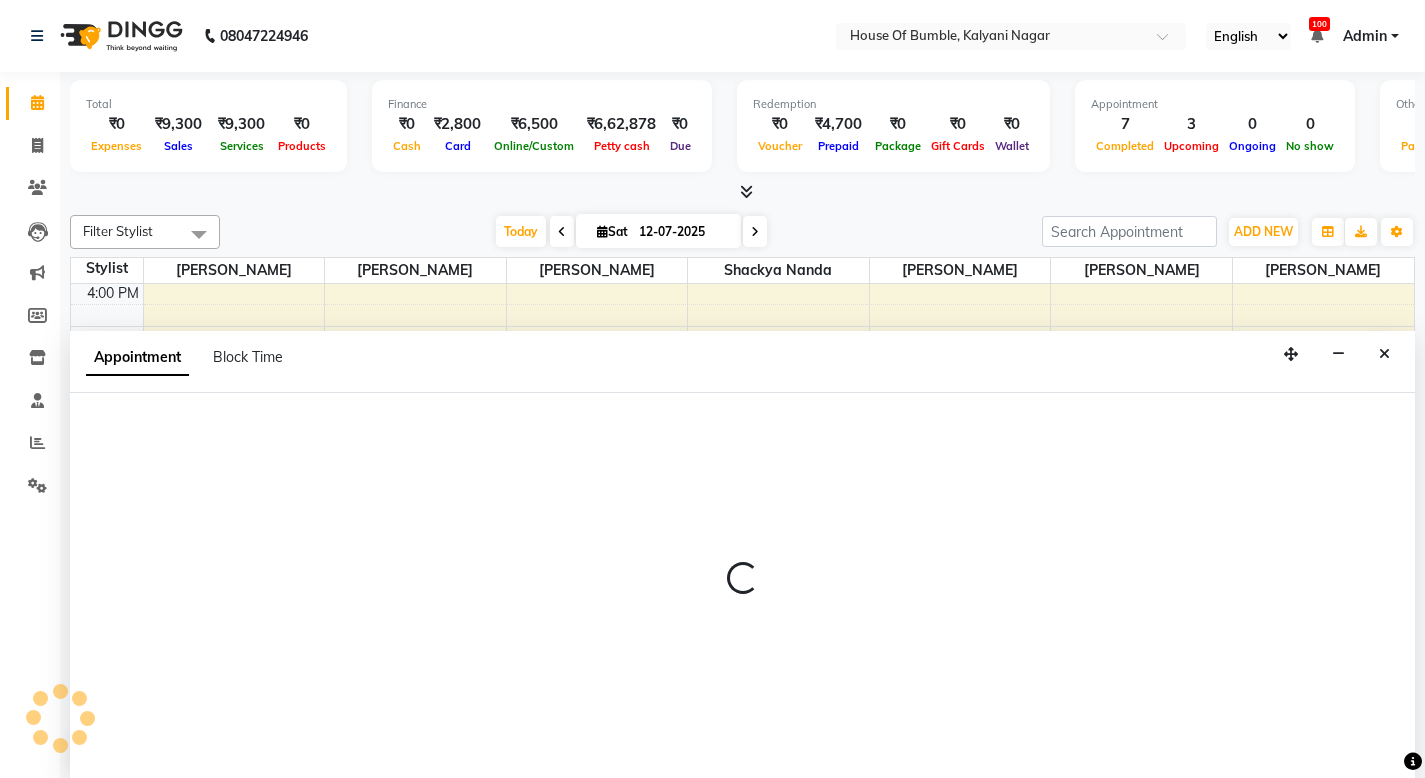 select on "76653" 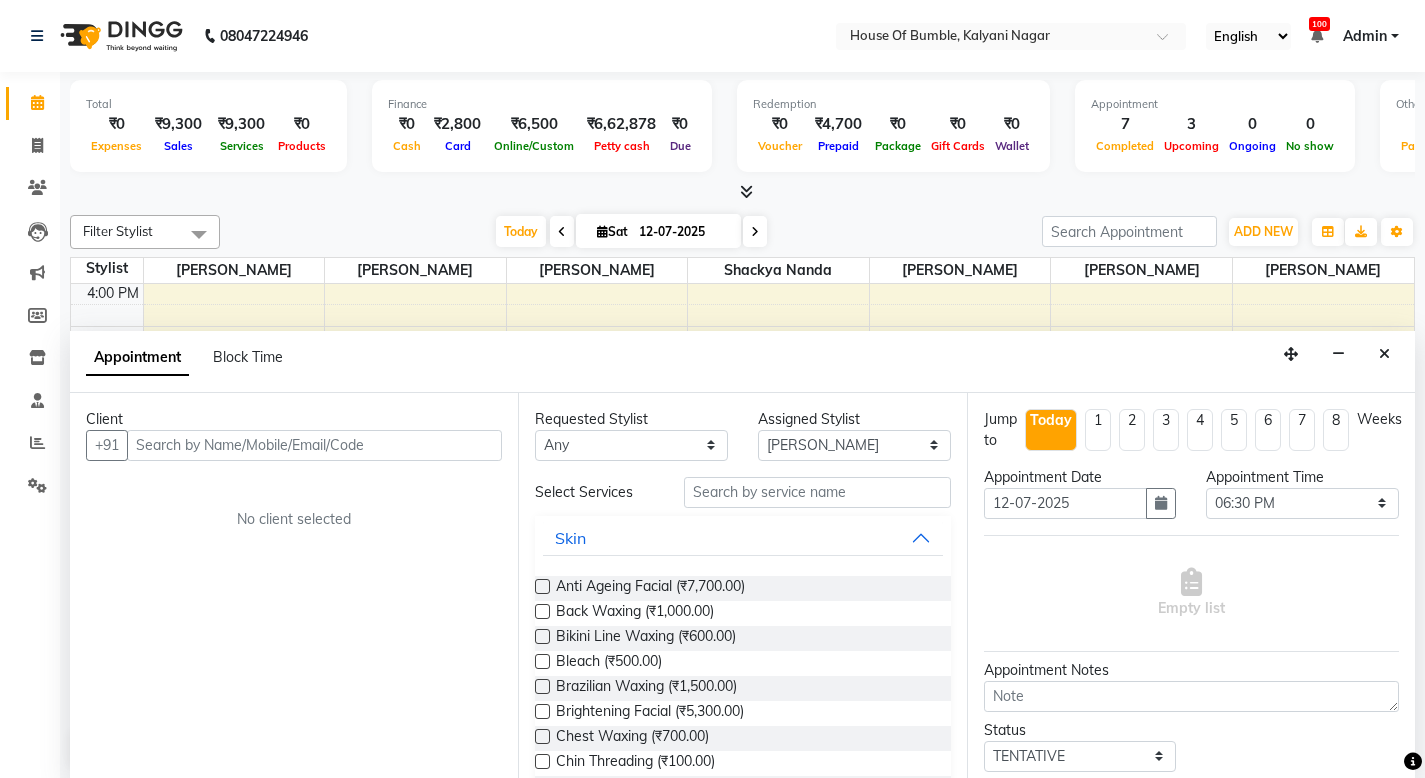 scroll, scrollTop: 1, scrollLeft: 0, axis: vertical 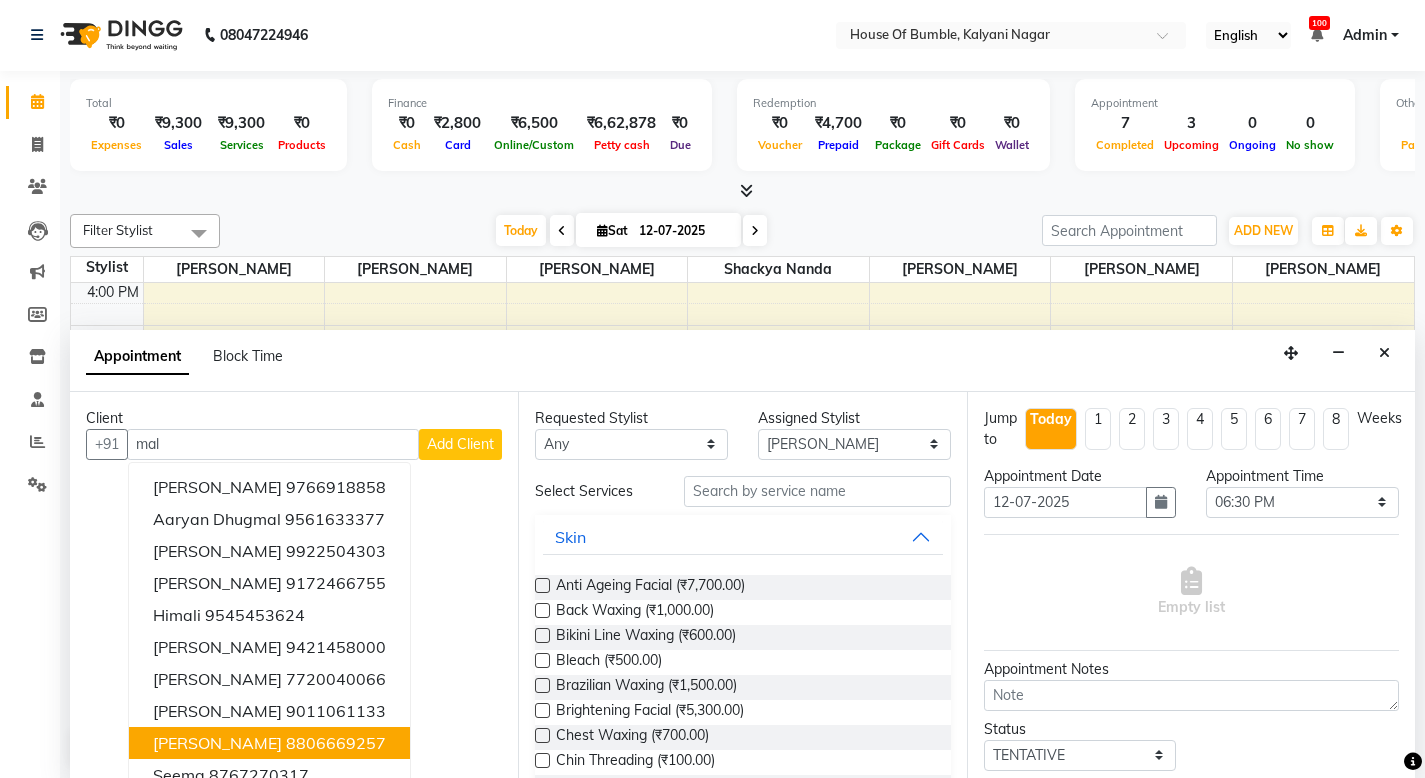 click on "8806669257" at bounding box center (336, 743) 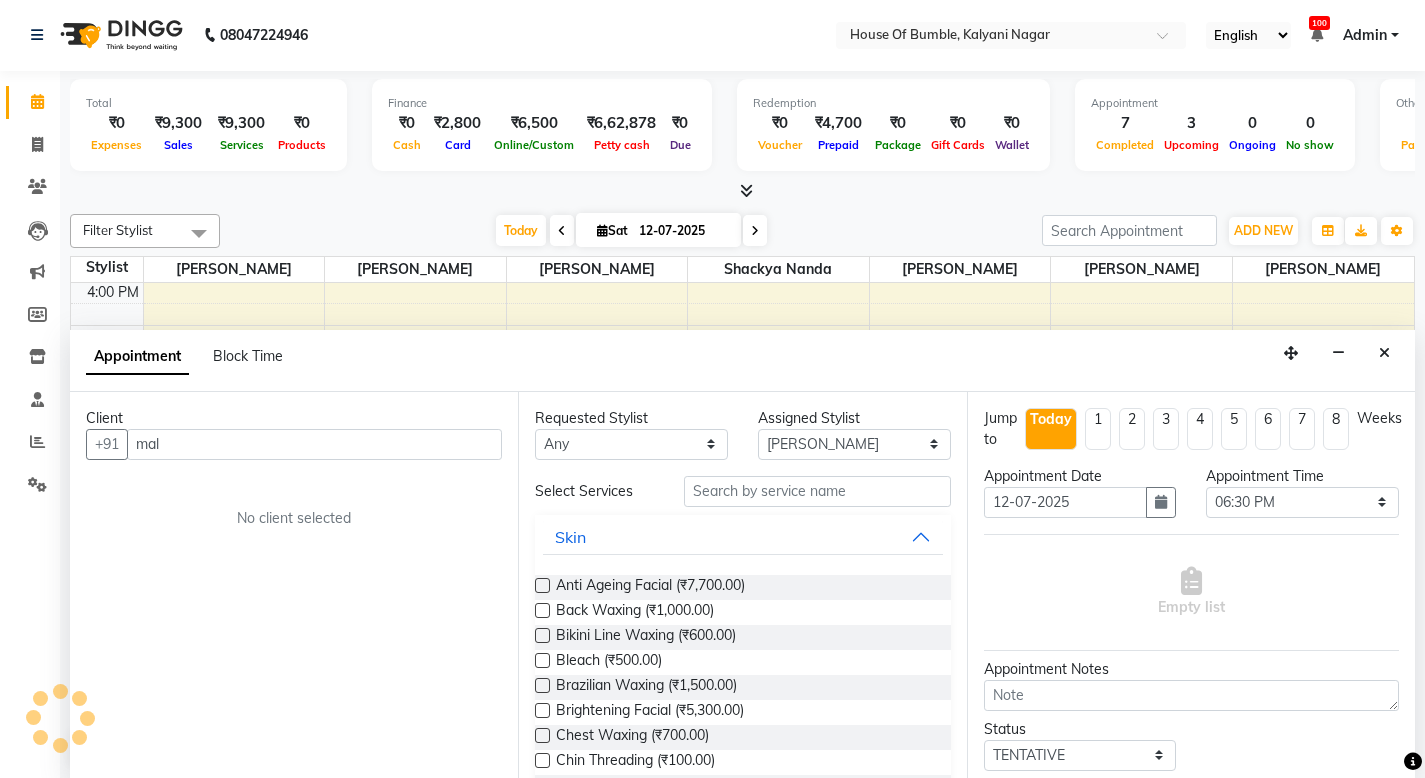 type on "8806669257" 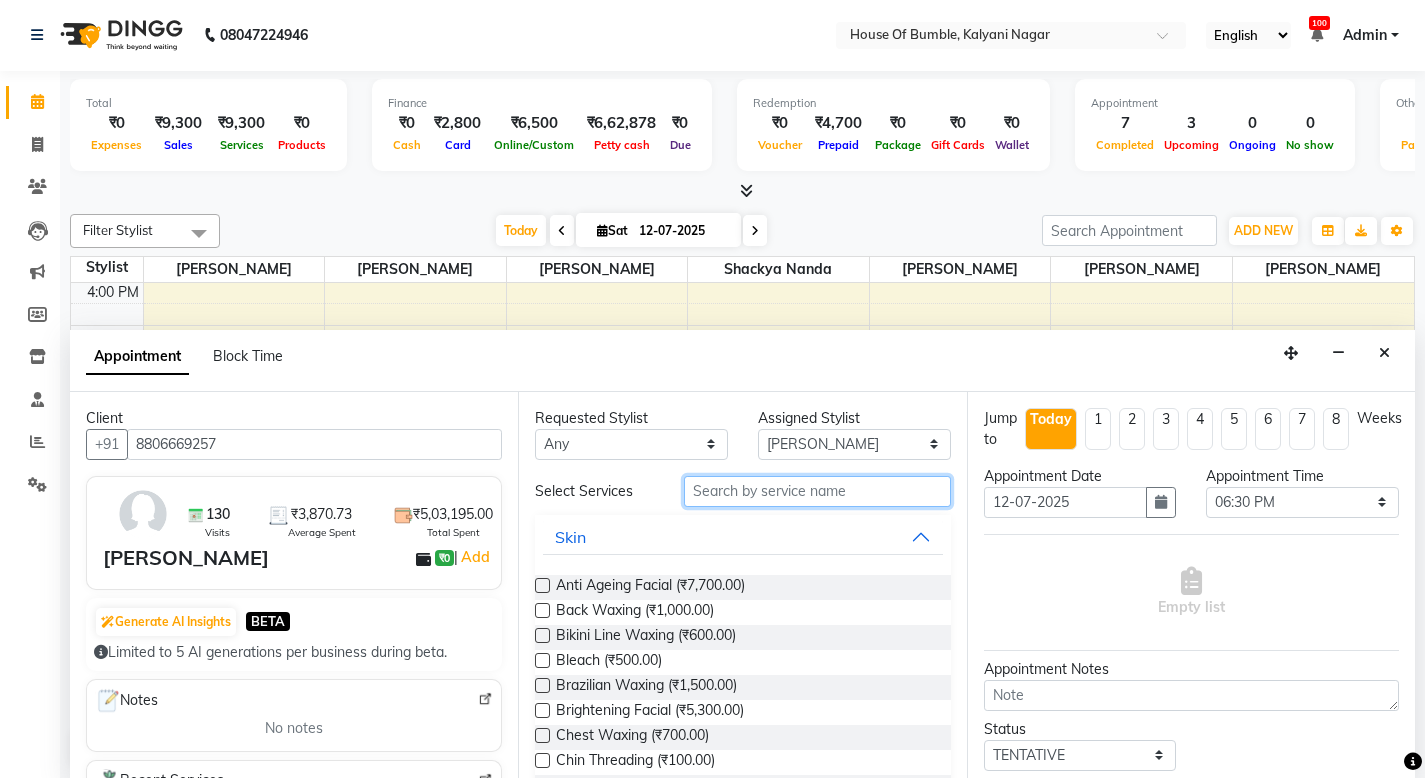 click at bounding box center [817, 491] 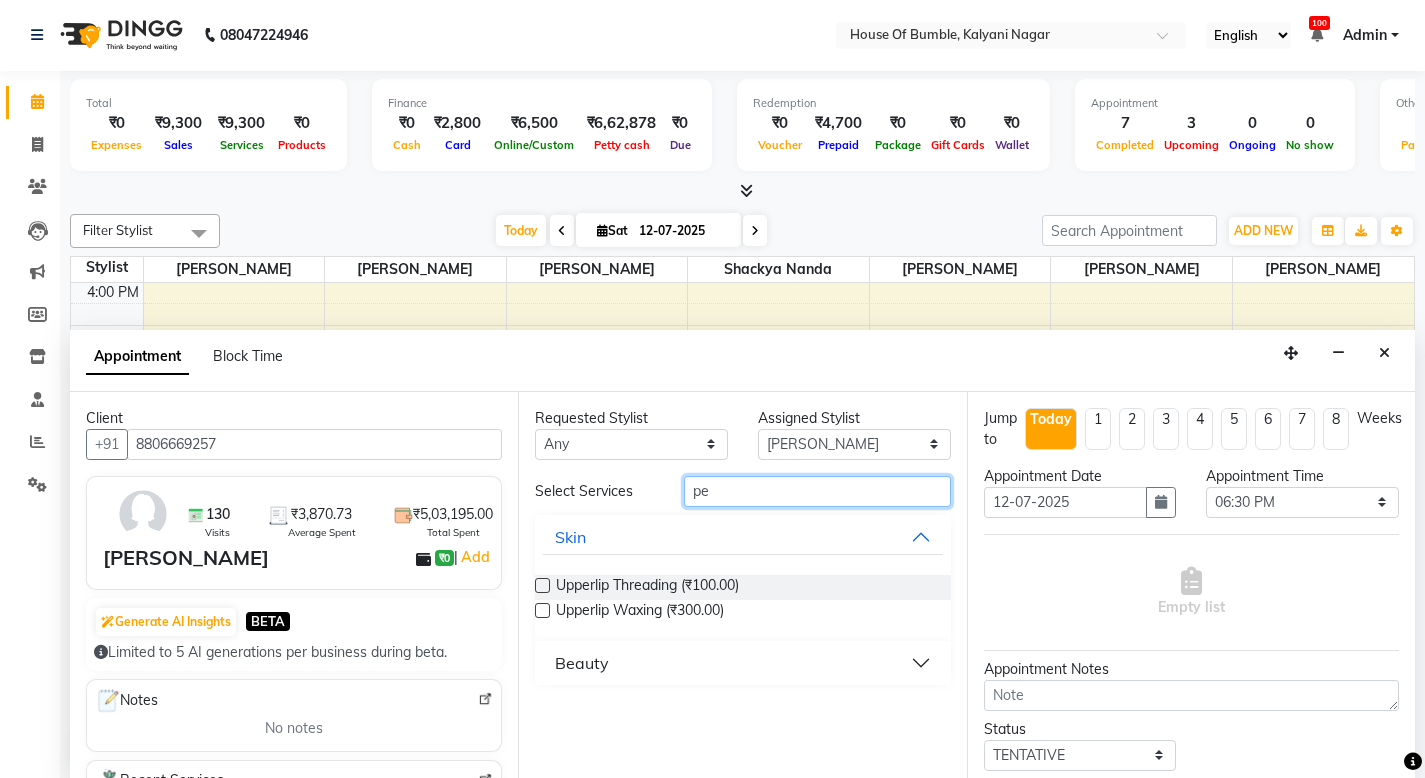 type on "p" 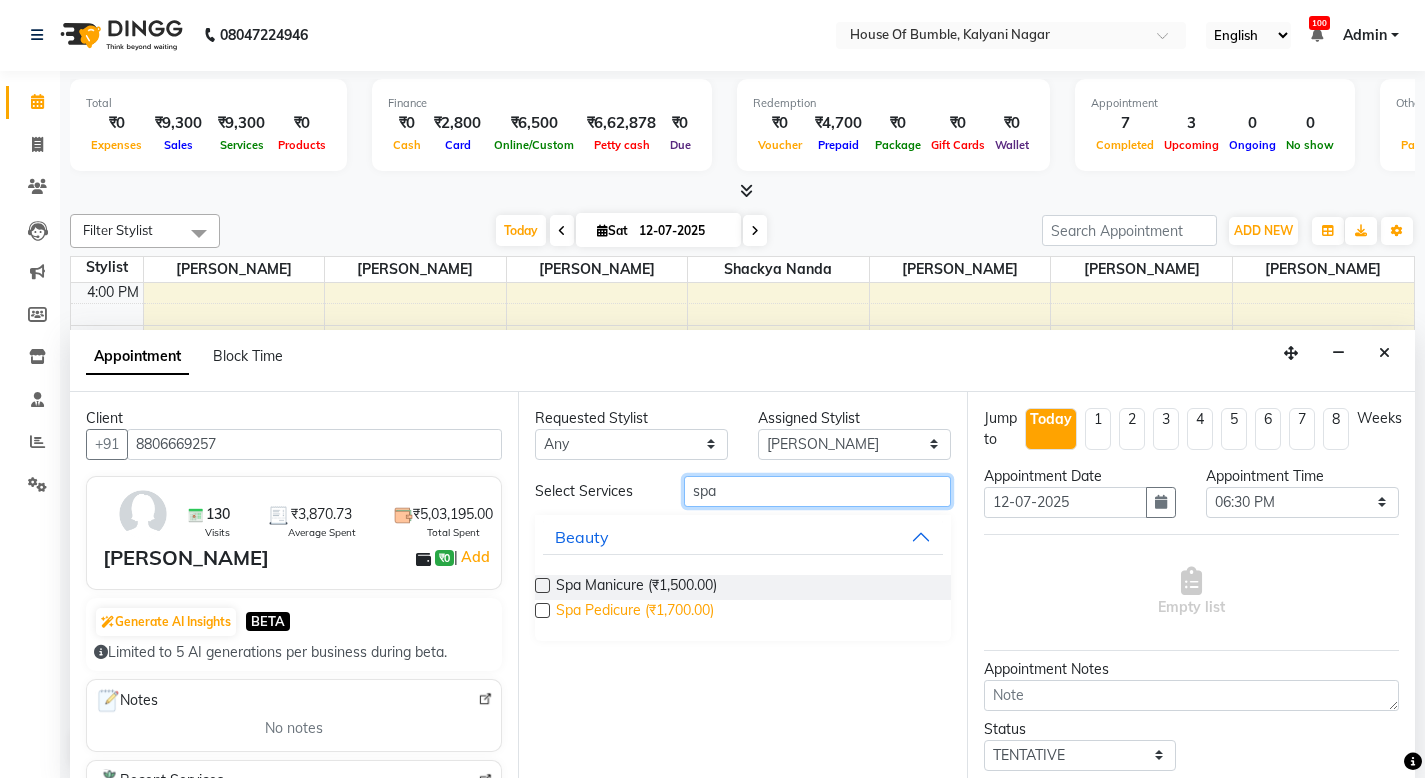 type on "spa" 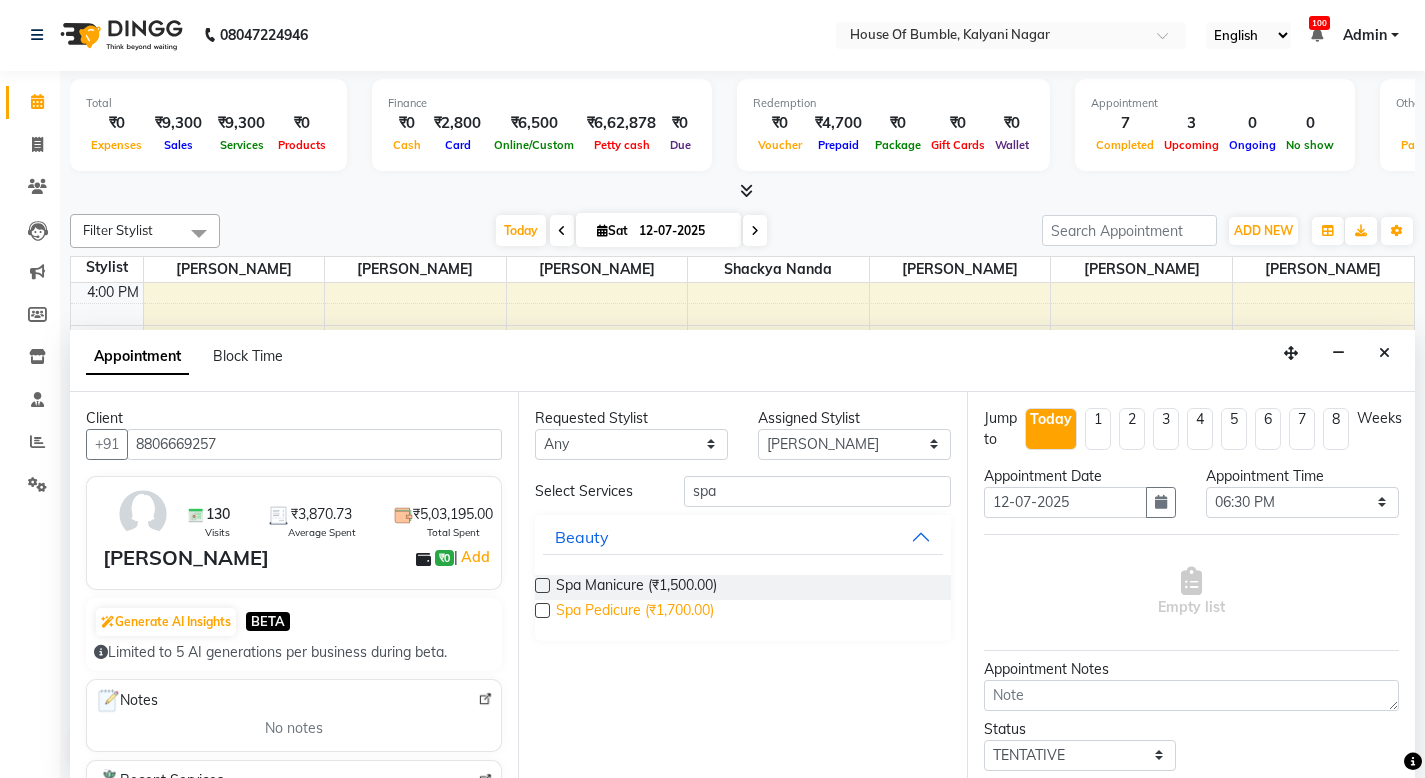 click on "Spa Pedicure (₹1,700.00)" at bounding box center [635, 612] 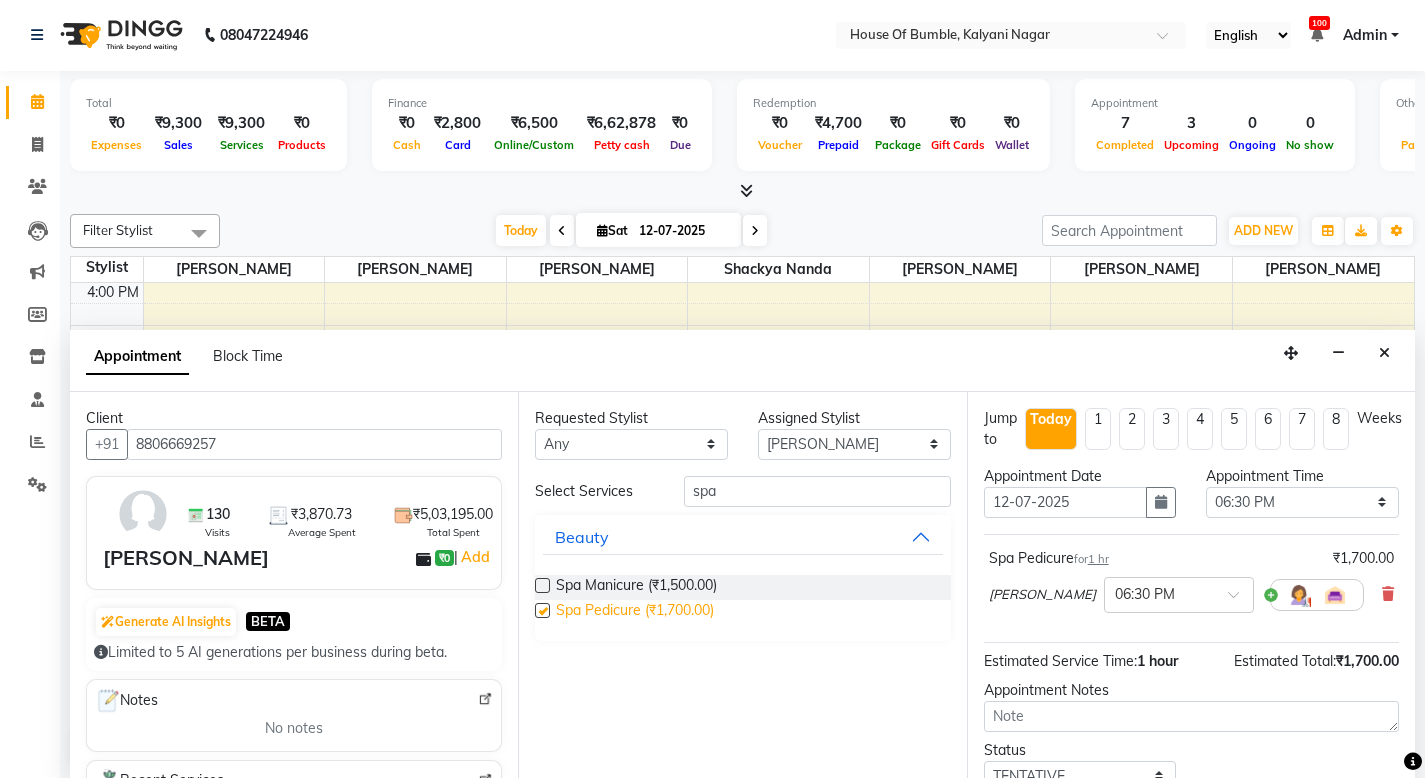 checkbox on "false" 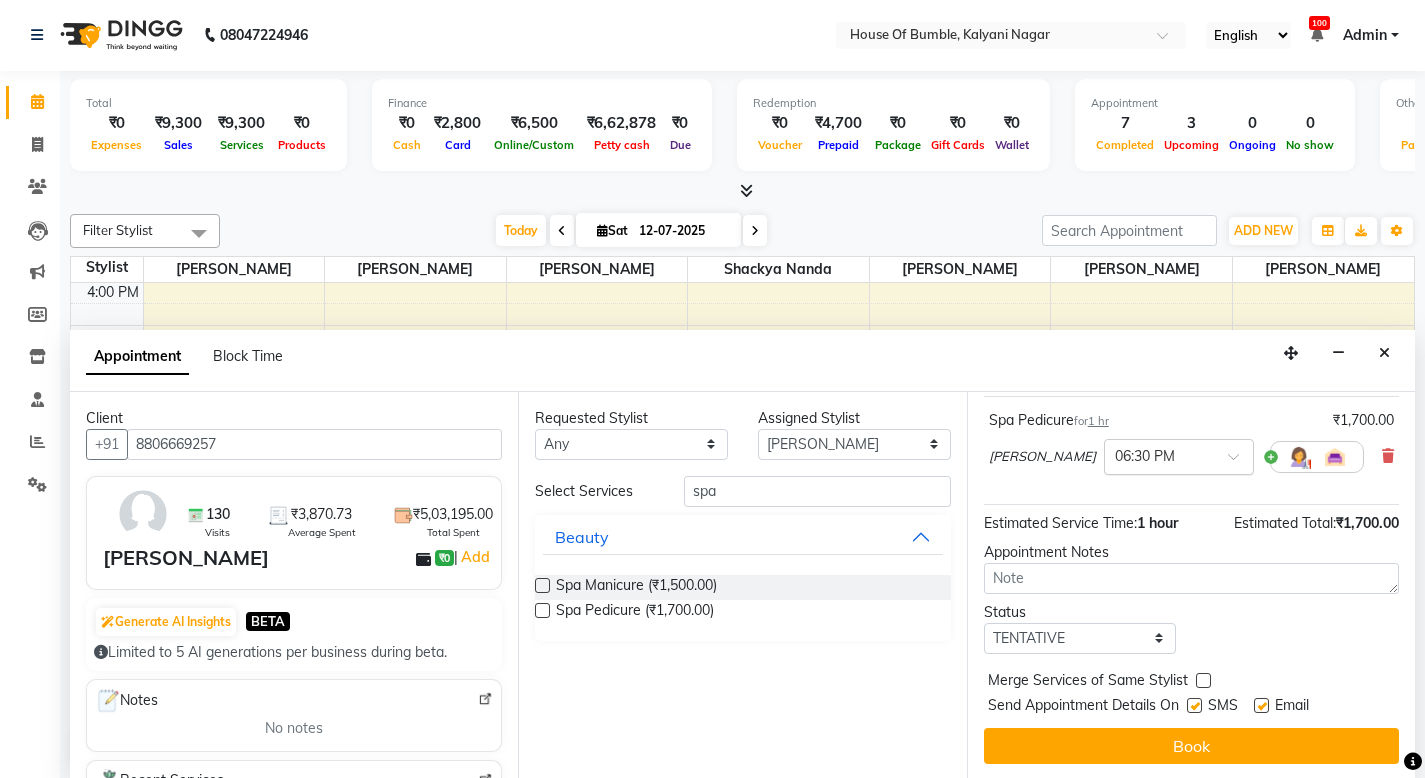 scroll, scrollTop: 138, scrollLeft: 0, axis: vertical 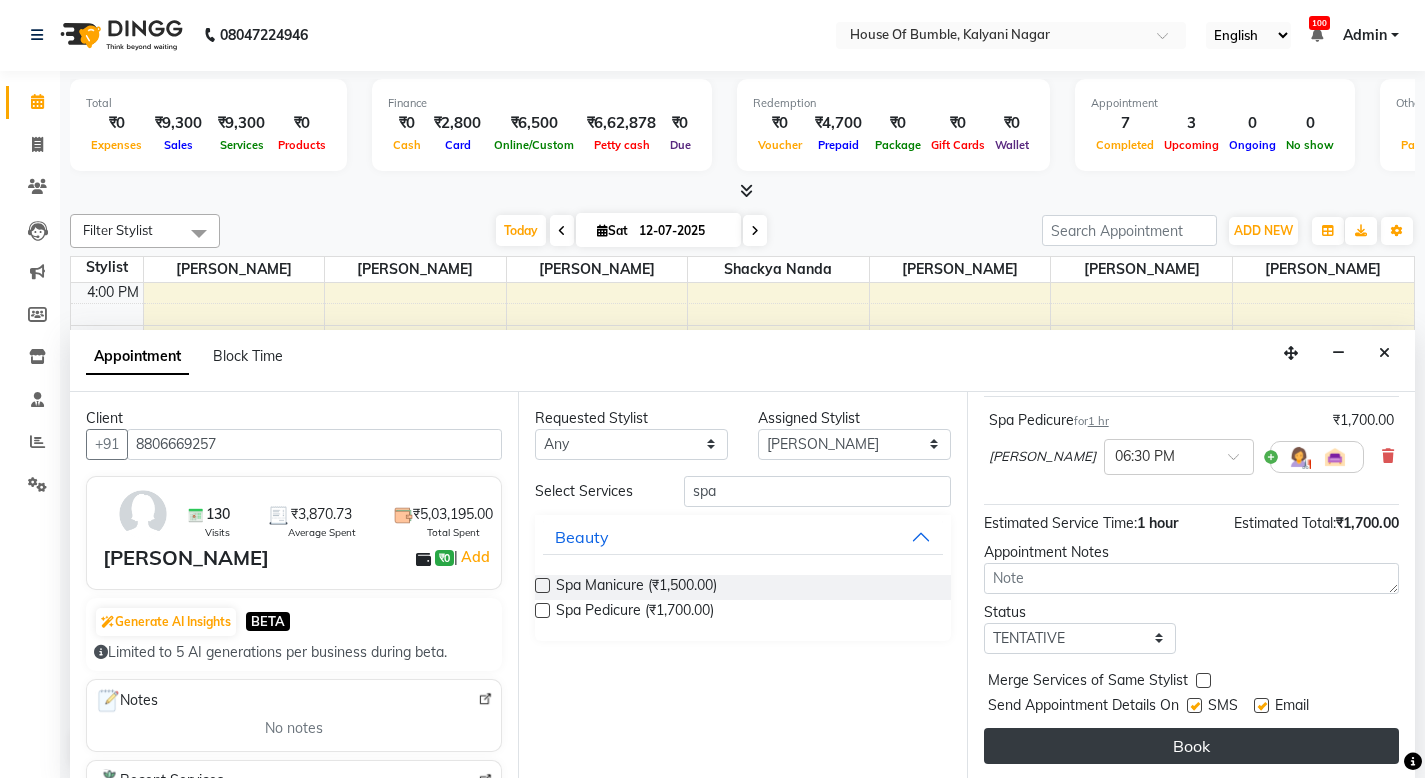 click on "Book" at bounding box center [1191, 746] 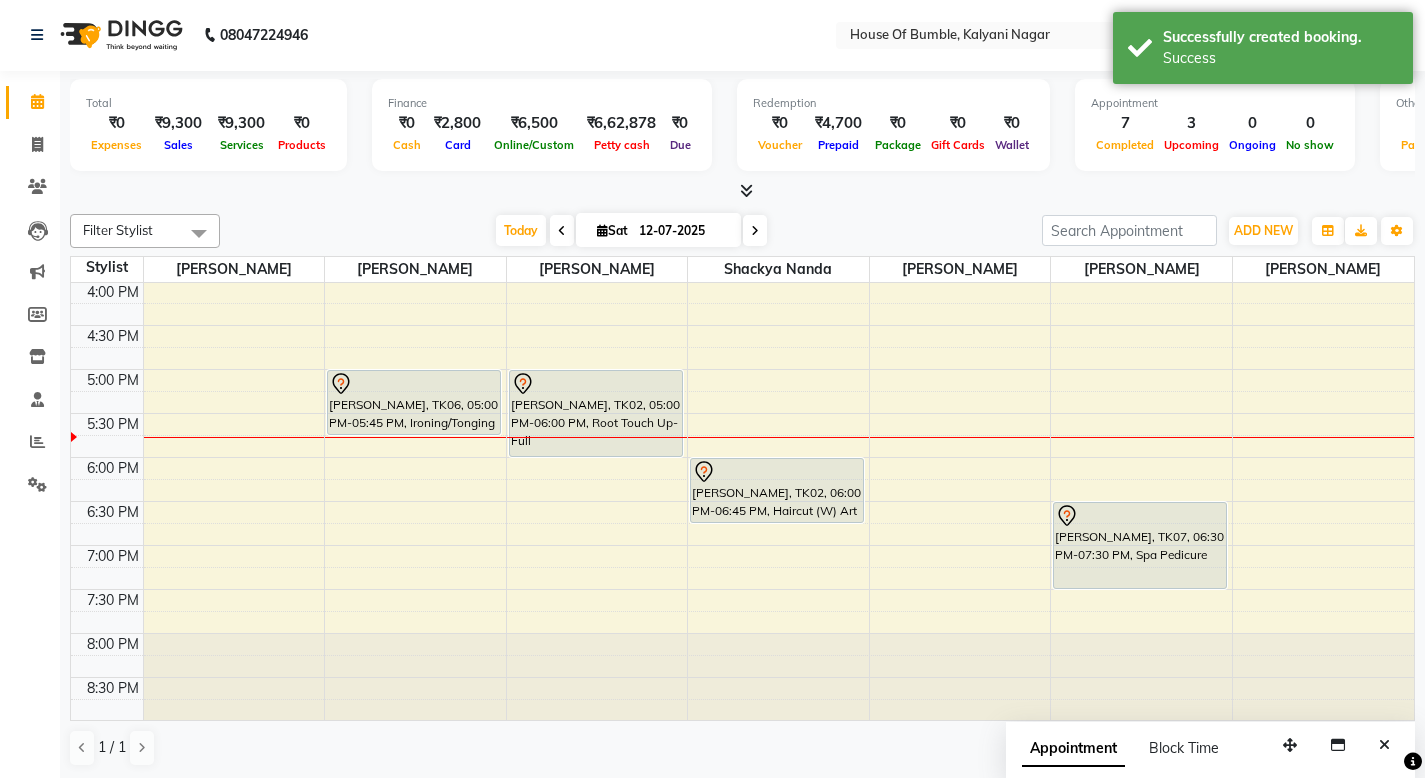scroll, scrollTop: 0, scrollLeft: 0, axis: both 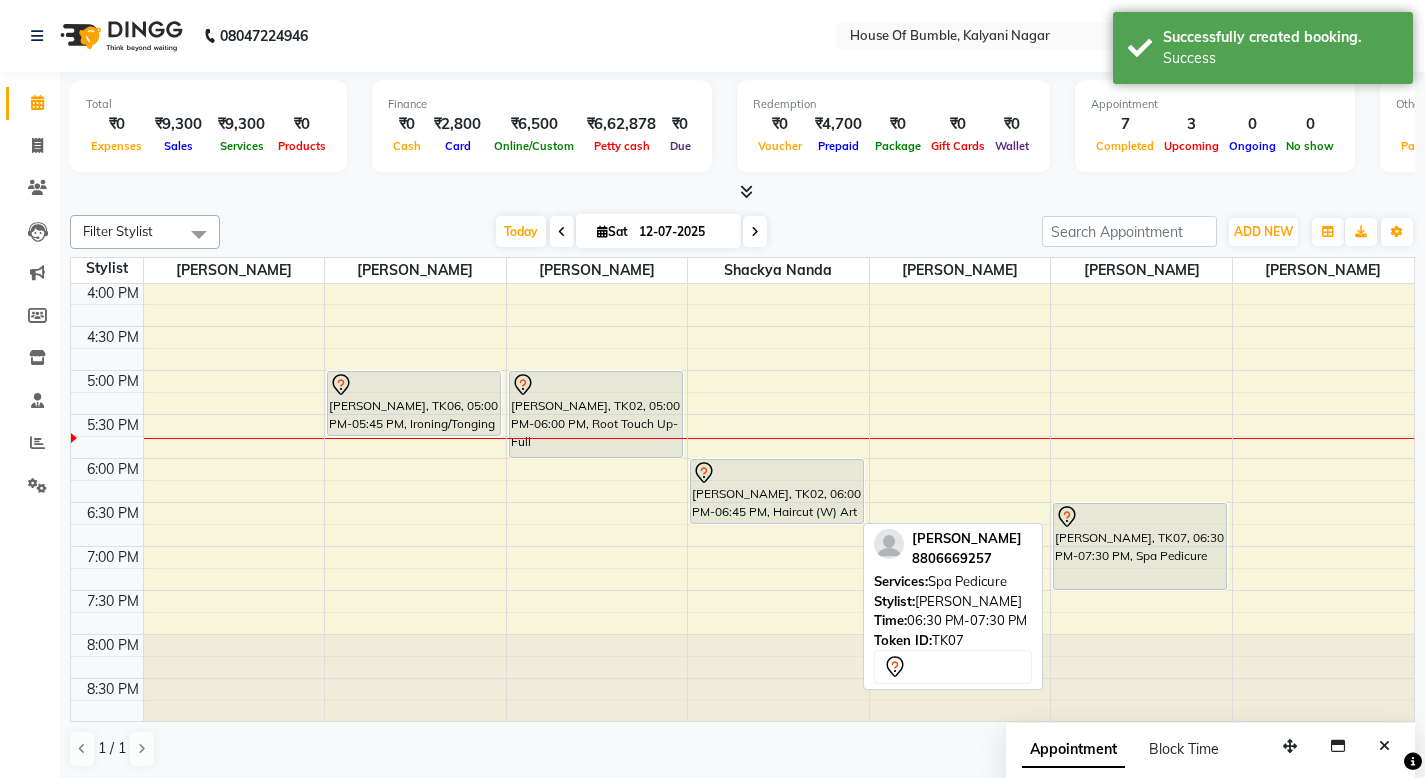 click on "[PERSON_NAME], TK07, 06:30 PM-07:30 PM, Spa Pedicure" at bounding box center [1140, 546] 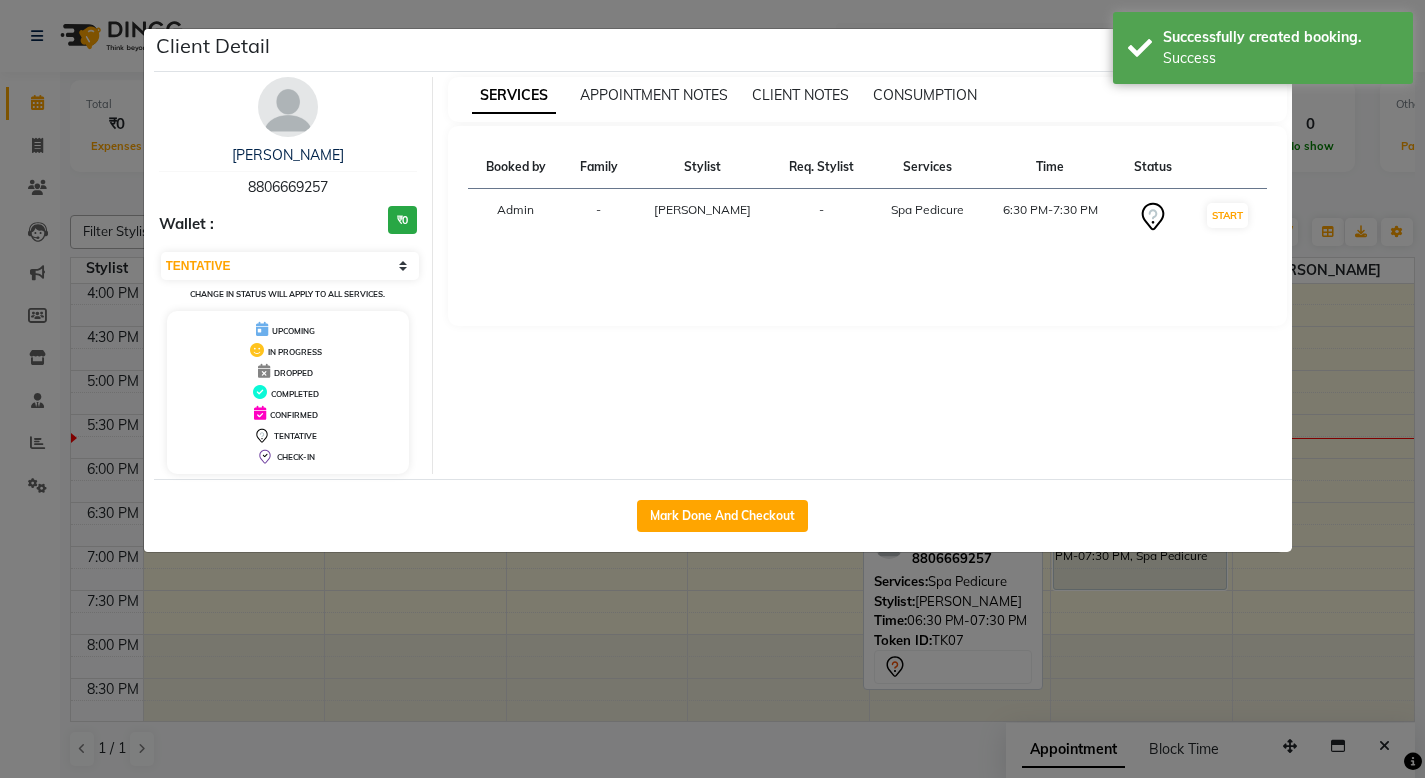 click on "Client Detail  [PERSON_NAME]   8806669257 Wallet : ₹0 Select IN SERVICE CONFIRMED TENTATIVE CHECK IN MARK DONE DROPPED UPCOMING Change in status will apply to all services. UPCOMING IN PROGRESS DROPPED COMPLETED CONFIRMED TENTATIVE CHECK-IN SERVICES APPOINTMENT NOTES CLIENT NOTES CONSUMPTION Booked by Family Stylist Req. Stylist Services Time Status  Admin  - [PERSON_NAME] -  Spa Pedicure   6:30 PM-7:30 PM   START   Mark Done And Checkout" 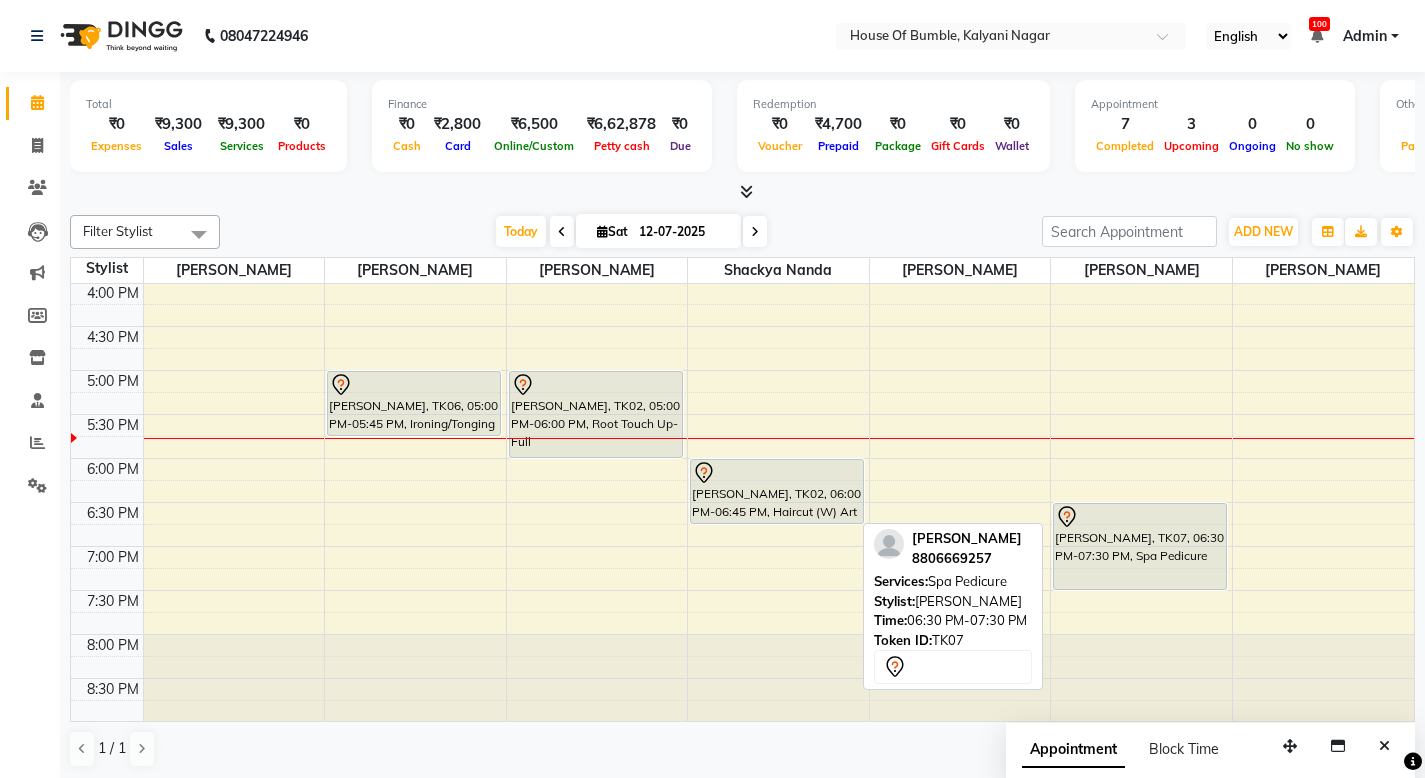 click on "[PERSON_NAME], TK07, 06:30 PM-07:30 PM, Spa Pedicure" at bounding box center (1140, 546) 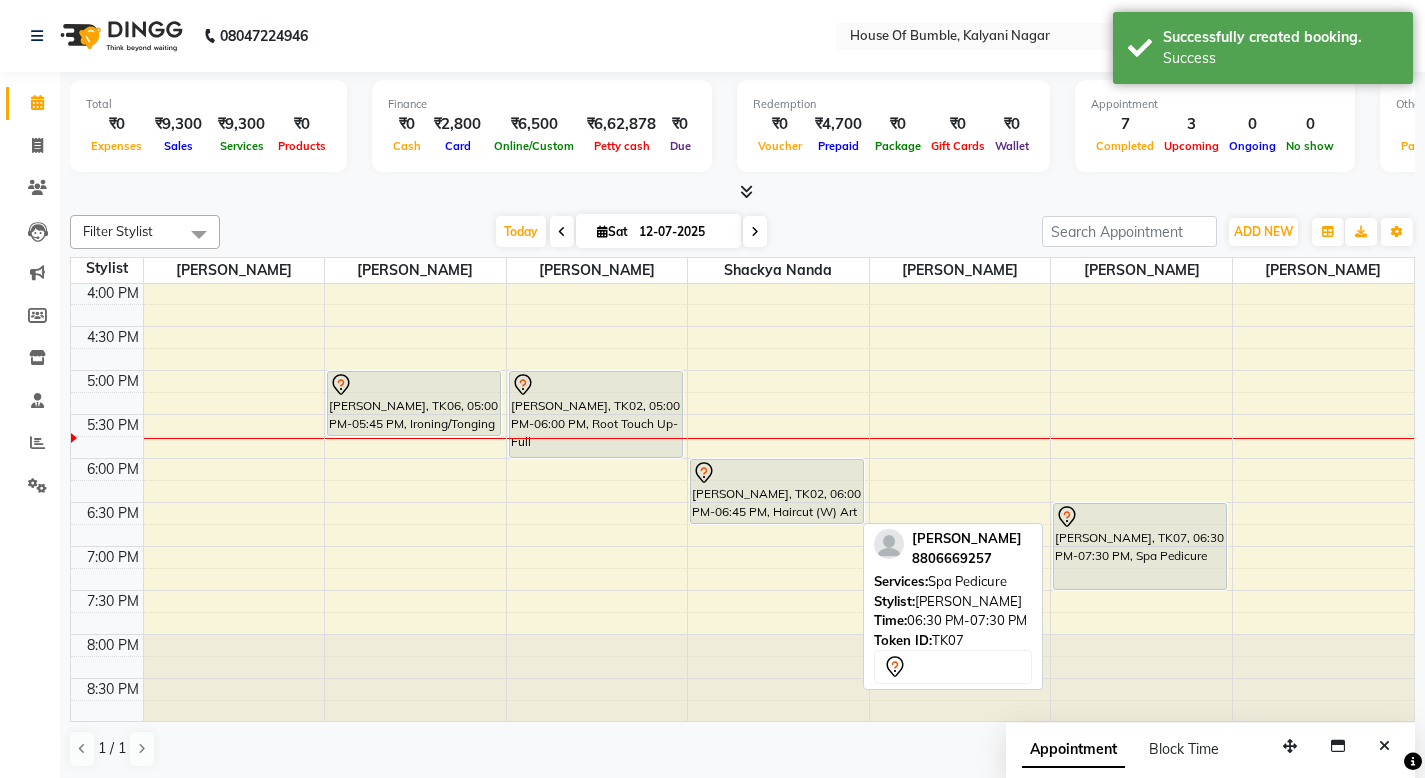 select on "7" 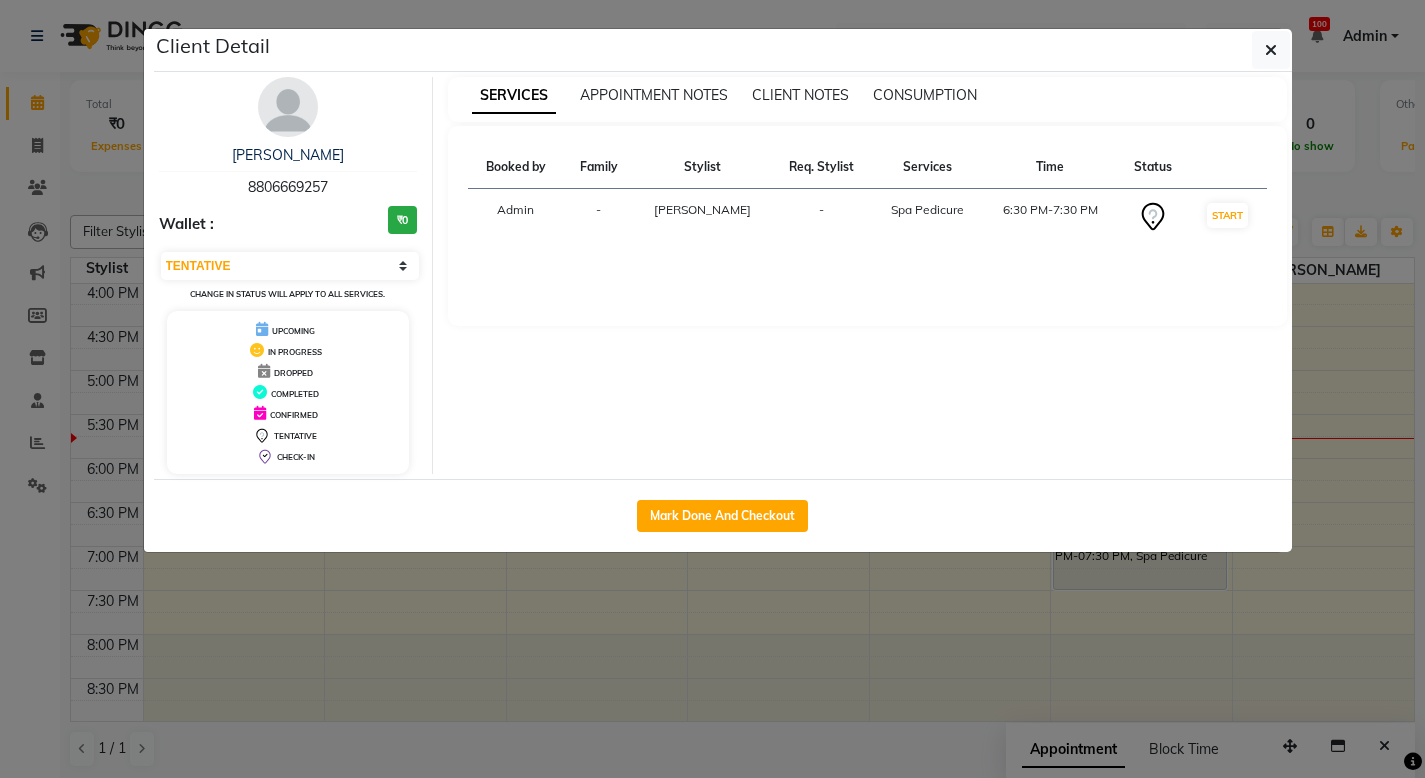 click on "Client Detail  [PERSON_NAME]   8806669257 Wallet : ₹0 Select IN SERVICE CONFIRMED TENTATIVE CHECK IN MARK DONE DROPPED UPCOMING Change in status will apply to all services. UPCOMING IN PROGRESS DROPPED COMPLETED CONFIRMED TENTATIVE CHECK-IN SERVICES APPOINTMENT NOTES CLIENT NOTES CONSUMPTION Booked by Family Stylist Req. Stylist Services Time Status  Admin  - [PERSON_NAME] -  Spa Pedicure   6:30 PM-7:30 PM   START   Mark Done And Checkout" 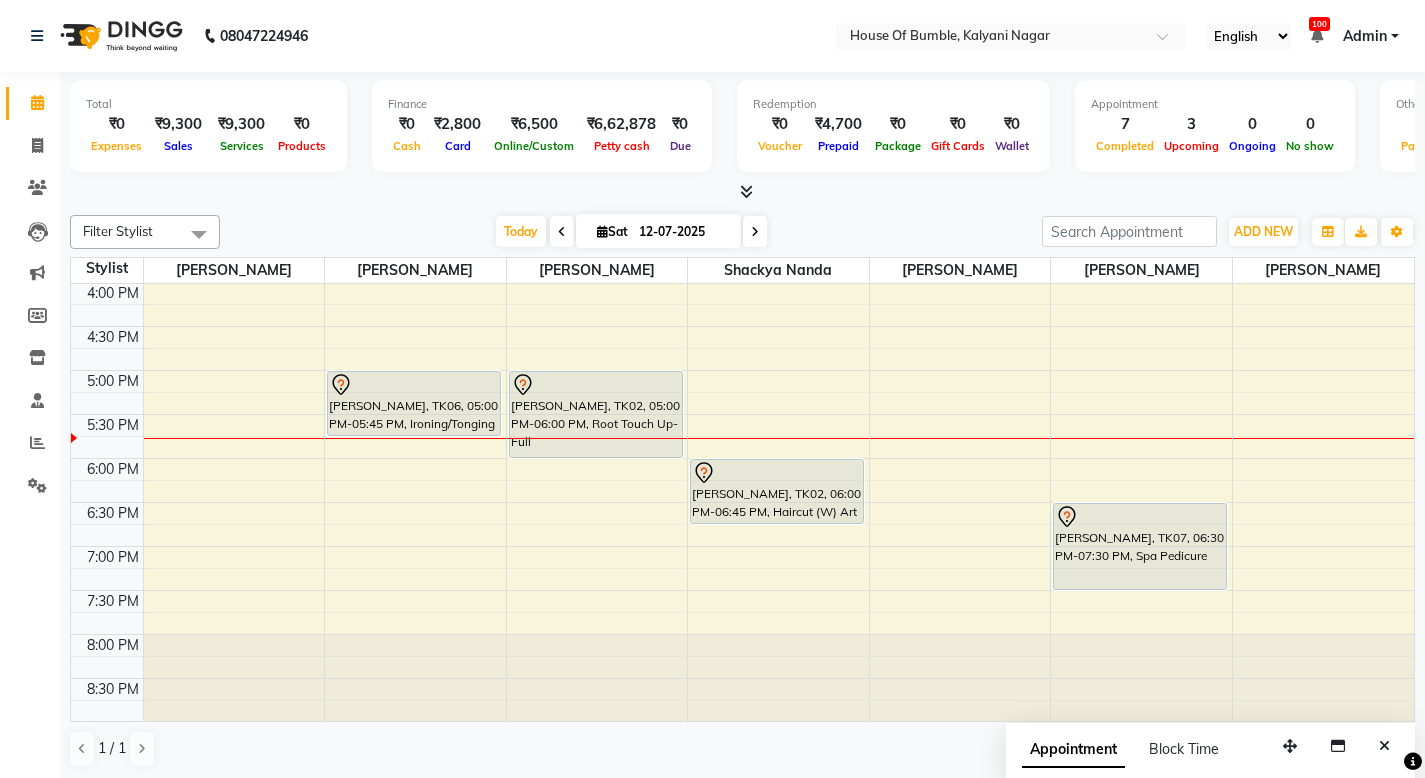 scroll, scrollTop: 1, scrollLeft: 0, axis: vertical 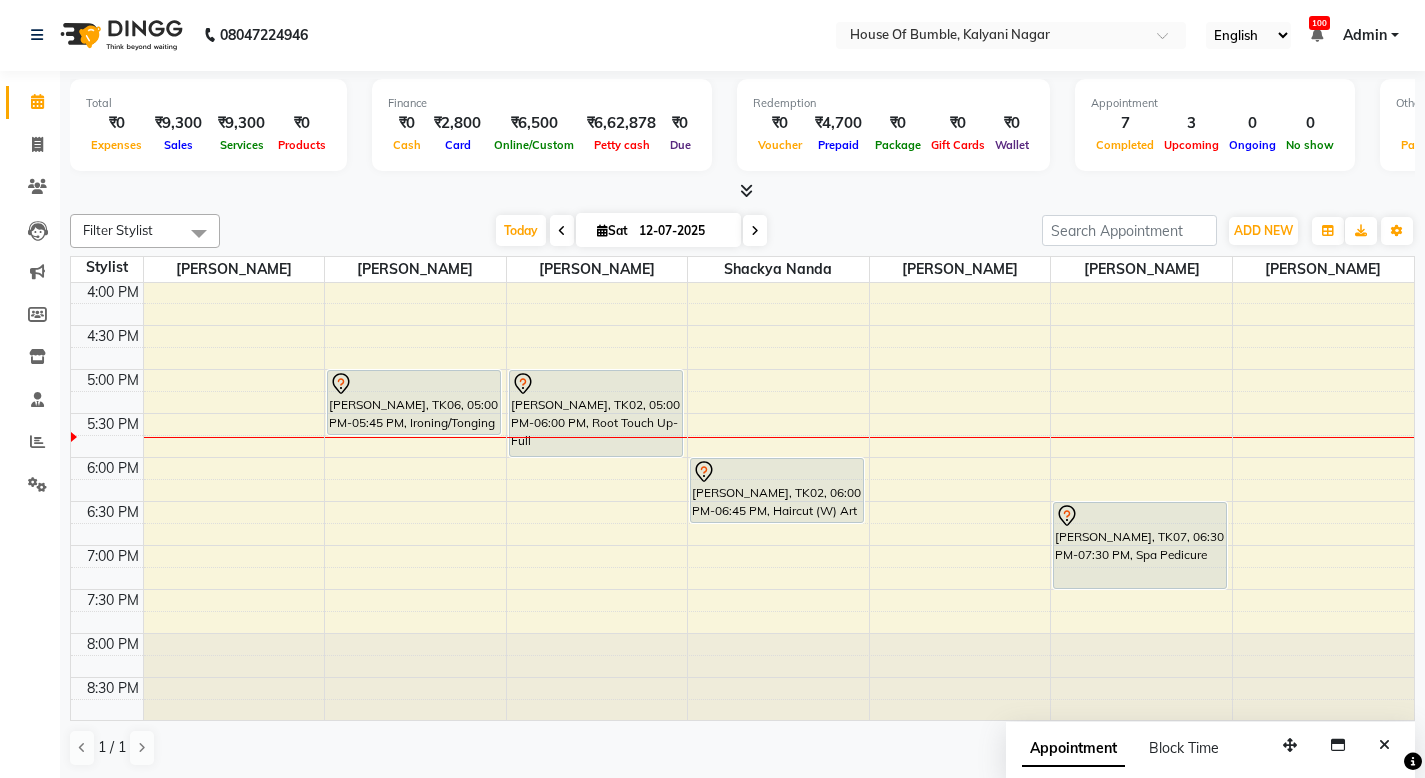 click at bounding box center [755, 230] 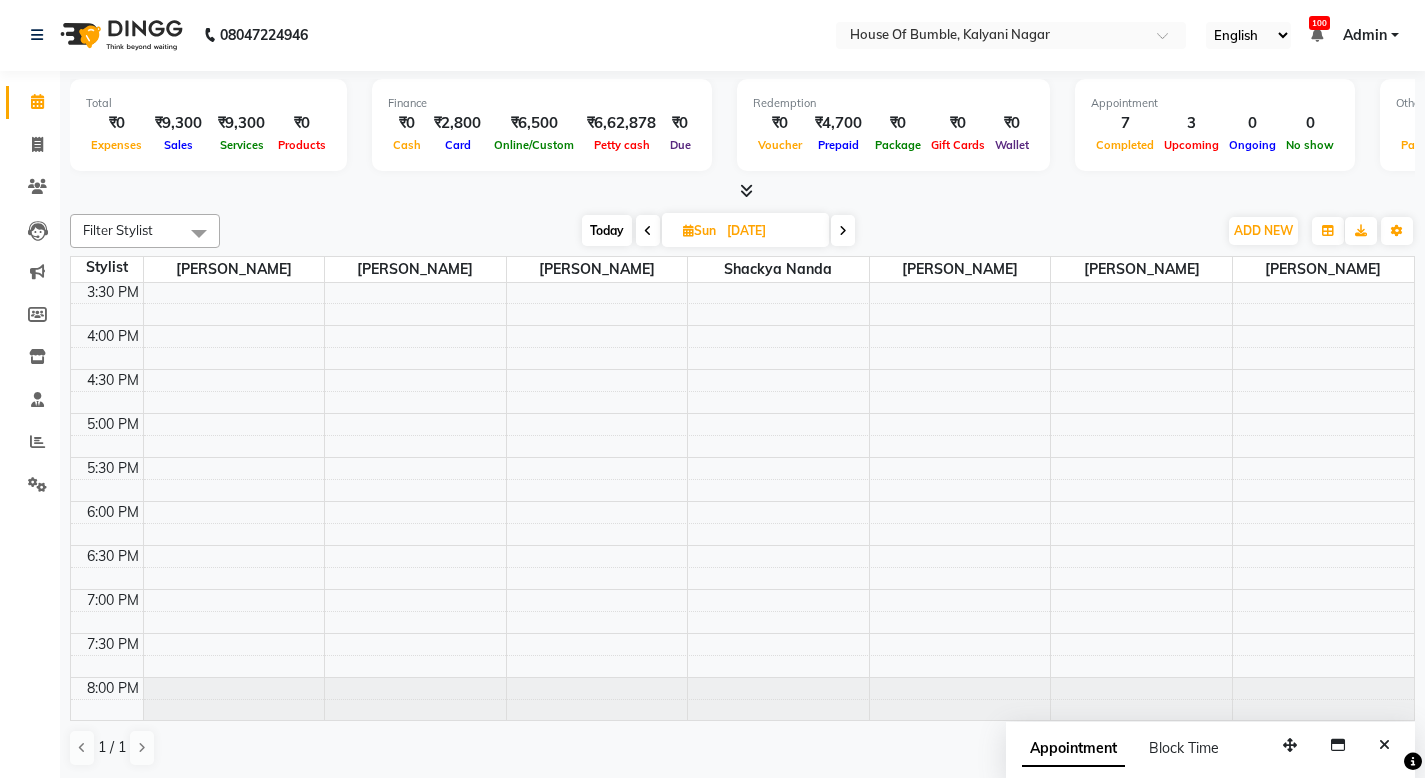 scroll, scrollTop: 476, scrollLeft: 0, axis: vertical 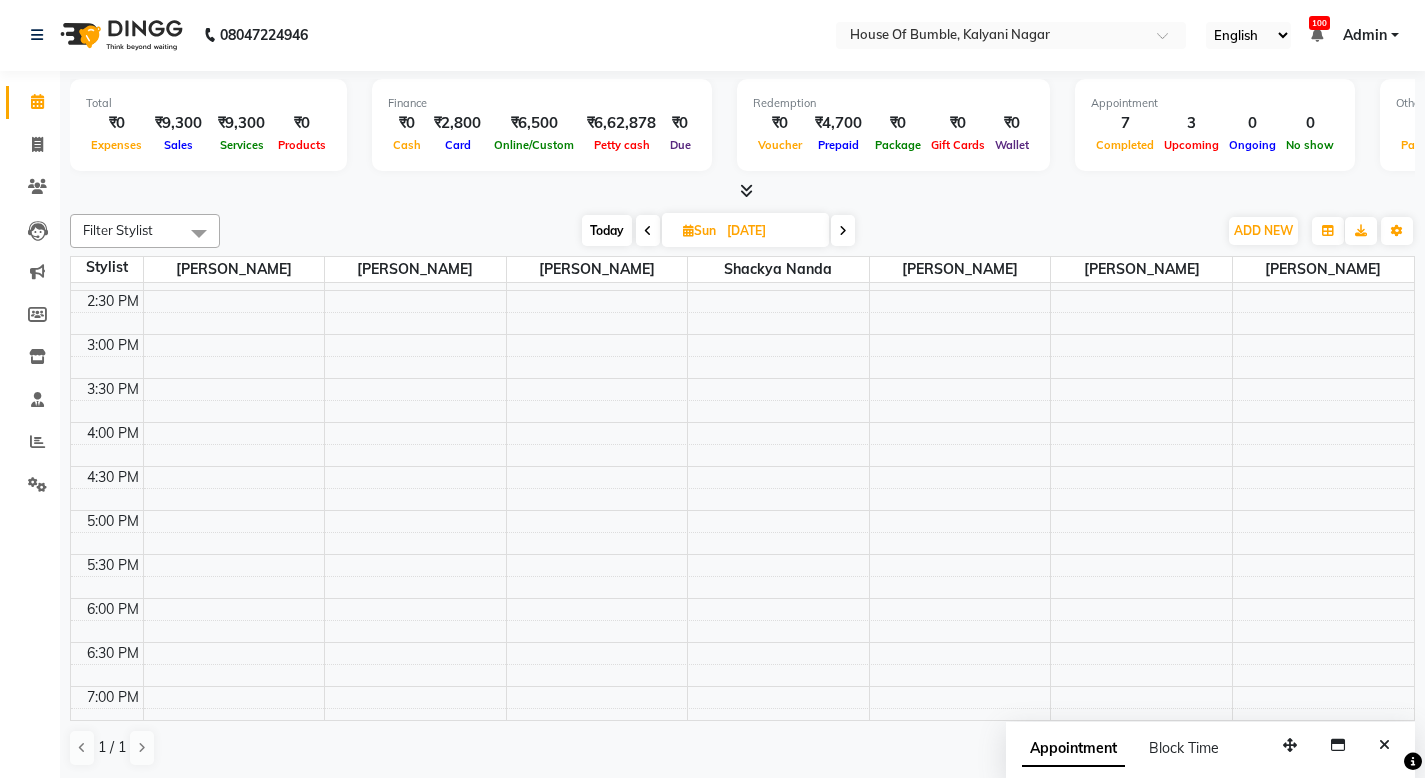 click at bounding box center (843, 231) 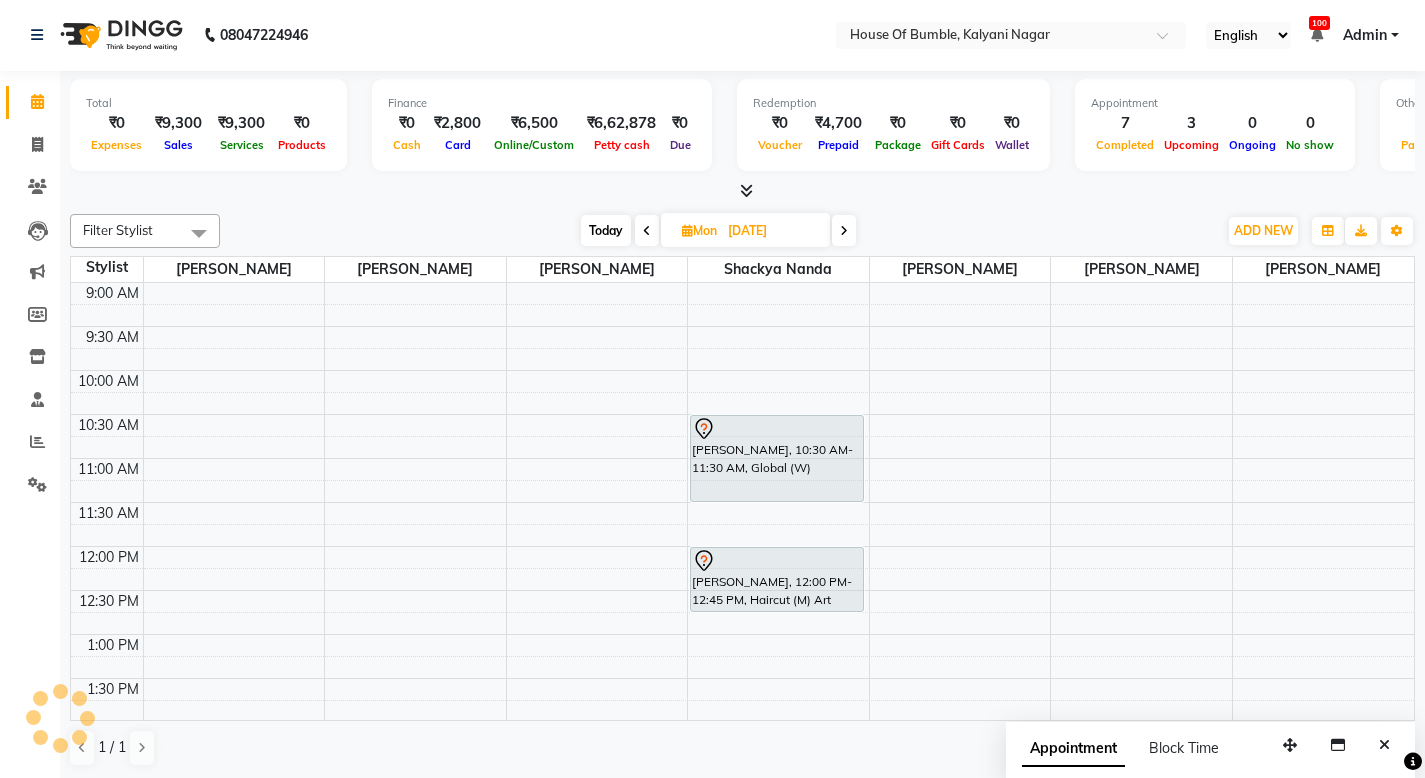 scroll, scrollTop: 0, scrollLeft: 0, axis: both 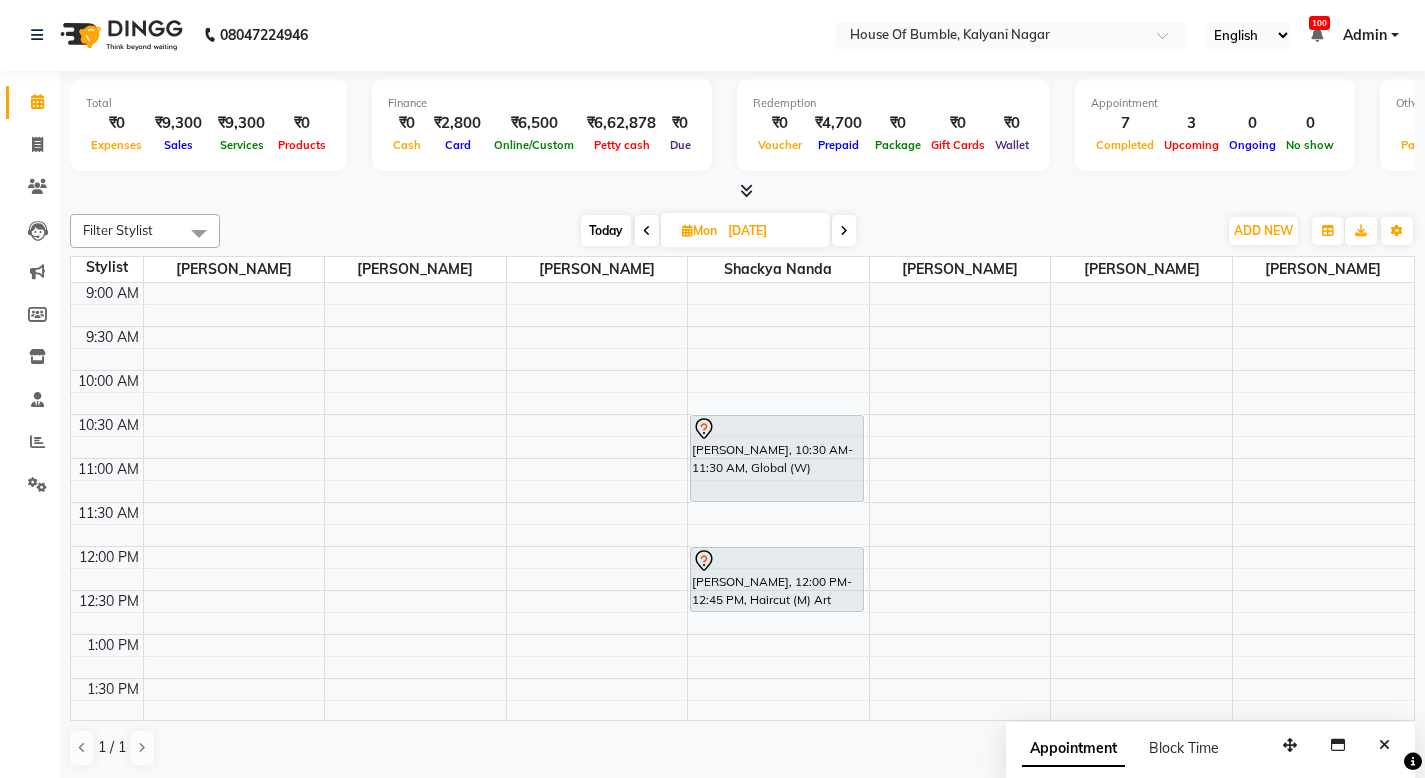 click on "Today" at bounding box center (606, 230) 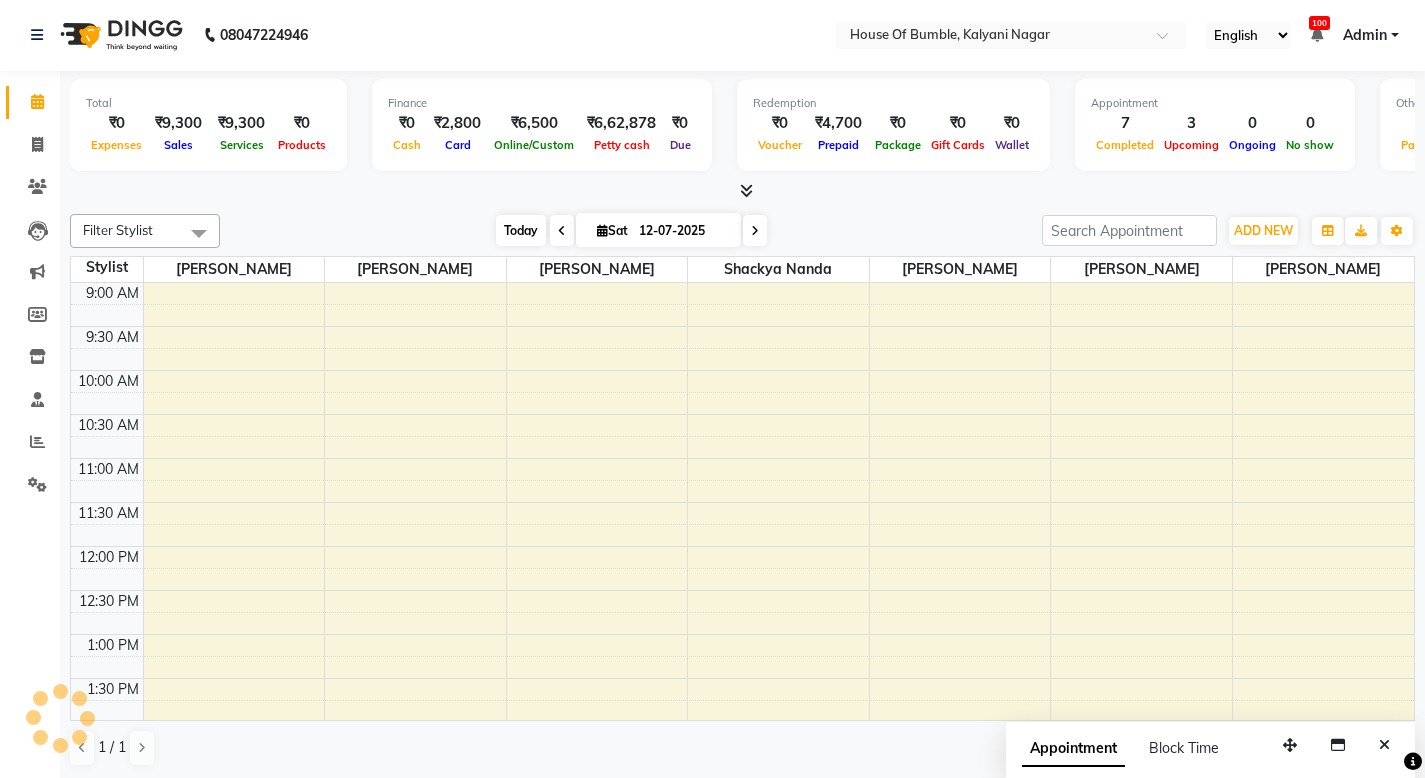 scroll, scrollTop: 618, scrollLeft: 0, axis: vertical 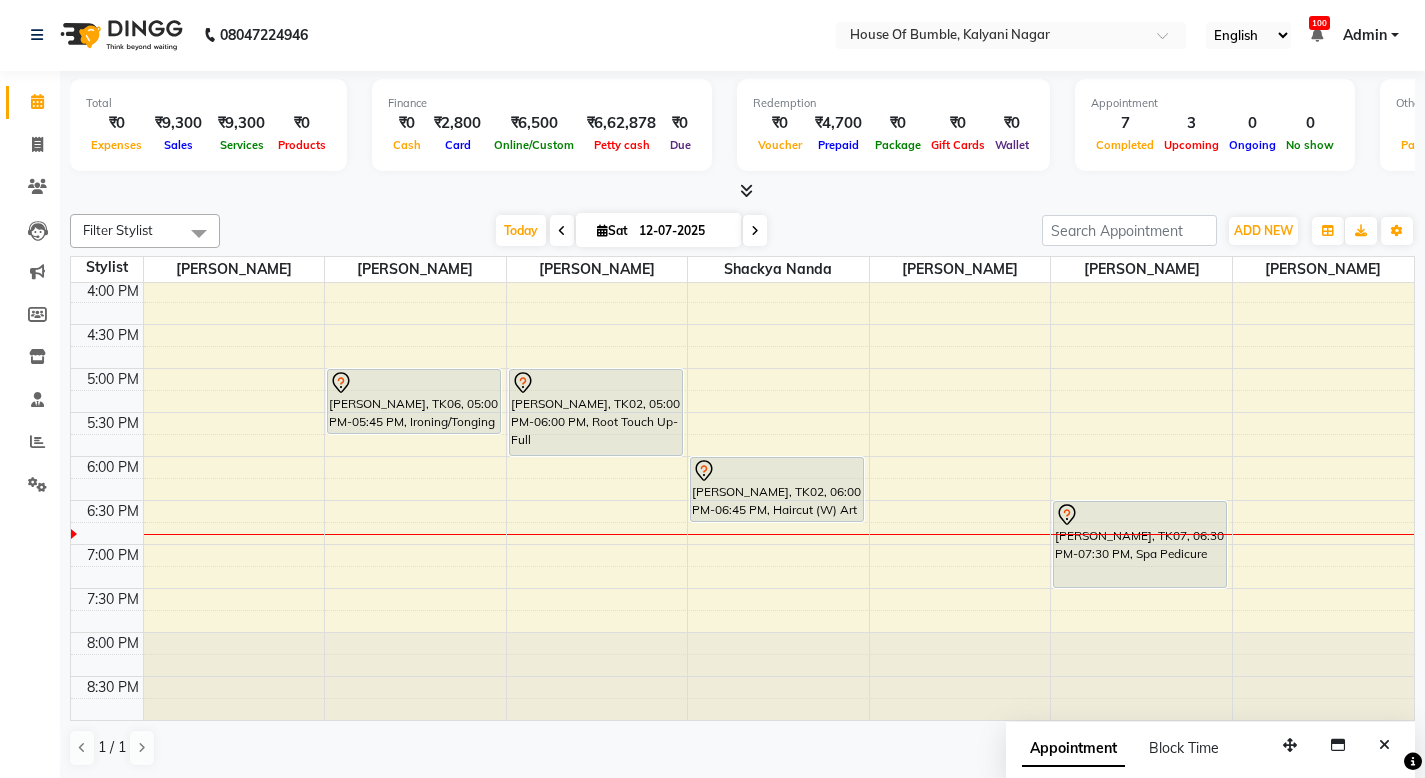 click at bounding box center [755, 231] 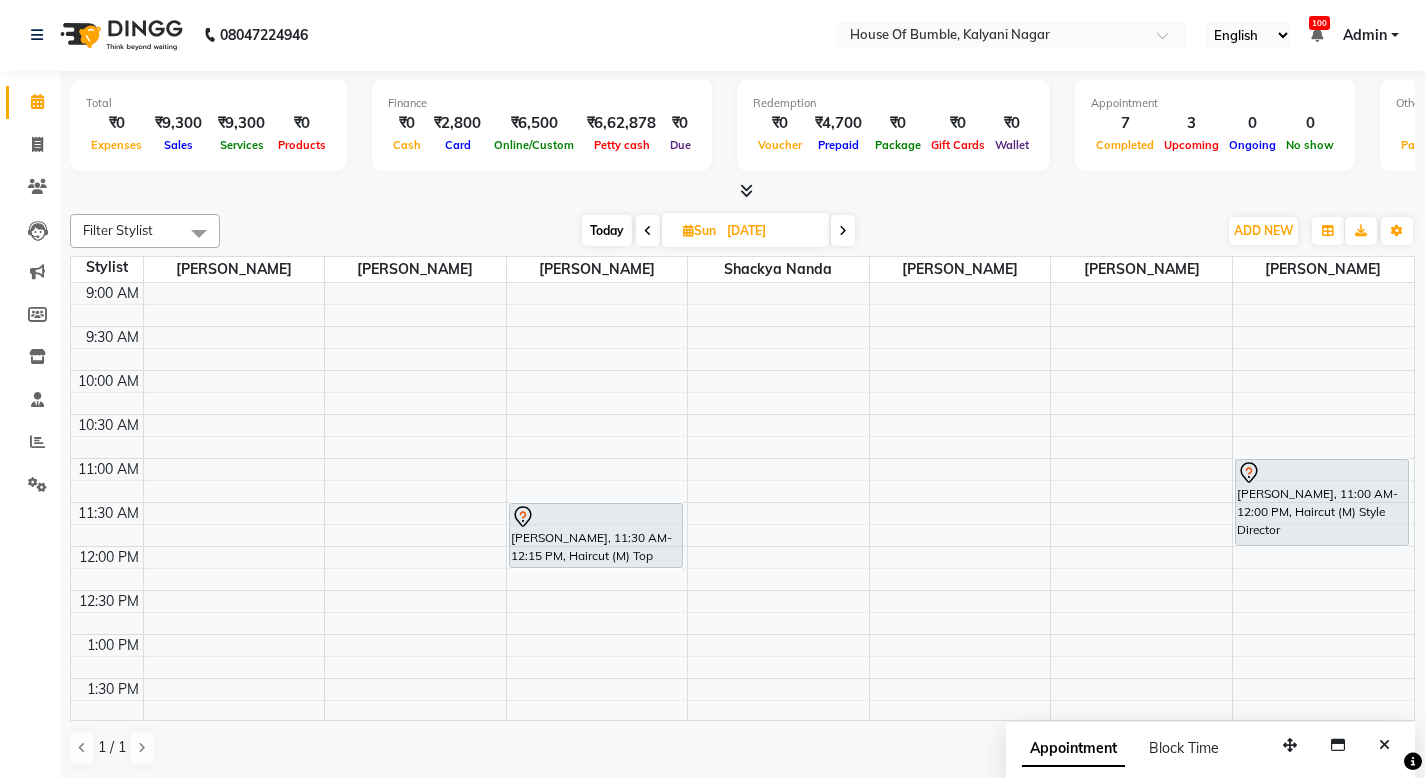 scroll, scrollTop: 0, scrollLeft: 0, axis: both 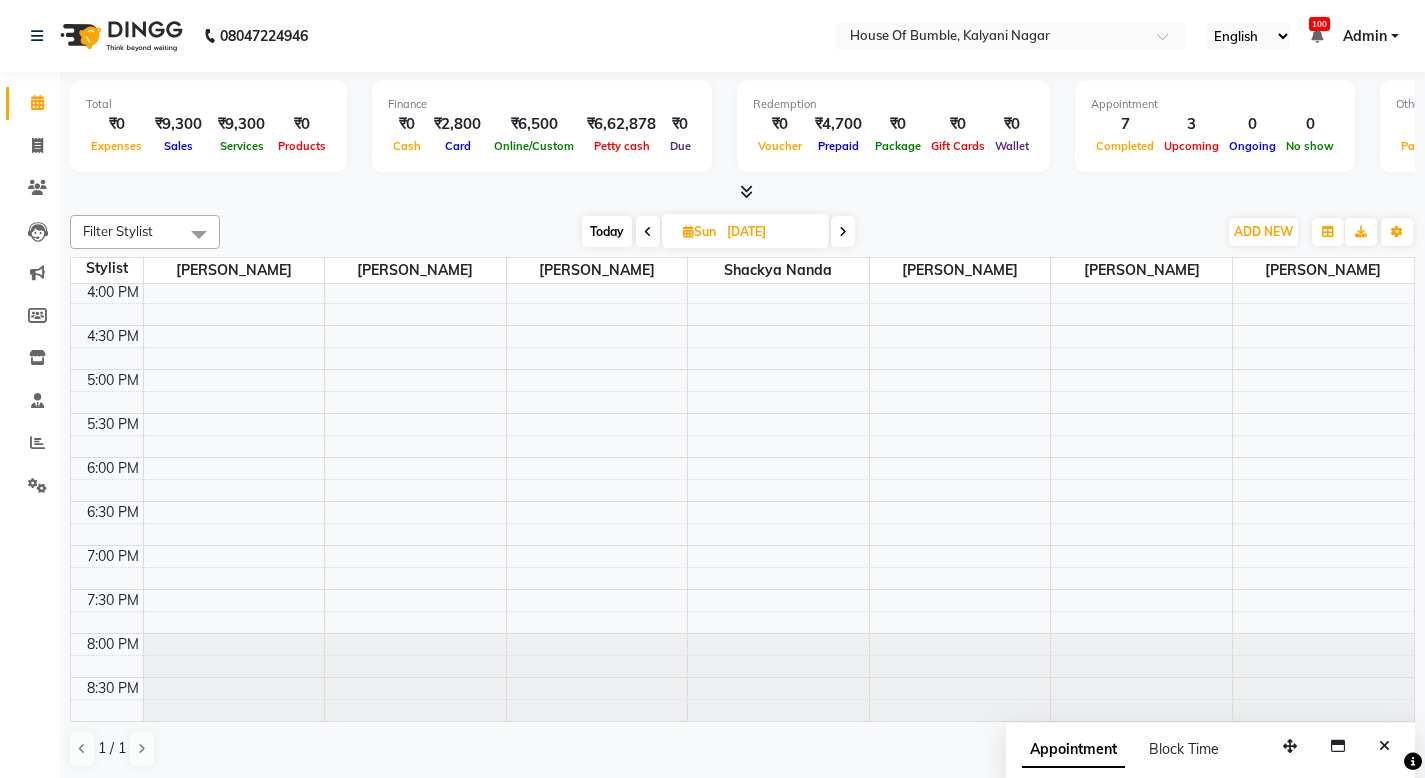 click at bounding box center (648, 231) 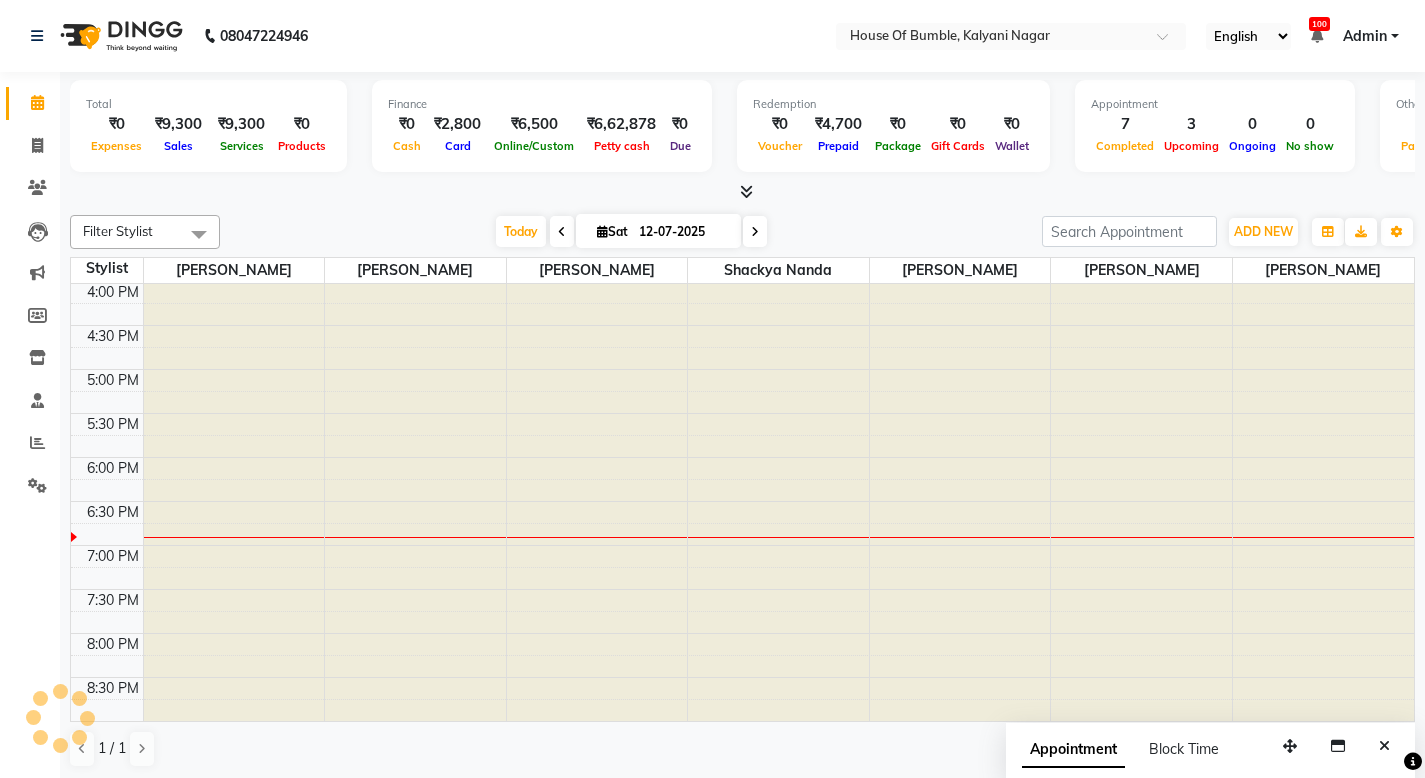 scroll, scrollTop: 618, scrollLeft: 0, axis: vertical 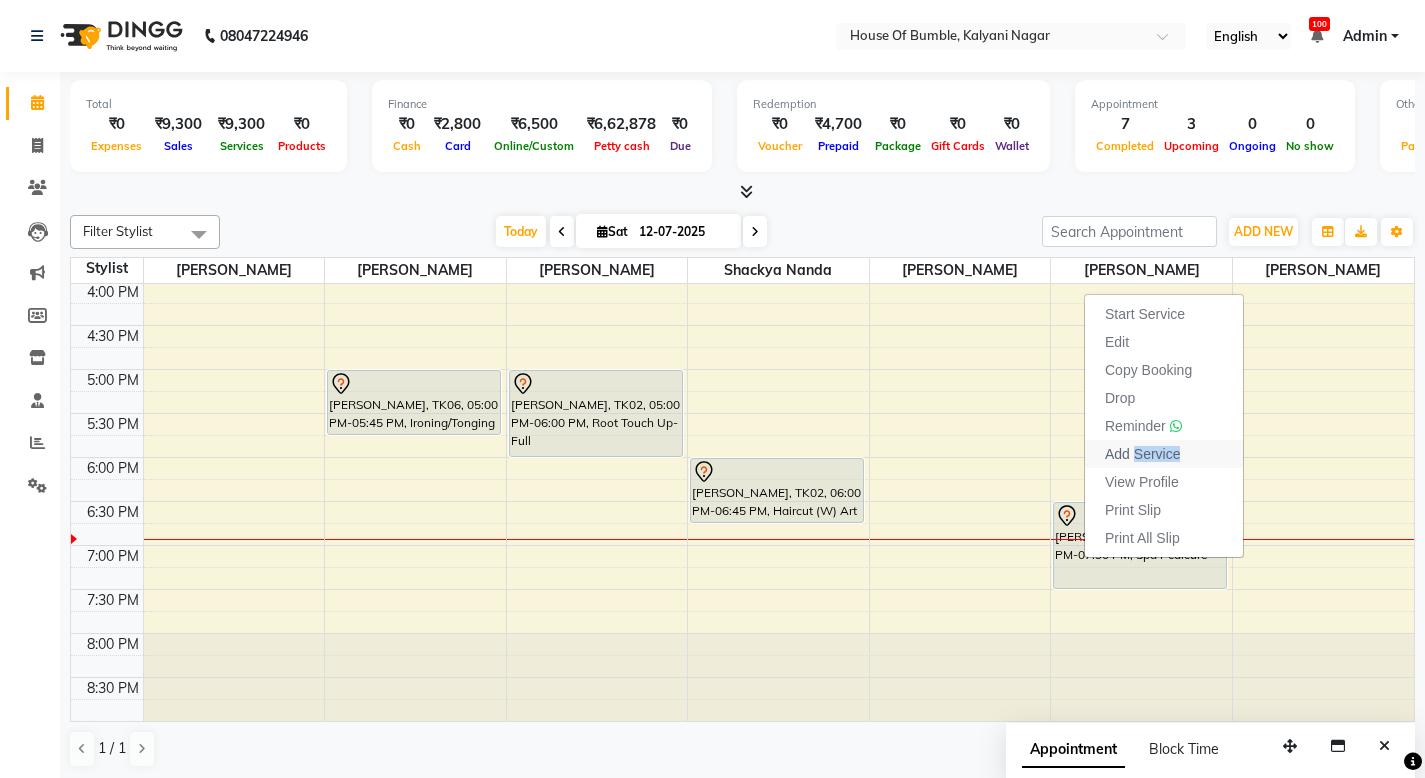 click on "Add Service" at bounding box center (1142, 454) 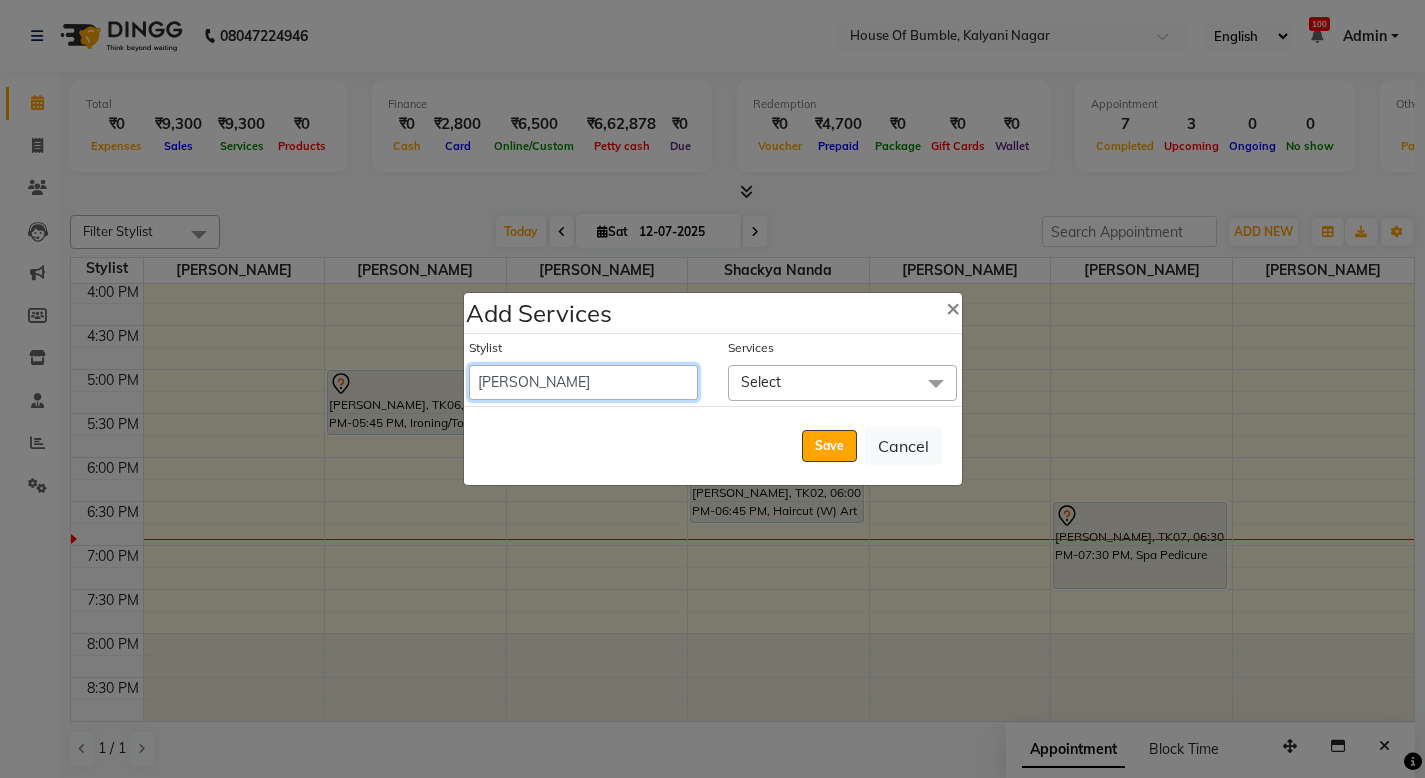 select on "8247" 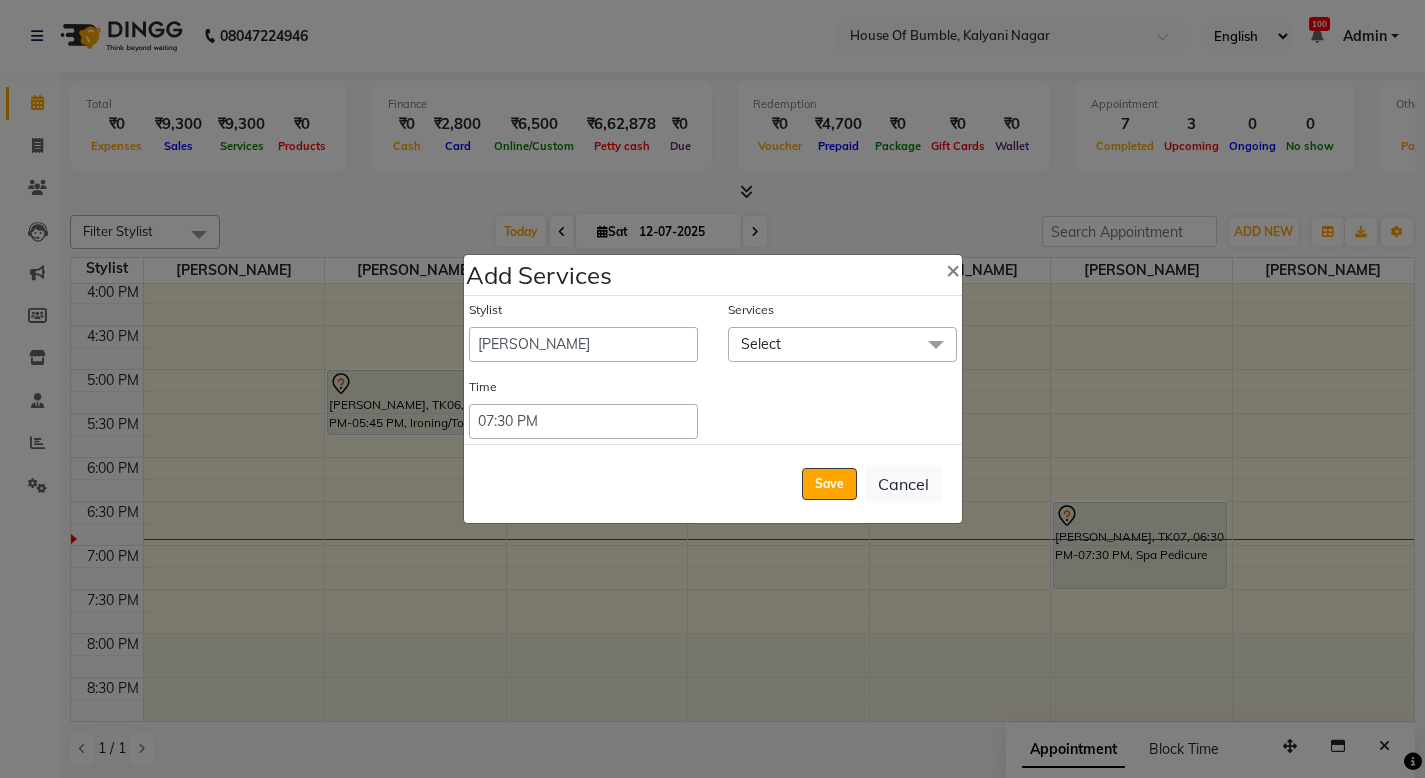 click on "Select" 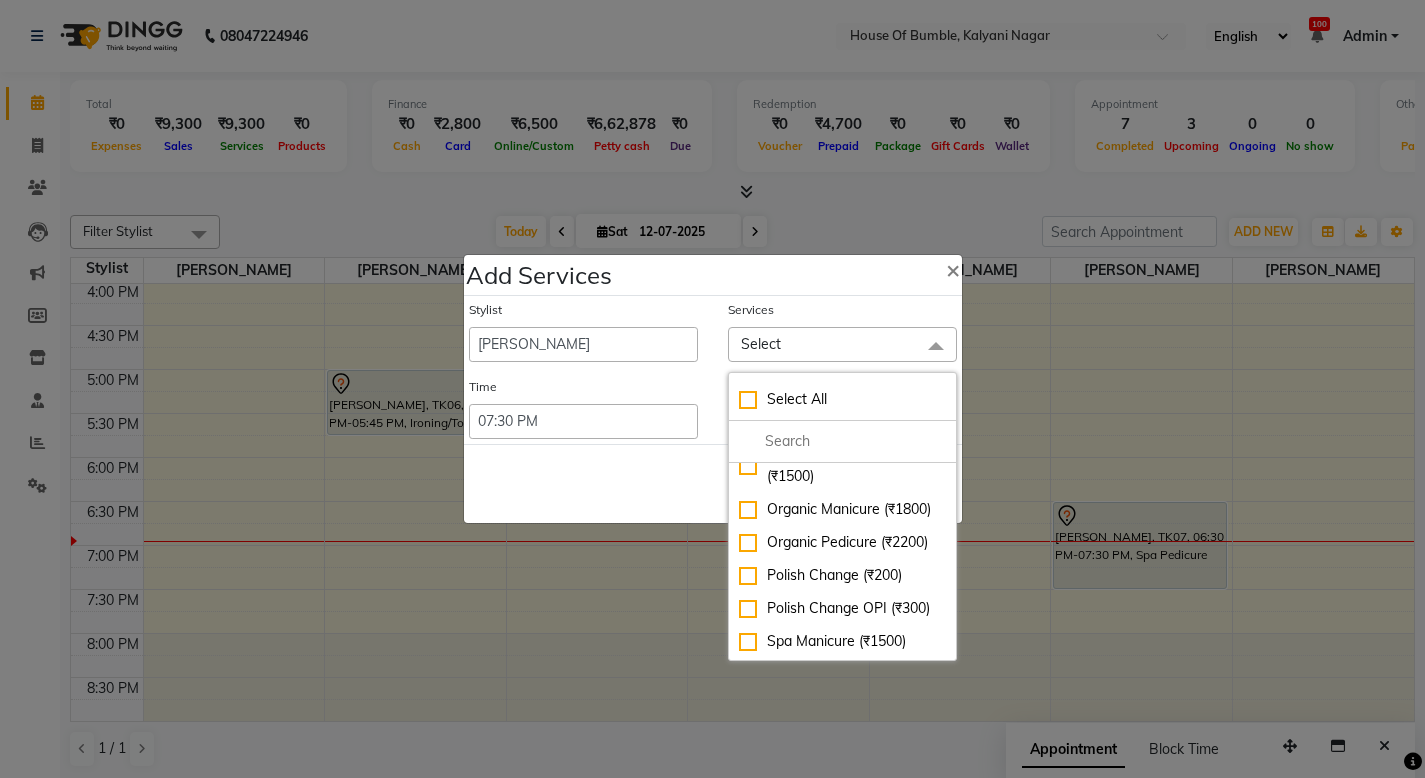 scroll, scrollTop: 1610, scrollLeft: 0, axis: vertical 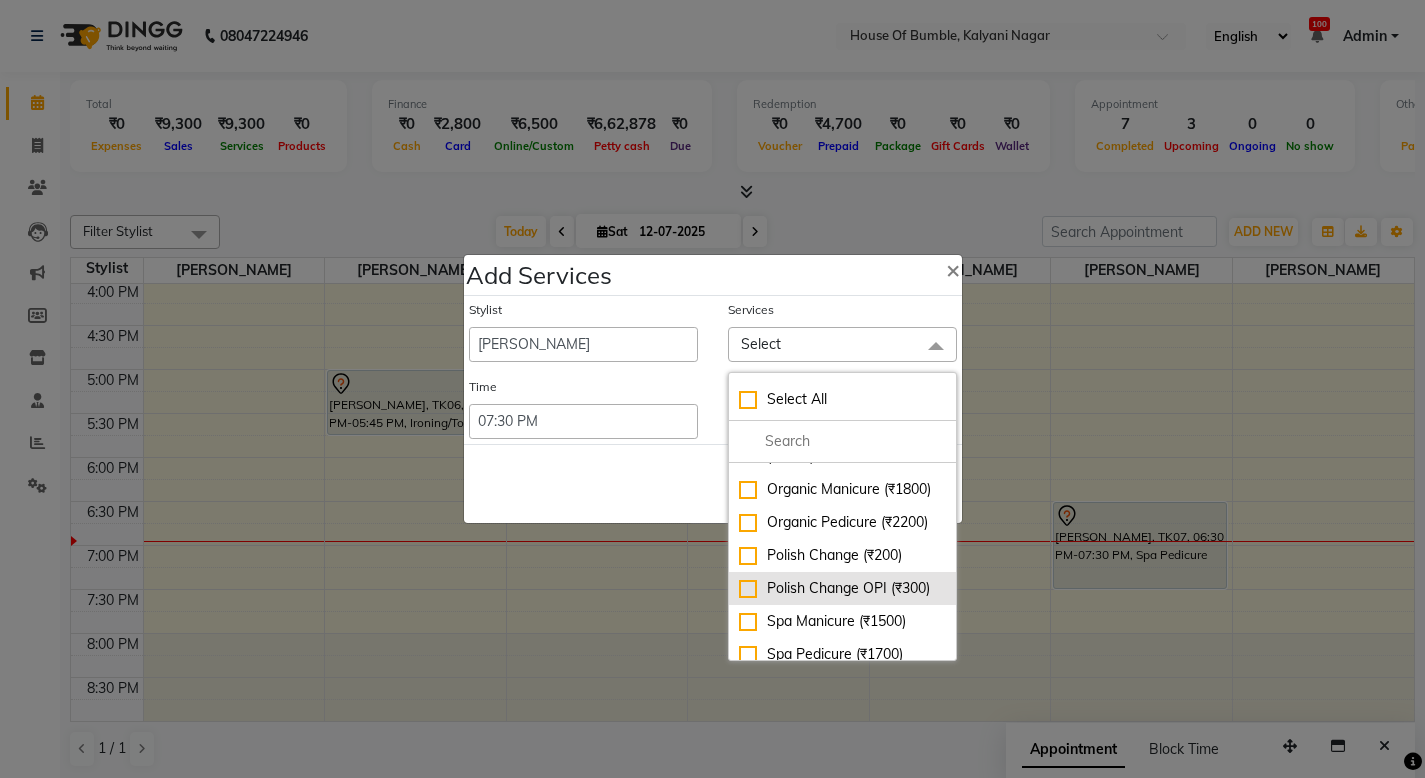 click on "Polish Change OPI (₹300)" 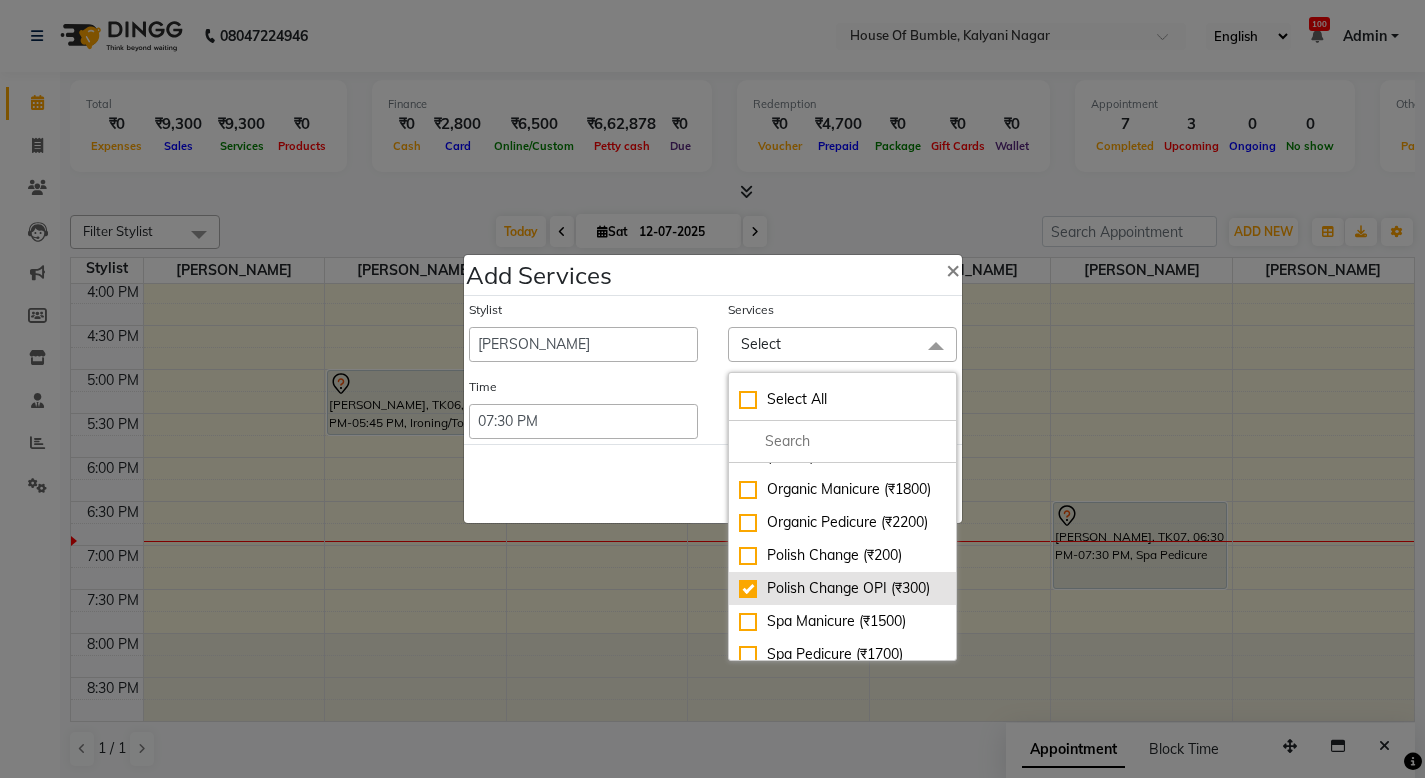 checkbox on "true" 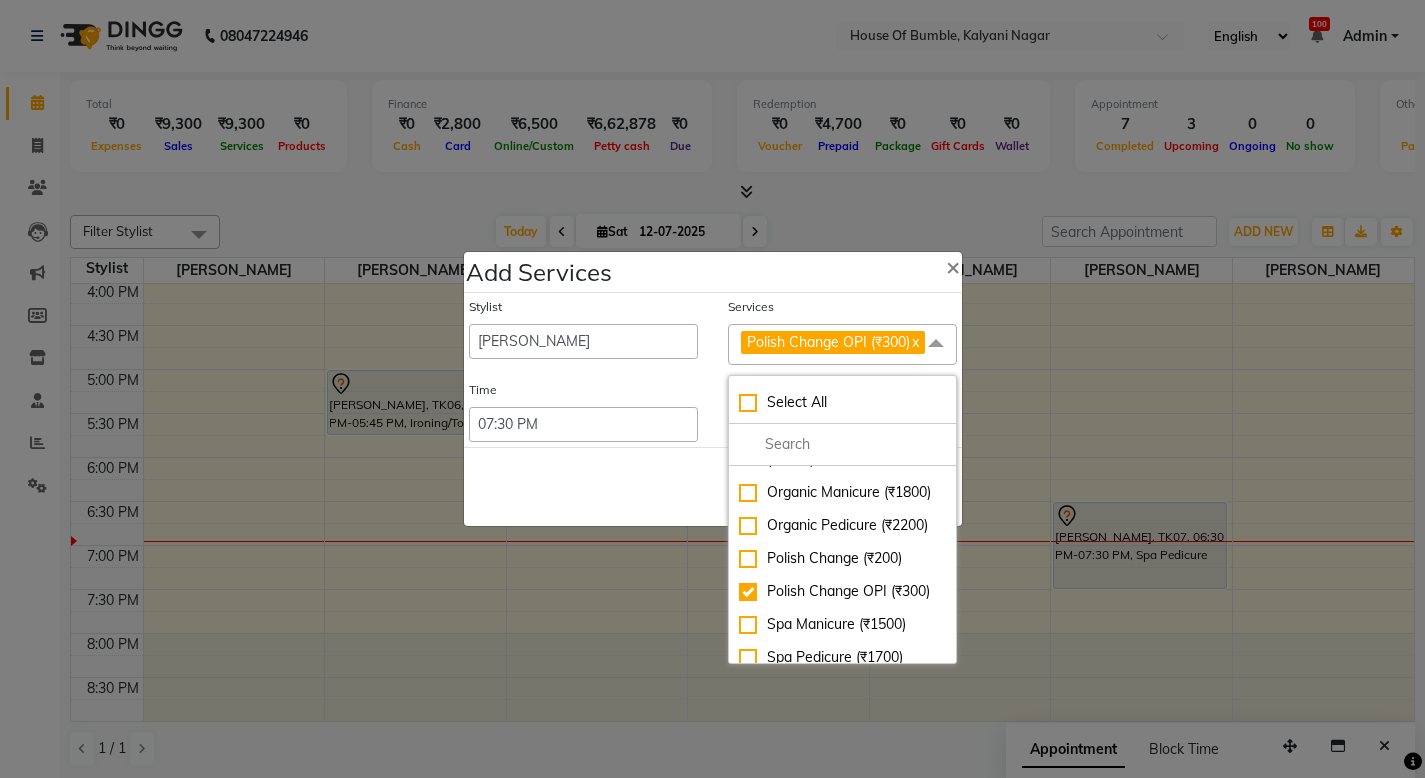 click on "Polish Change OPI (₹300)  x" 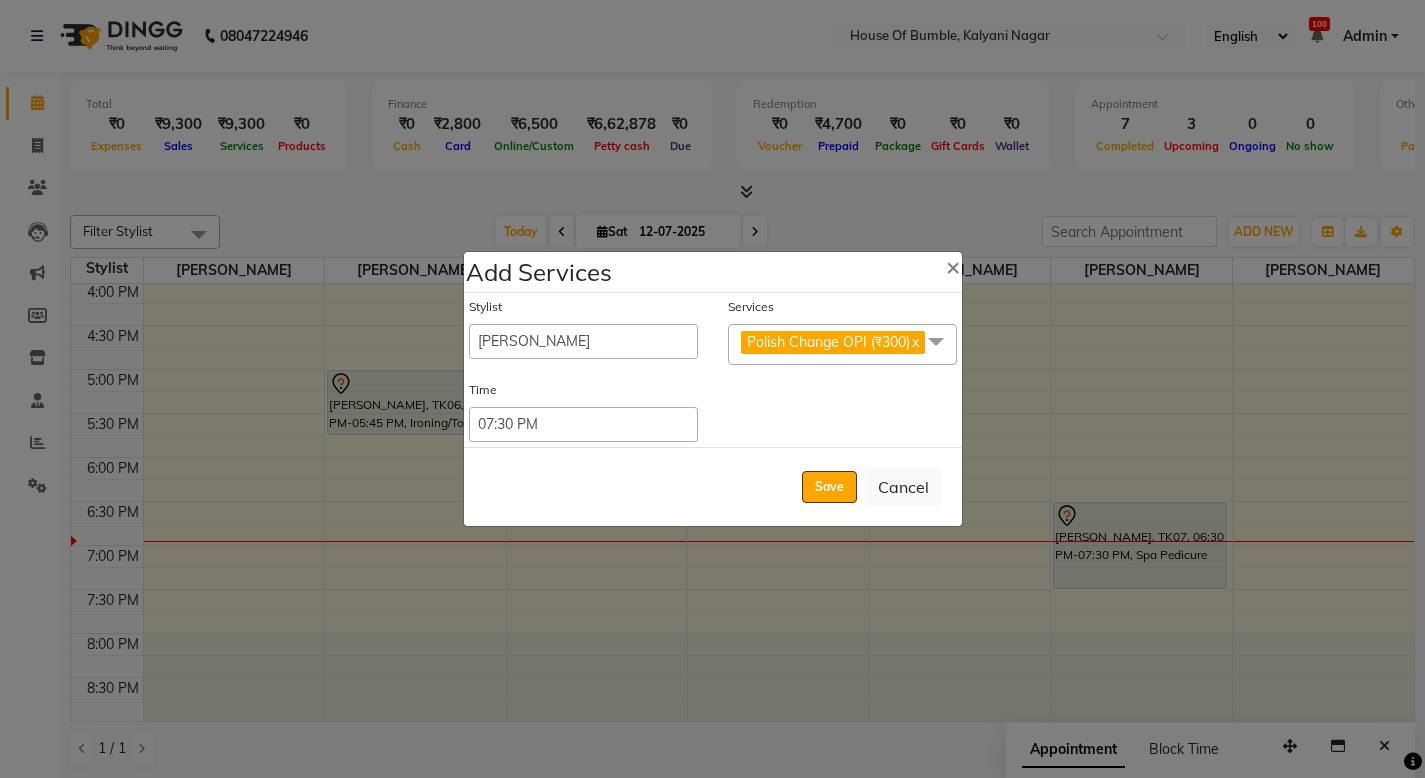 click 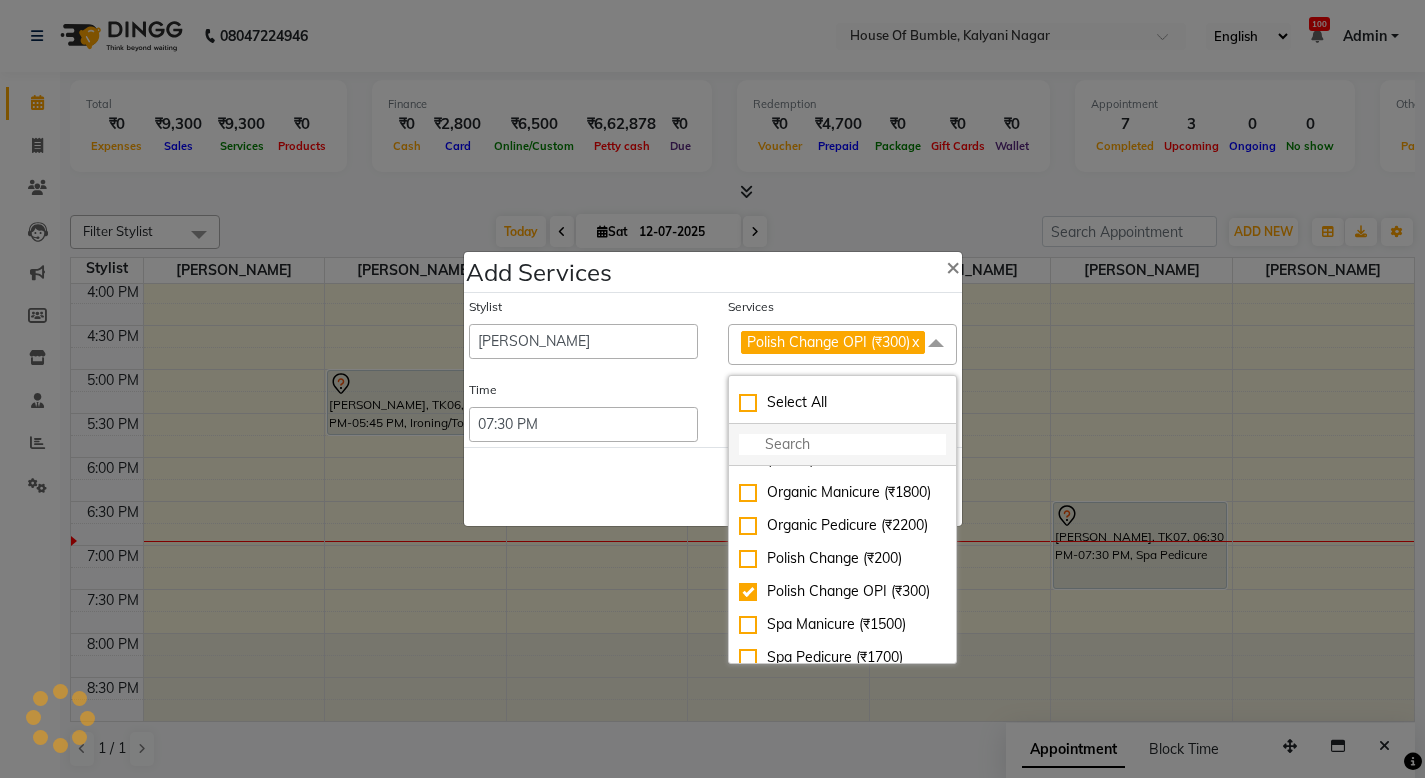 click 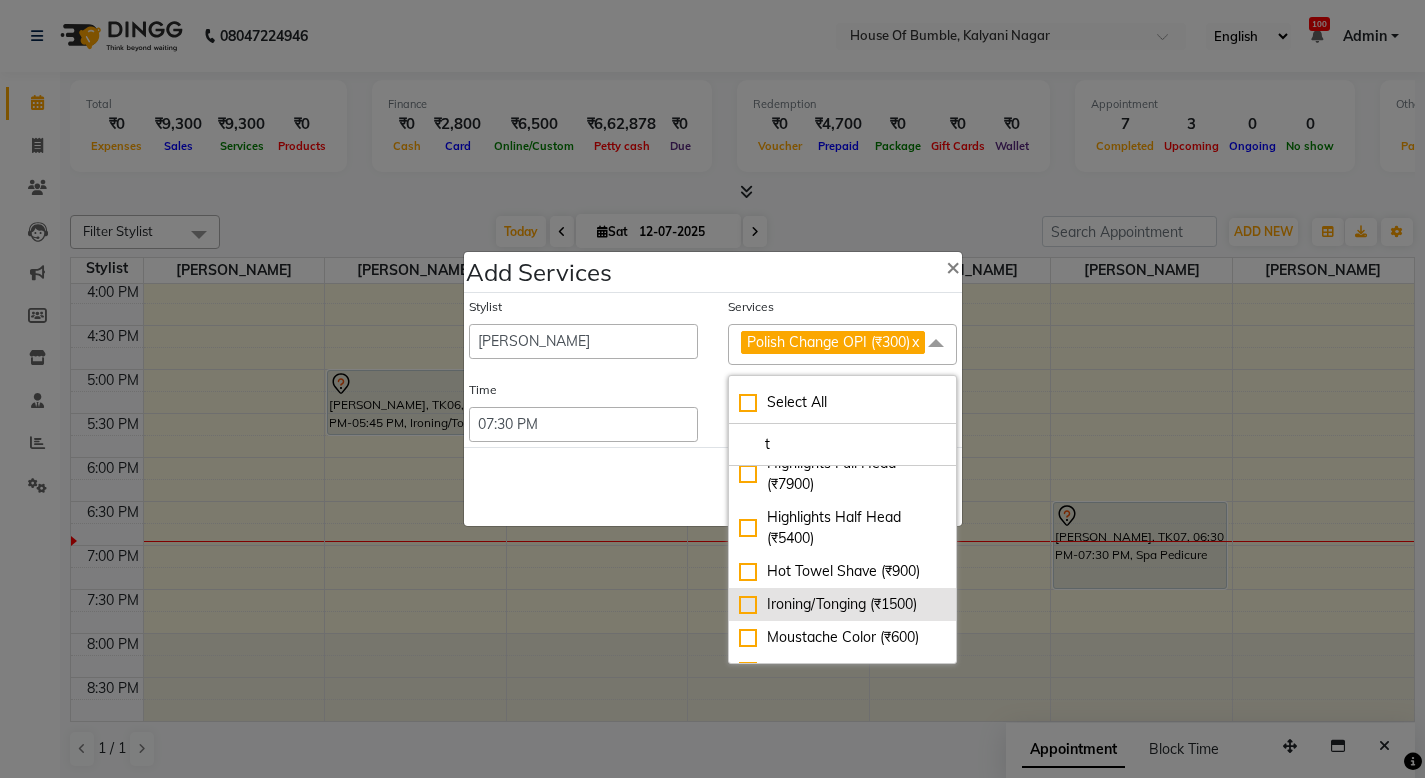 scroll, scrollTop: 1189, scrollLeft: 0, axis: vertical 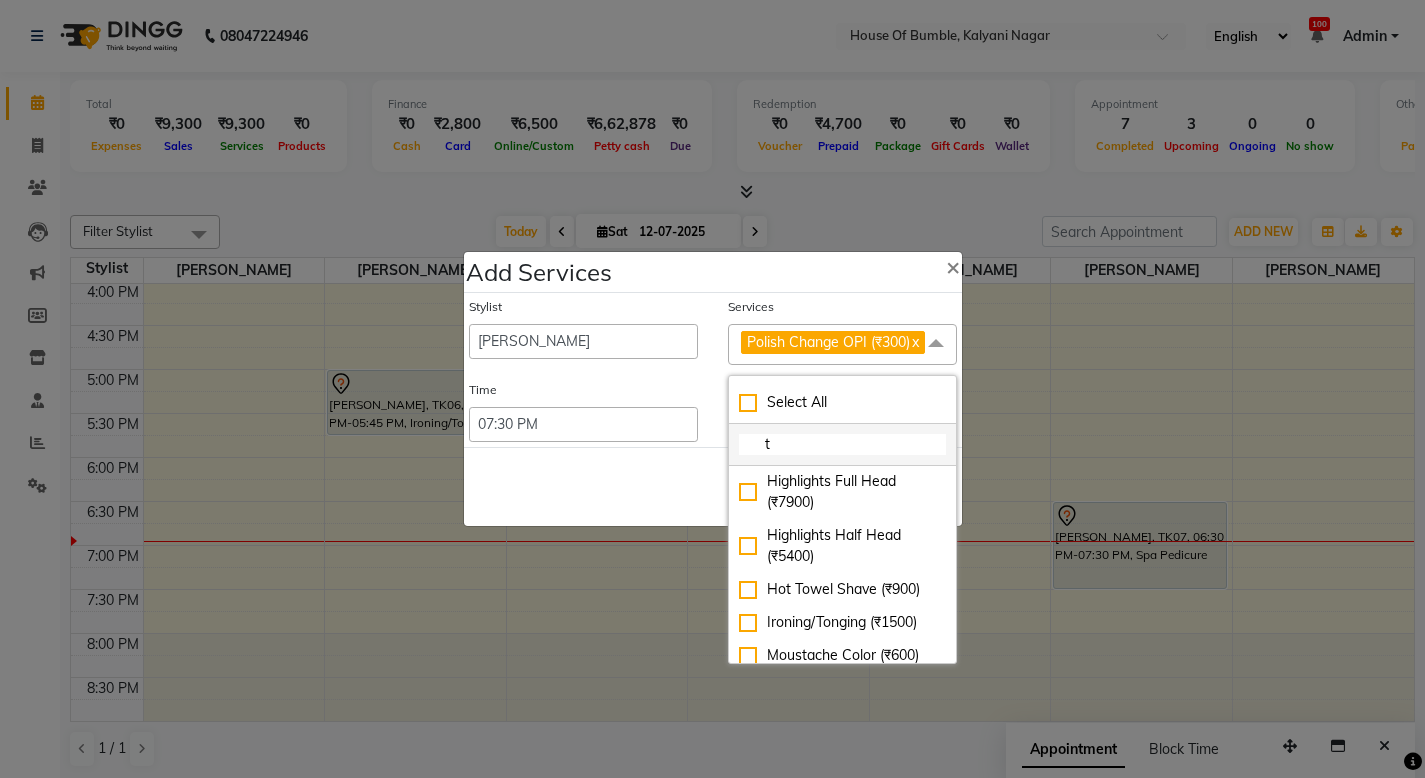 click on "t" 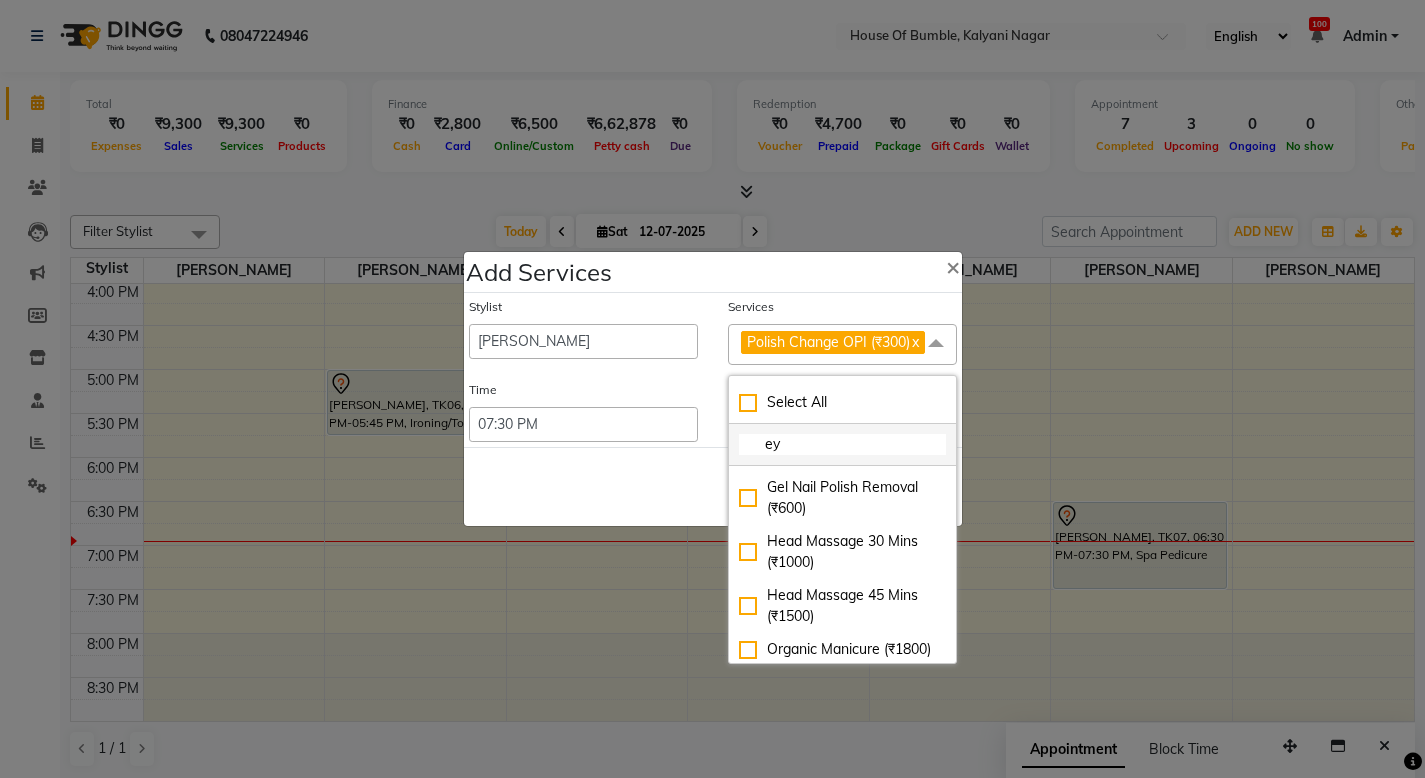 scroll, scrollTop: 0, scrollLeft: 0, axis: both 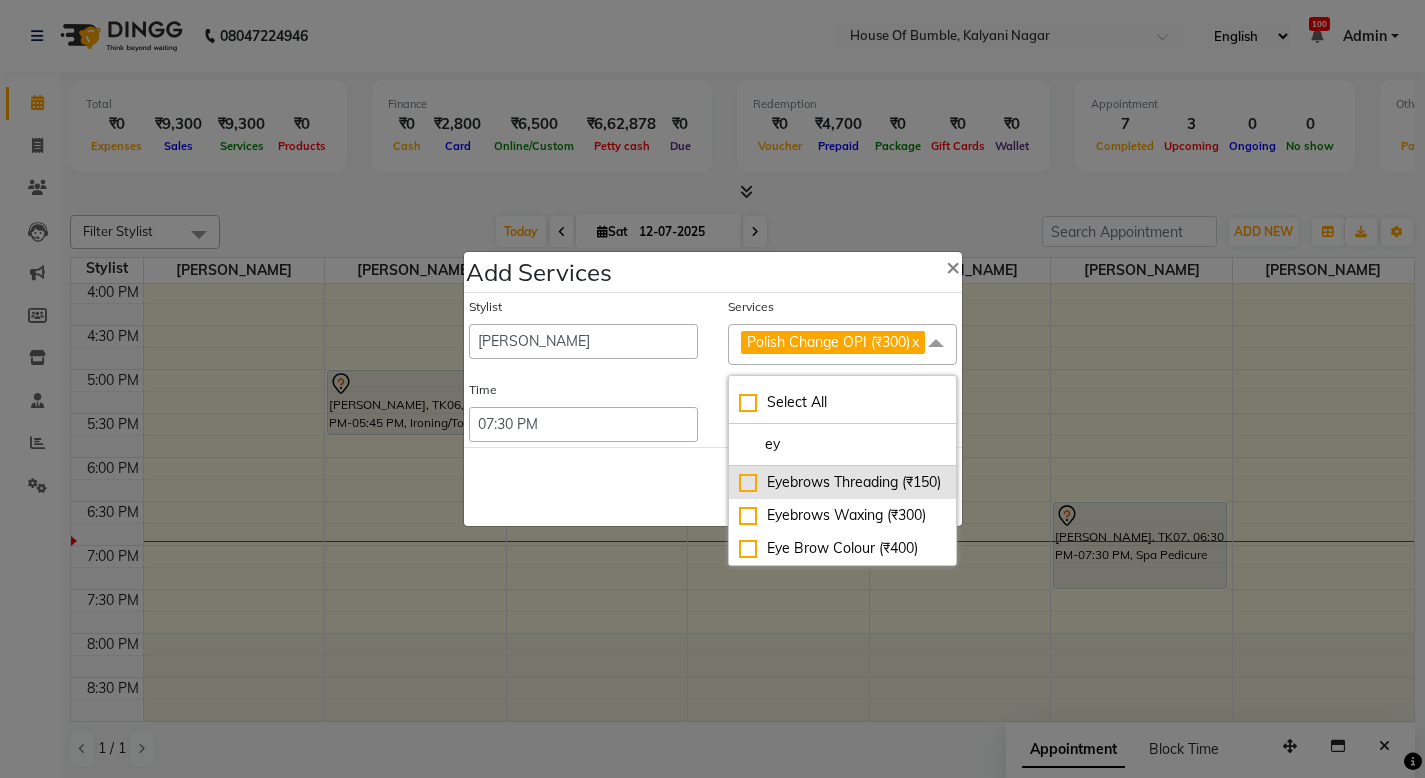 type on "ey" 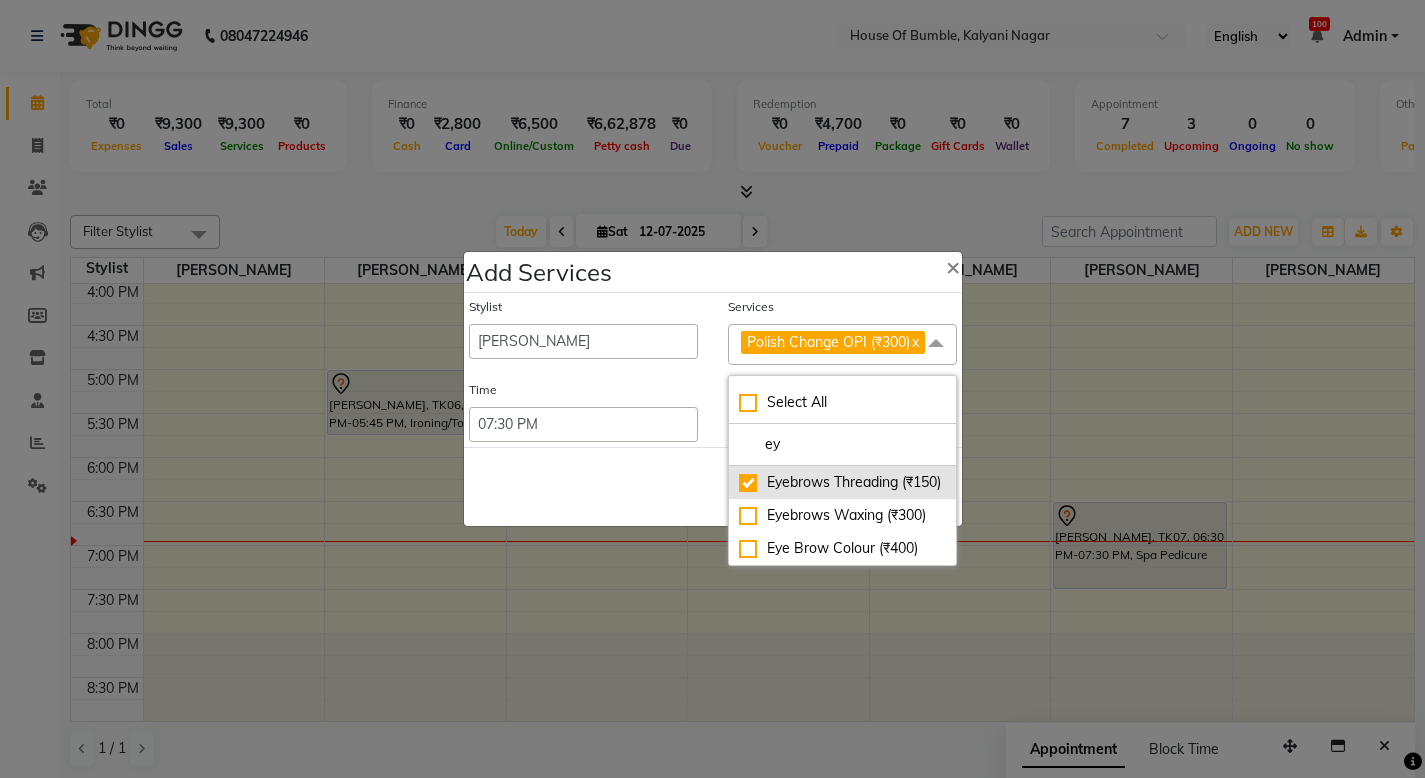 checkbox on "true" 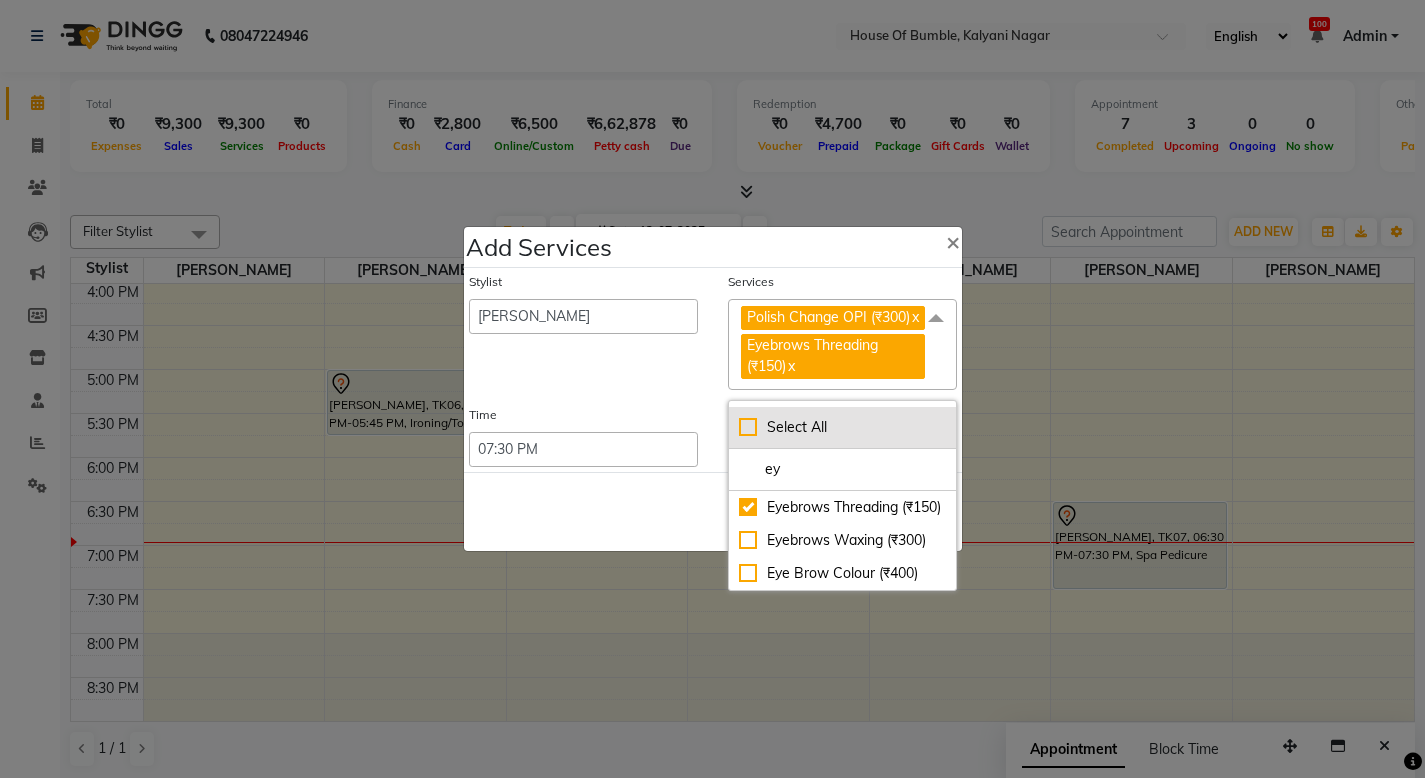 click on "Select All" 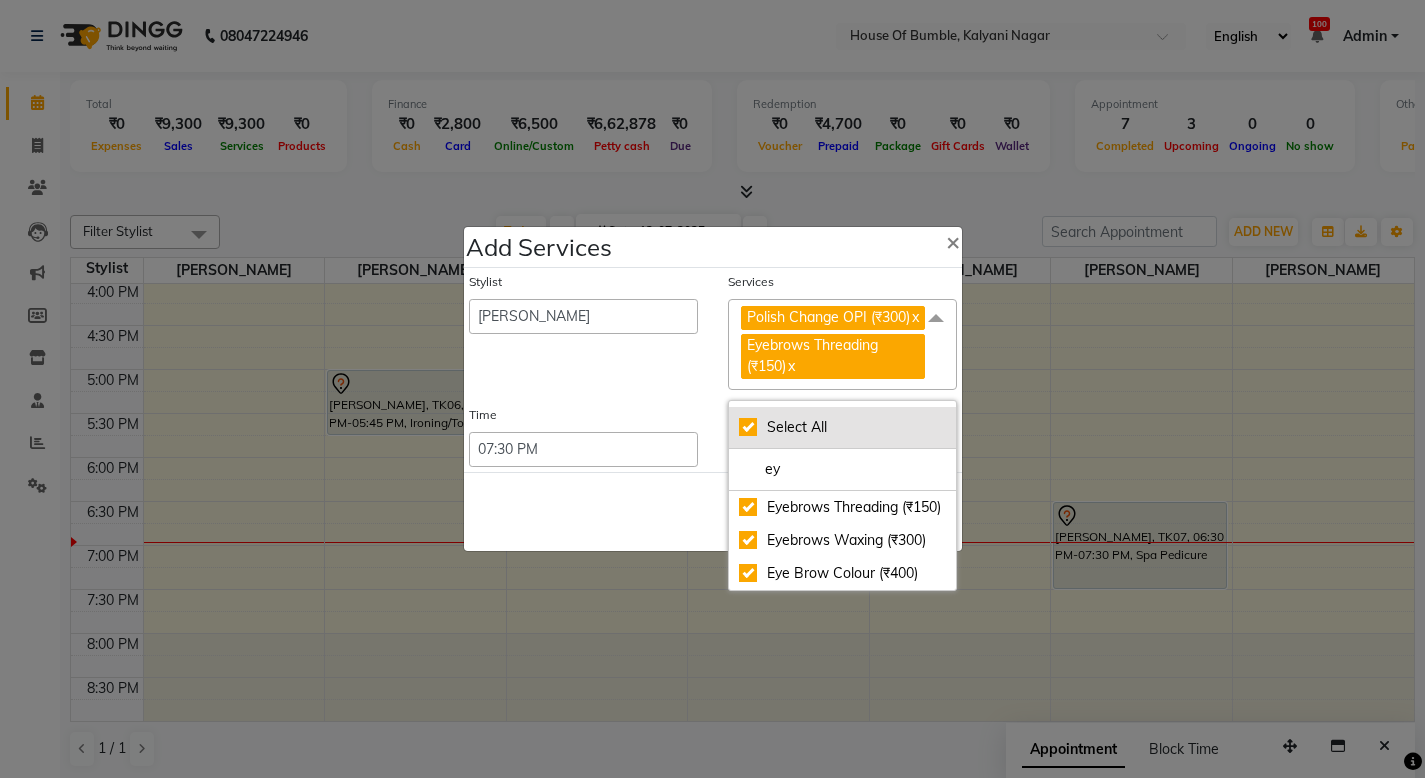 checkbox on "true" 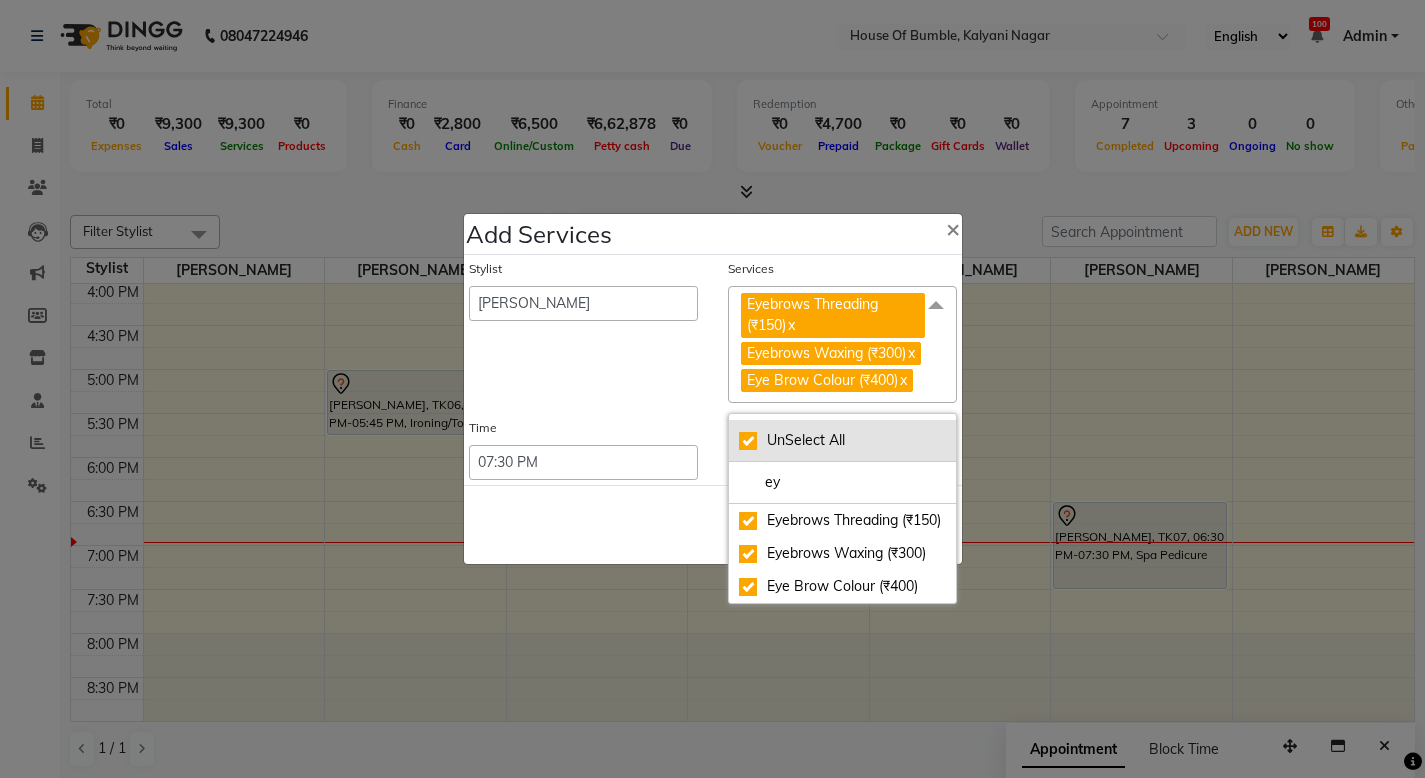 click on "UnSelect All" 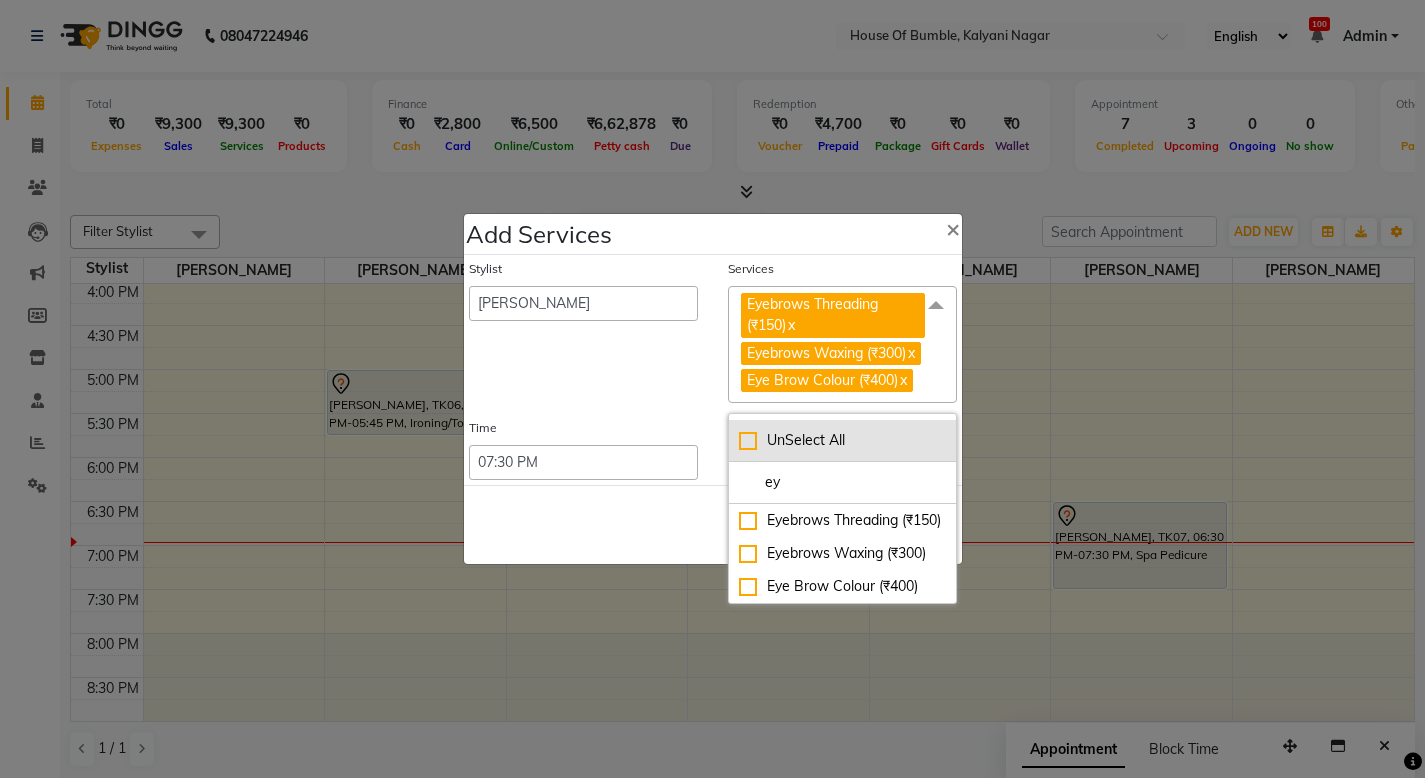 checkbox on "false" 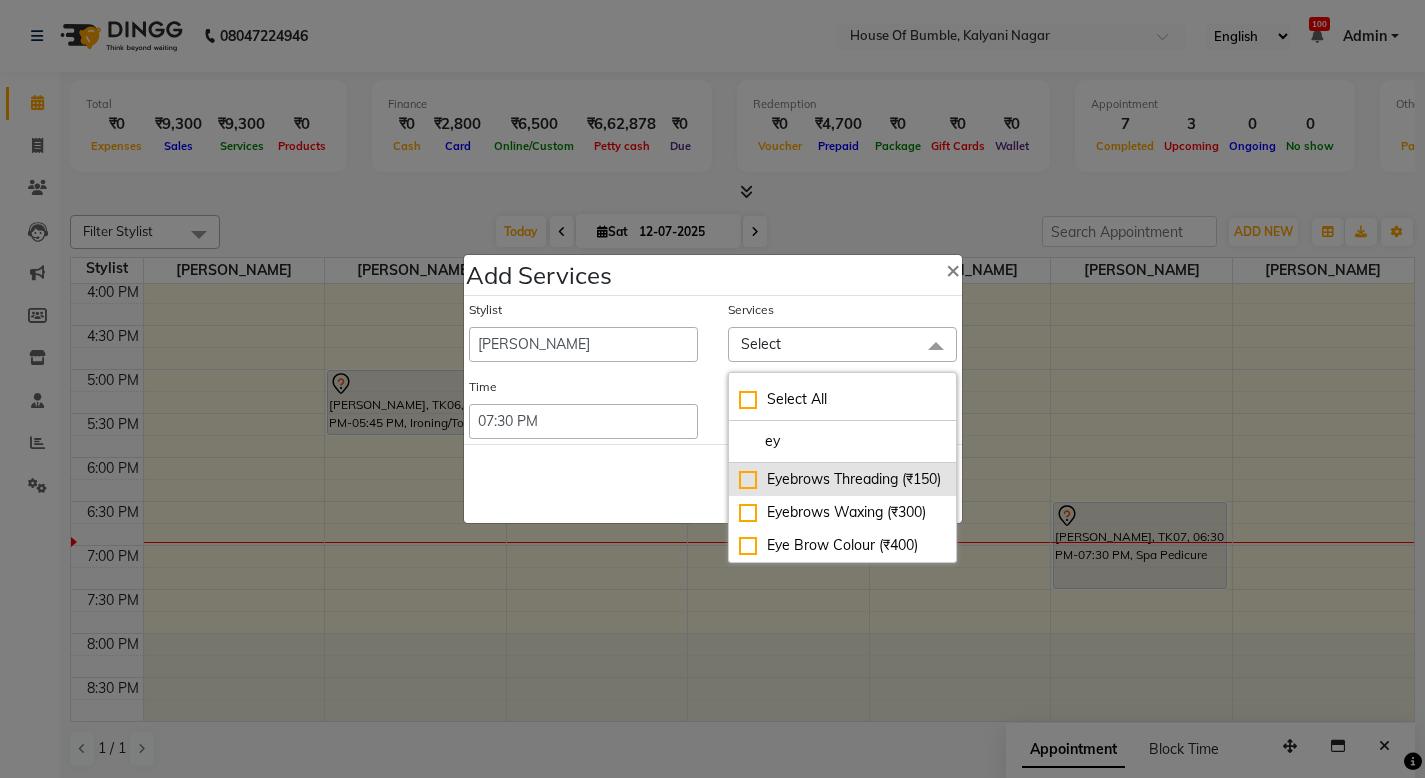 click on "Eyebrows Threading (₹150)" 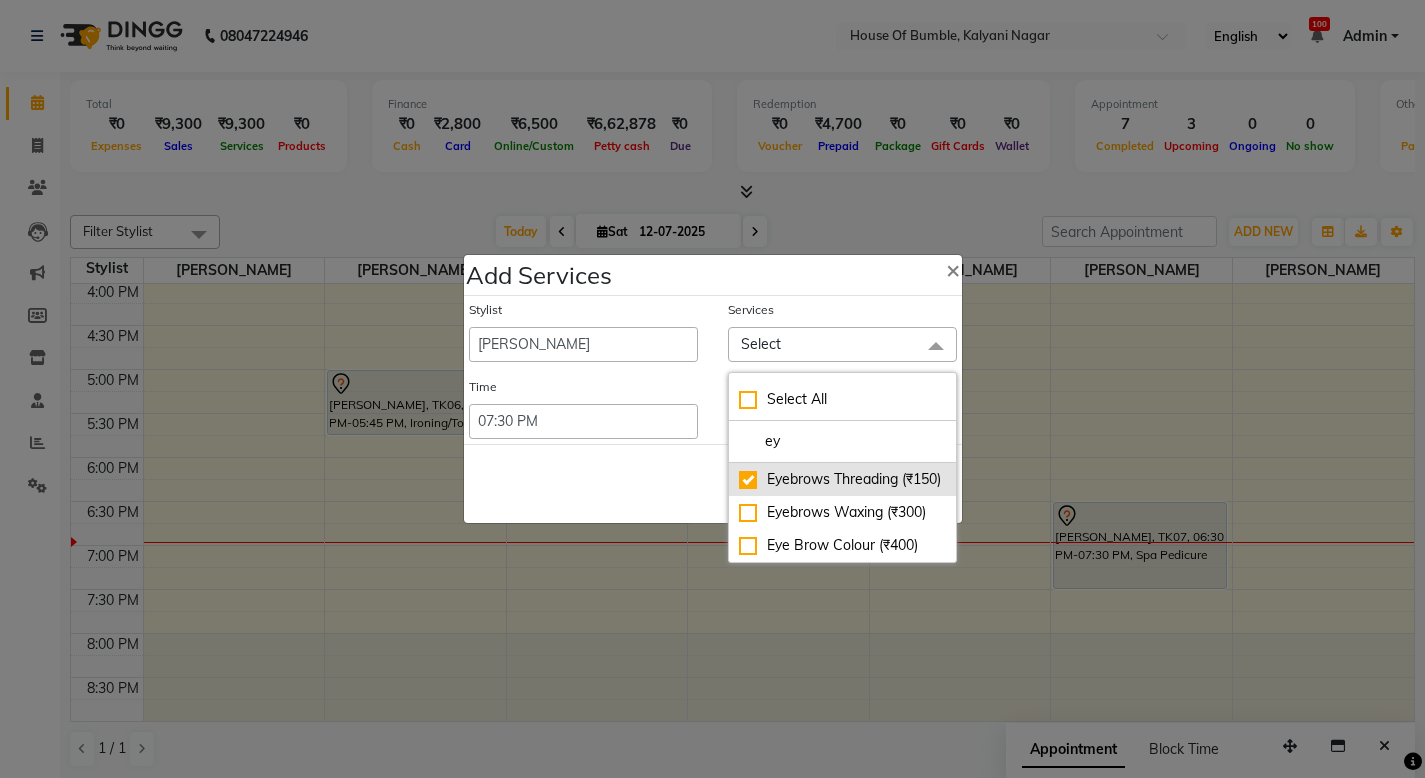 checkbox on "true" 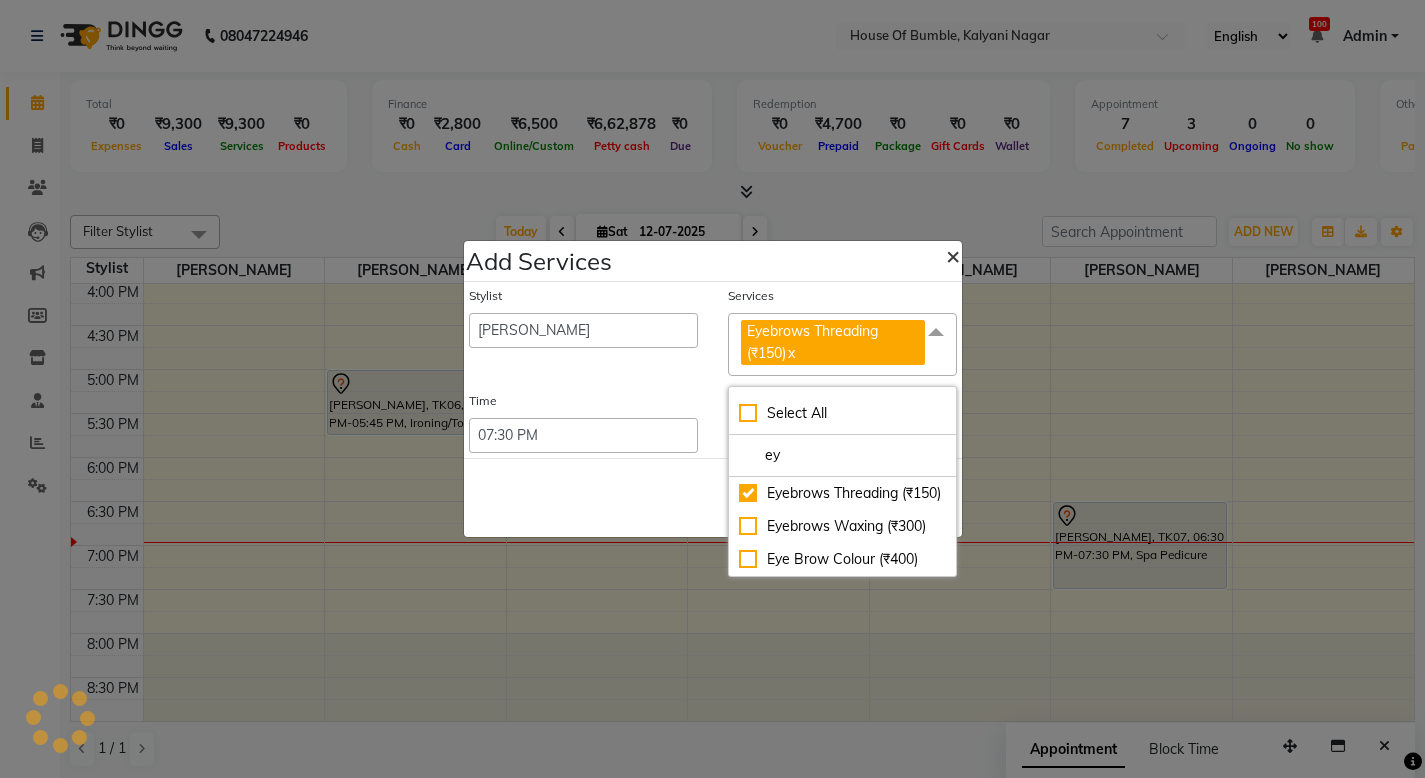 click on "×" 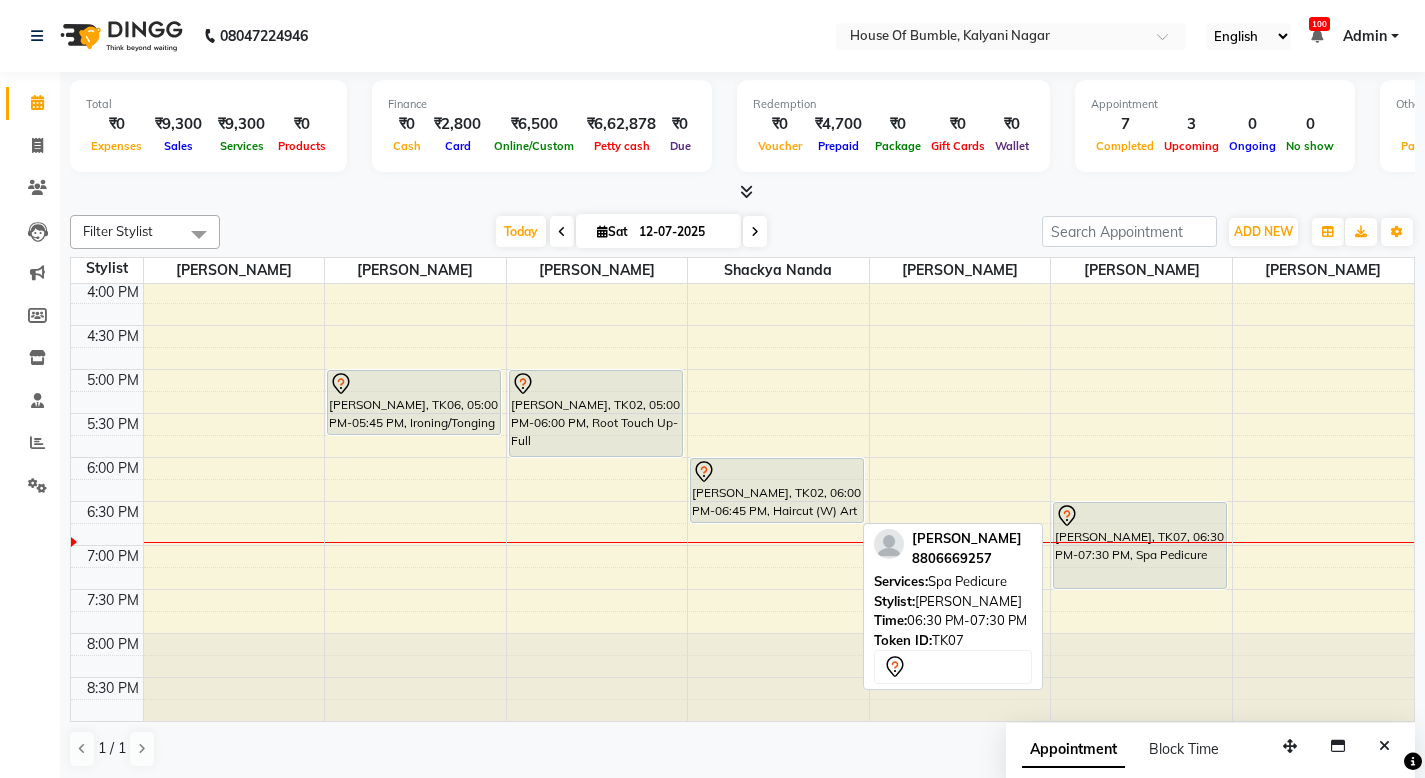click on "[PERSON_NAME], TK07, 06:30 PM-07:30 PM, Spa Pedicure" at bounding box center (1140, 545) 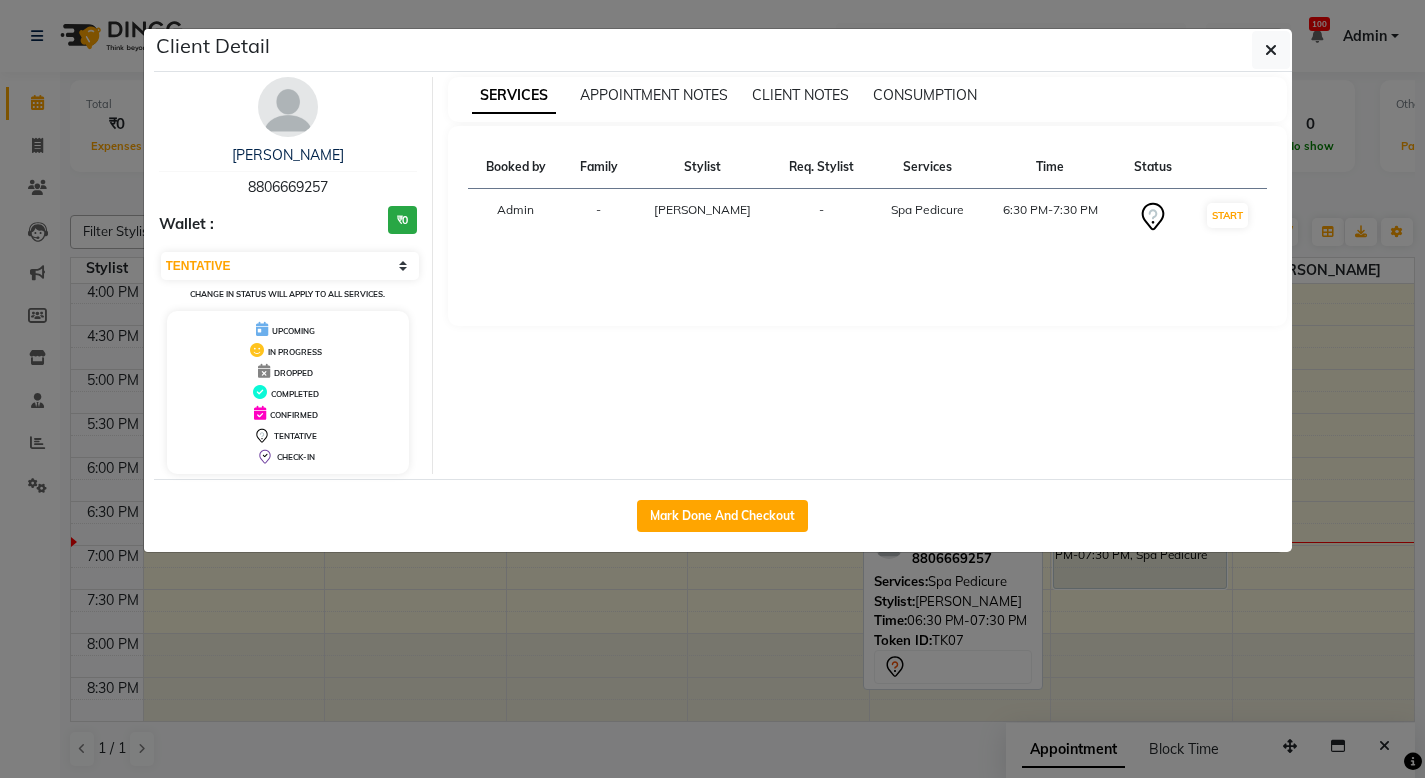 click on "Client Detail  [PERSON_NAME]   8806669257 Wallet : ₹0 Select IN SERVICE CONFIRMED TENTATIVE CHECK IN MARK DONE DROPPED UPCOMING Change in status will apply to all services. UPCOMING IN PROGRESS DROPPED COMPLETED CONFIRMED TENTATIVE CHECK-IN SERVICES APPOINTMENT NOTES CLIENT NOTES CONSUMPTION Booked by Family Stylist Req. Stylist Services Time Status  Admin  - [PERSON_NAME] -  Spa Pedicure   6:30 PM-7:30 PM   START   Mark Done And Checkout" 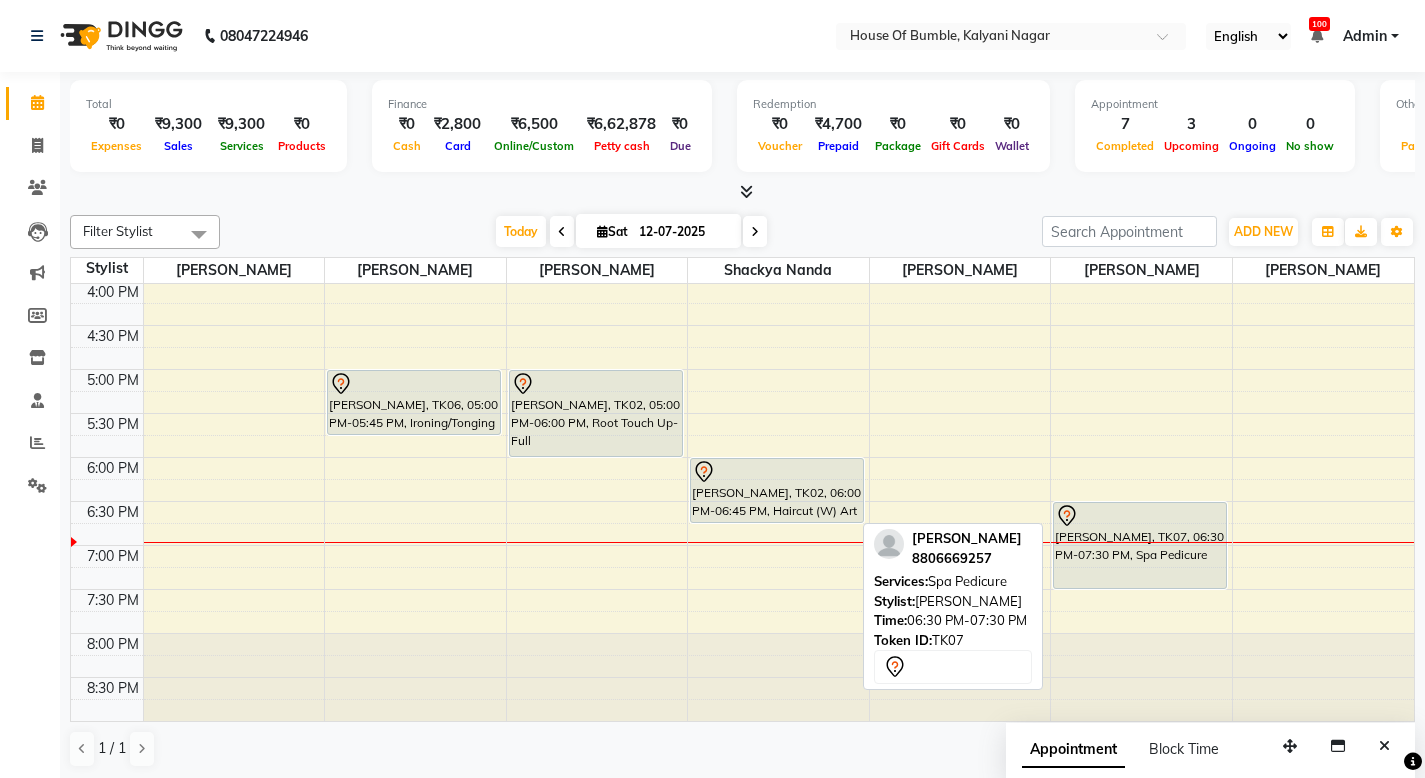 click on "[PERSON_NAME], TK07, 06:30 PM-07:30 PM, Spa Pedicure" at bounding box center (1140, 545) 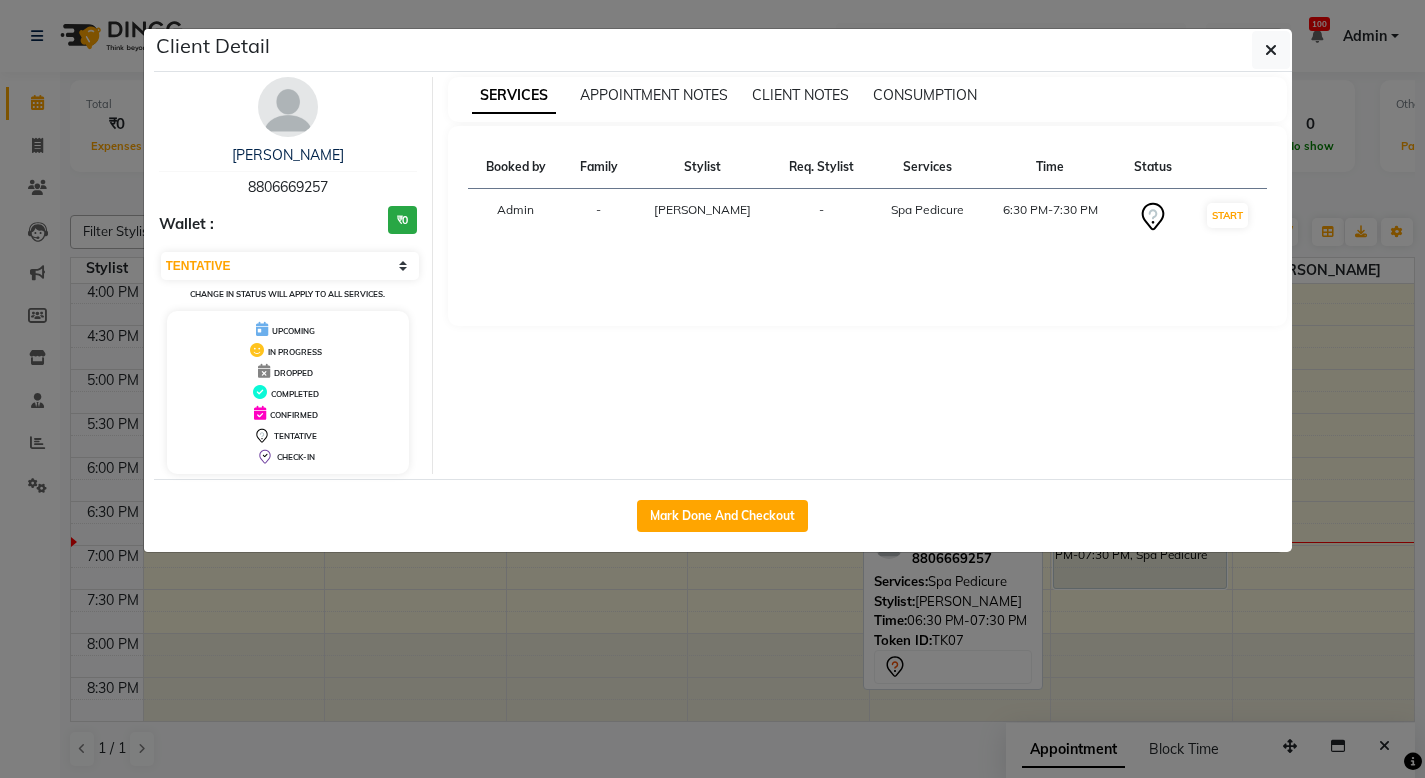 click on "Client Detail  [PERSON_NAME]   8806669257 Wallet : ₹0 Select IN SERVICE CONFIRMED TENTATIVE CHECK IN MARK DONE DROPPED UPCOMING Change in status will apply to all services. UPCOMING IN PROGRESS DROPPED COMPLETED CONFIRMED TENTATIVE CHECK-IN SERVICES APPOINTMENT NOTES CLIENT NOTES CONSUMPTION Booked by Family Stylist Req. Stylist Services Time Status  Admin  - [PERSON_NAME] -  Spa Pedicure   6:30 PM-7:30 PM   START   Mark Done And Checkout" 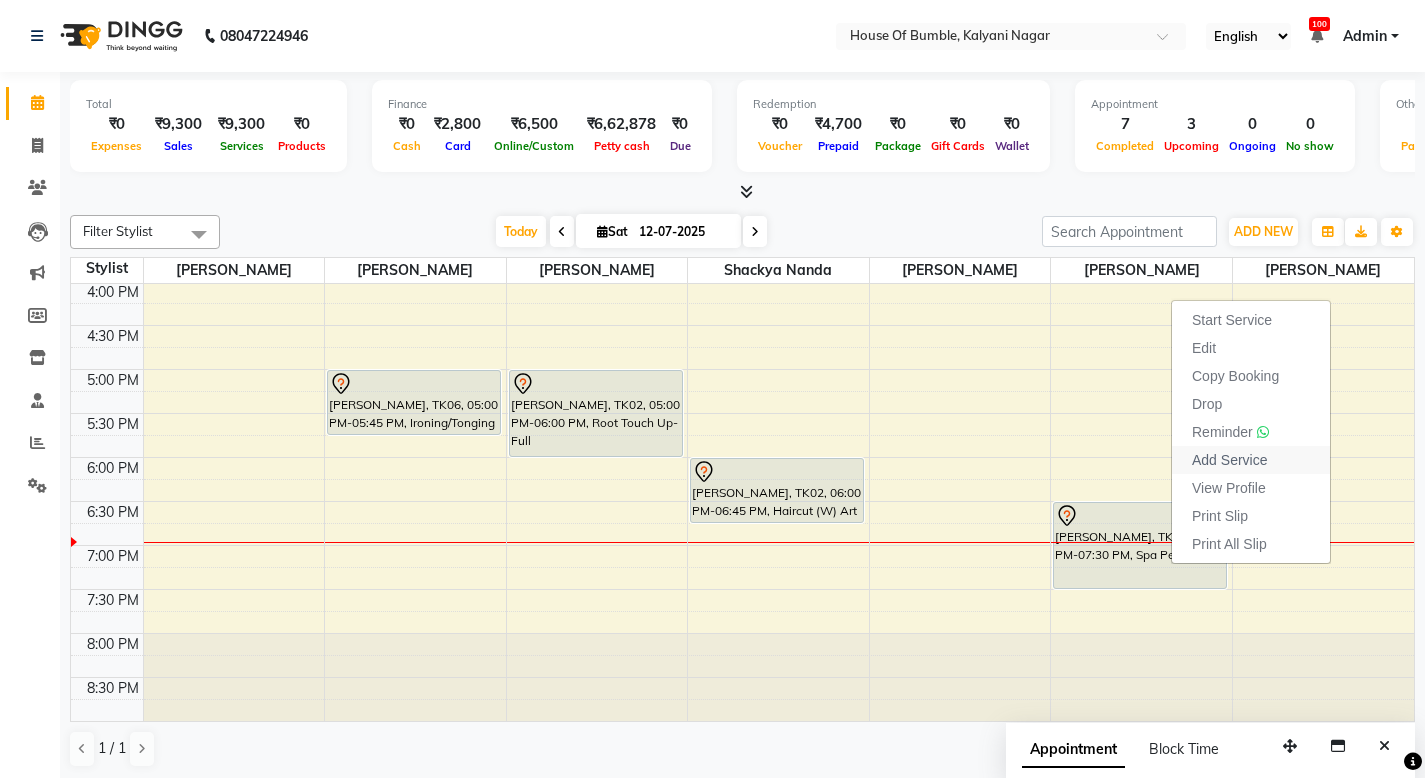 click on "Add Service" at bounding box center [1251, 460] 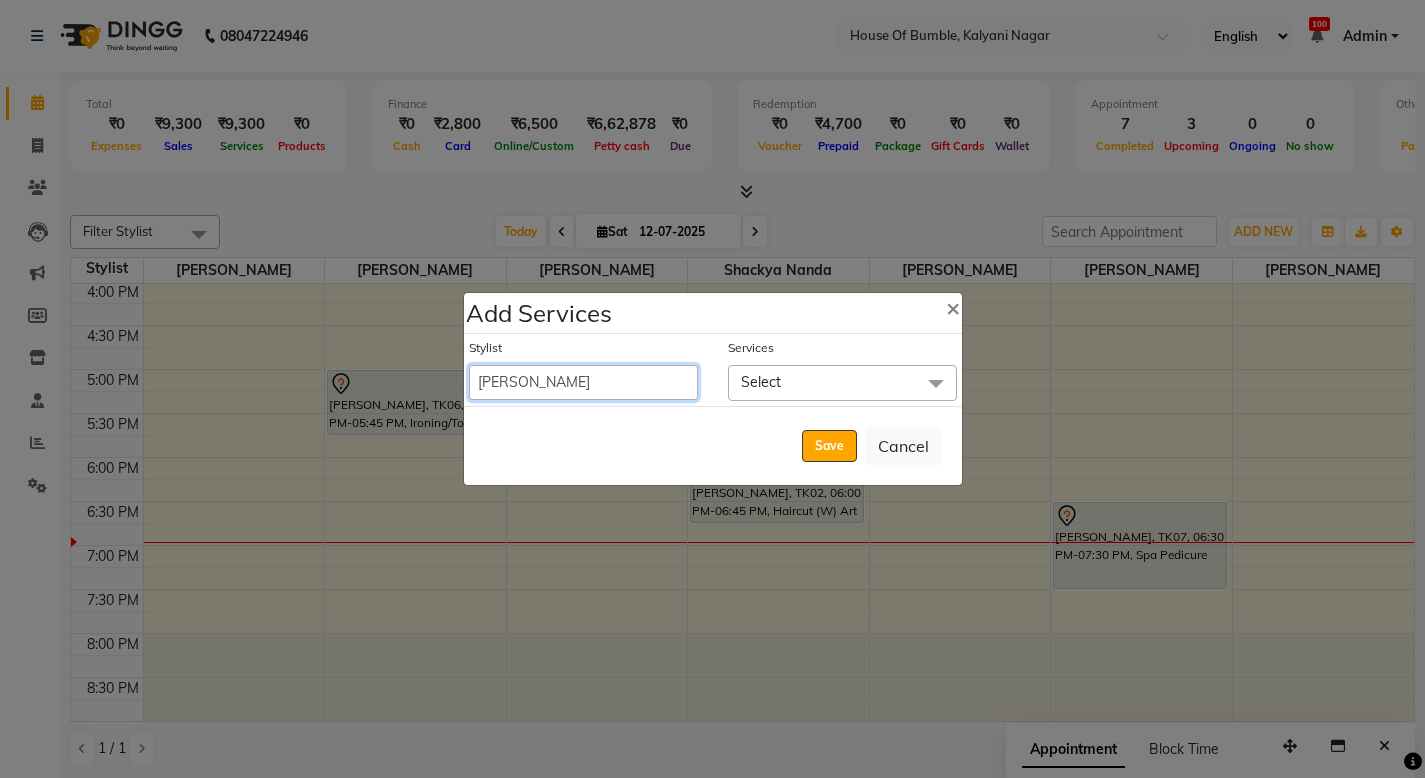 select on "8247" 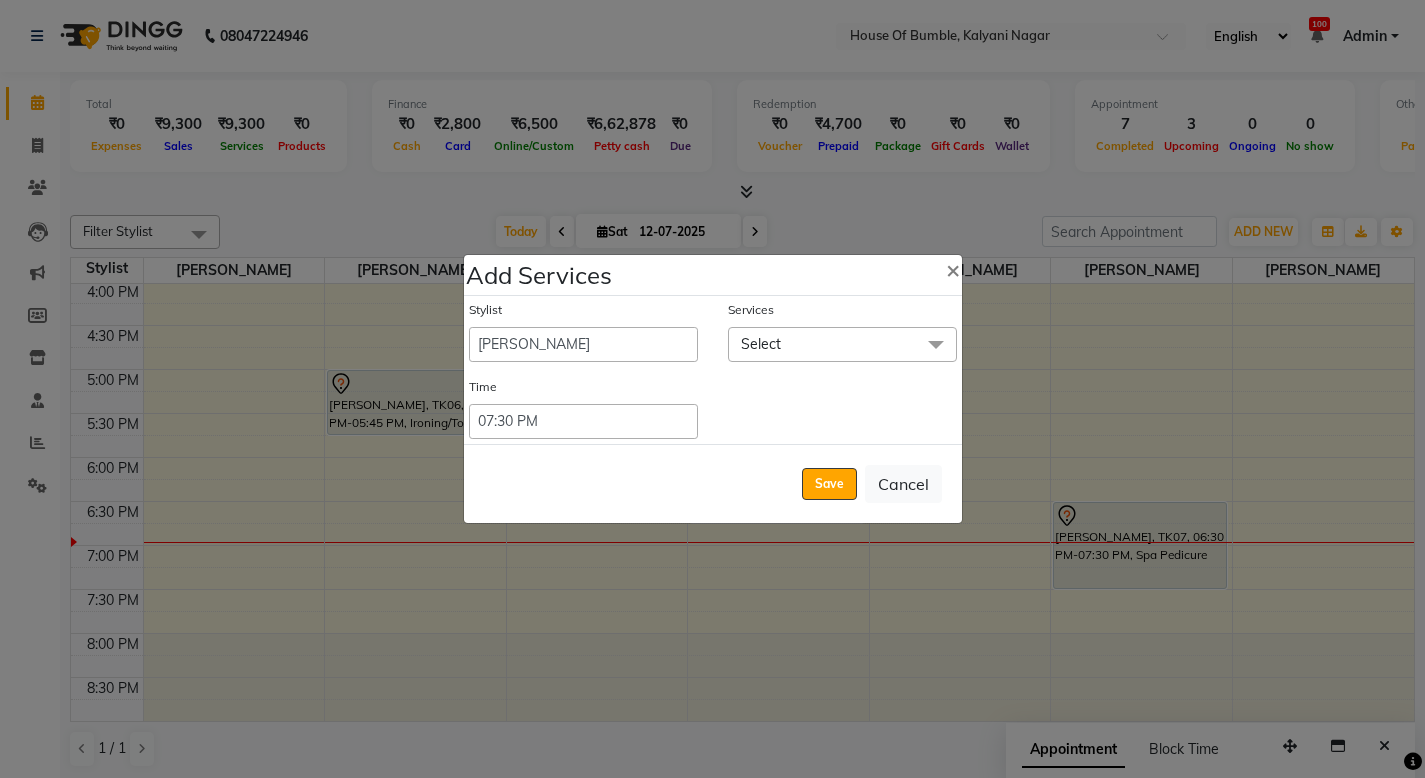 click on "Select" 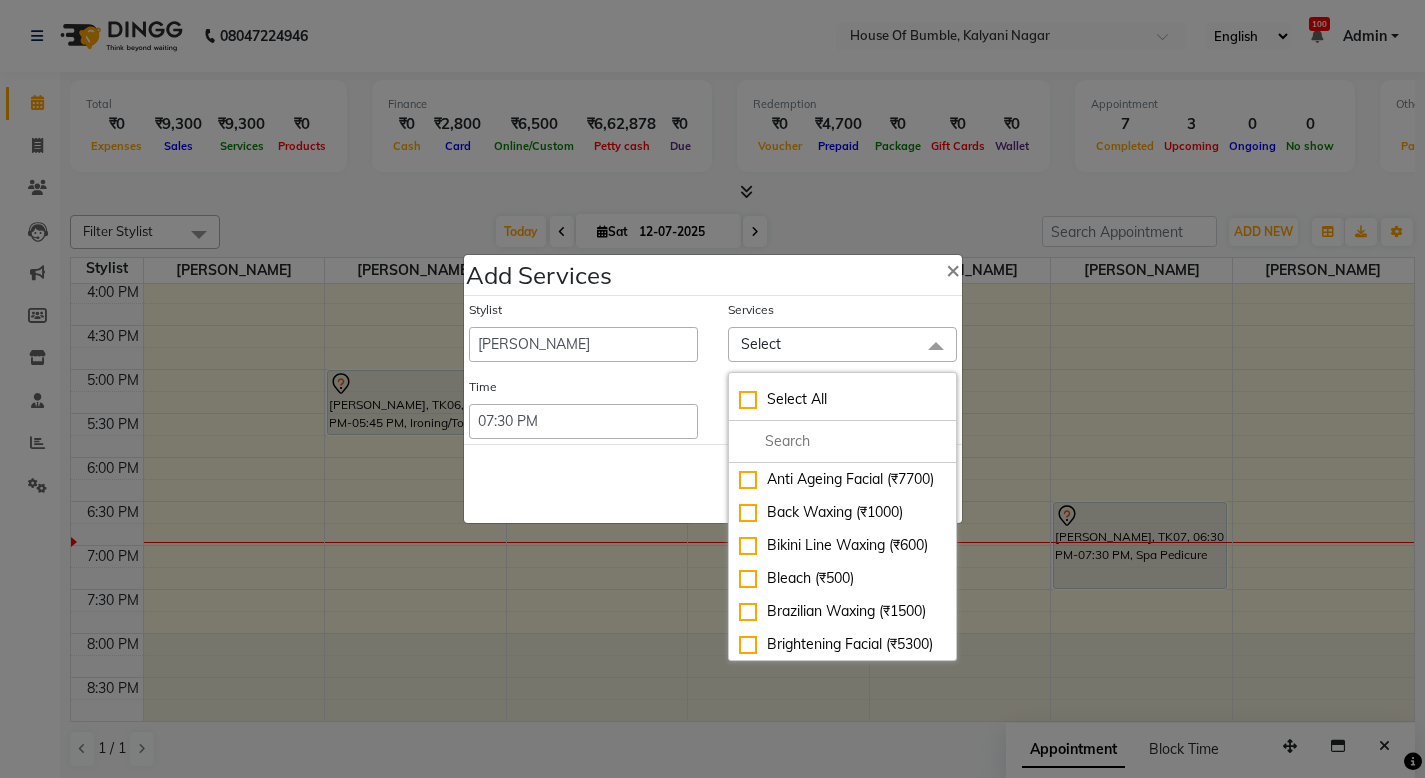 click on "Select" 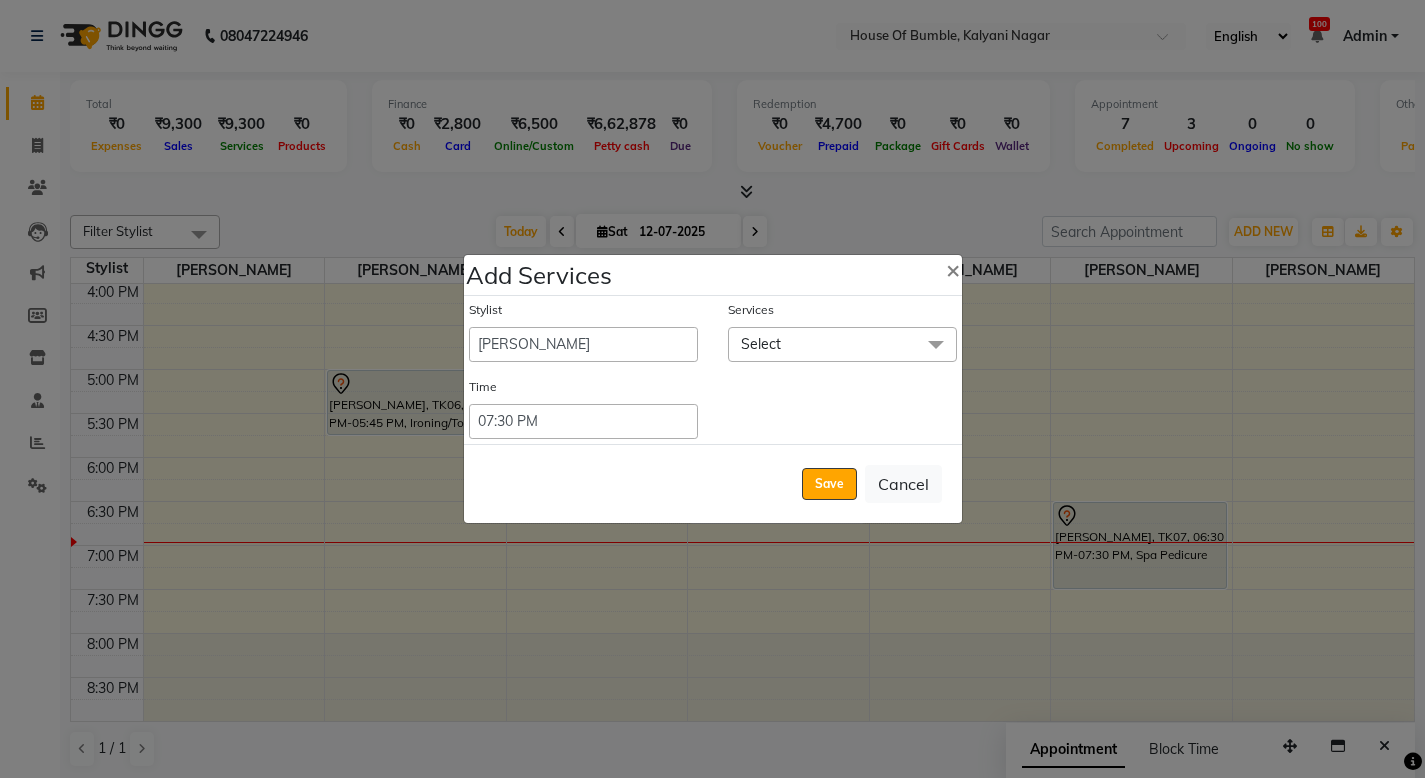 click on "Select" 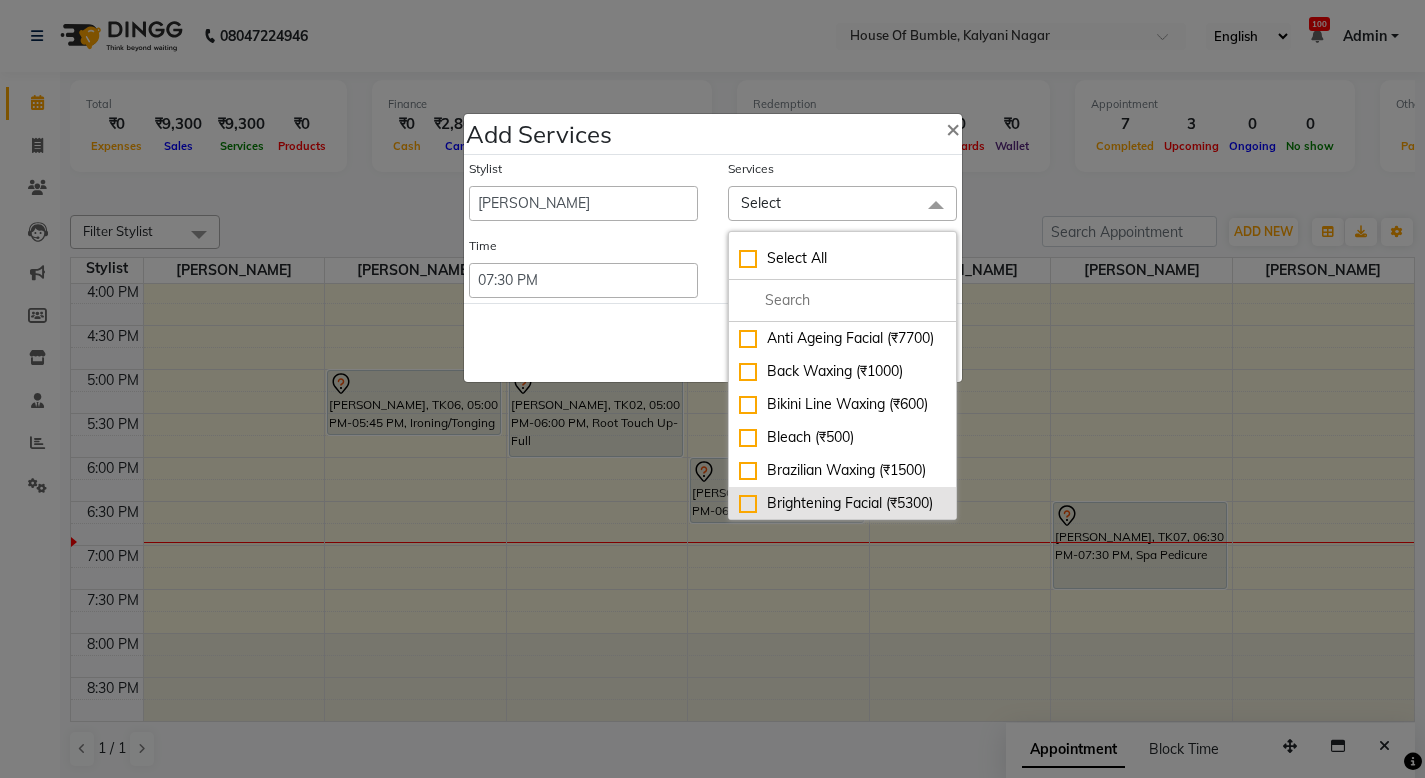 scroll, scrollTop: 55, scrollLeft: 0, axis: vertical 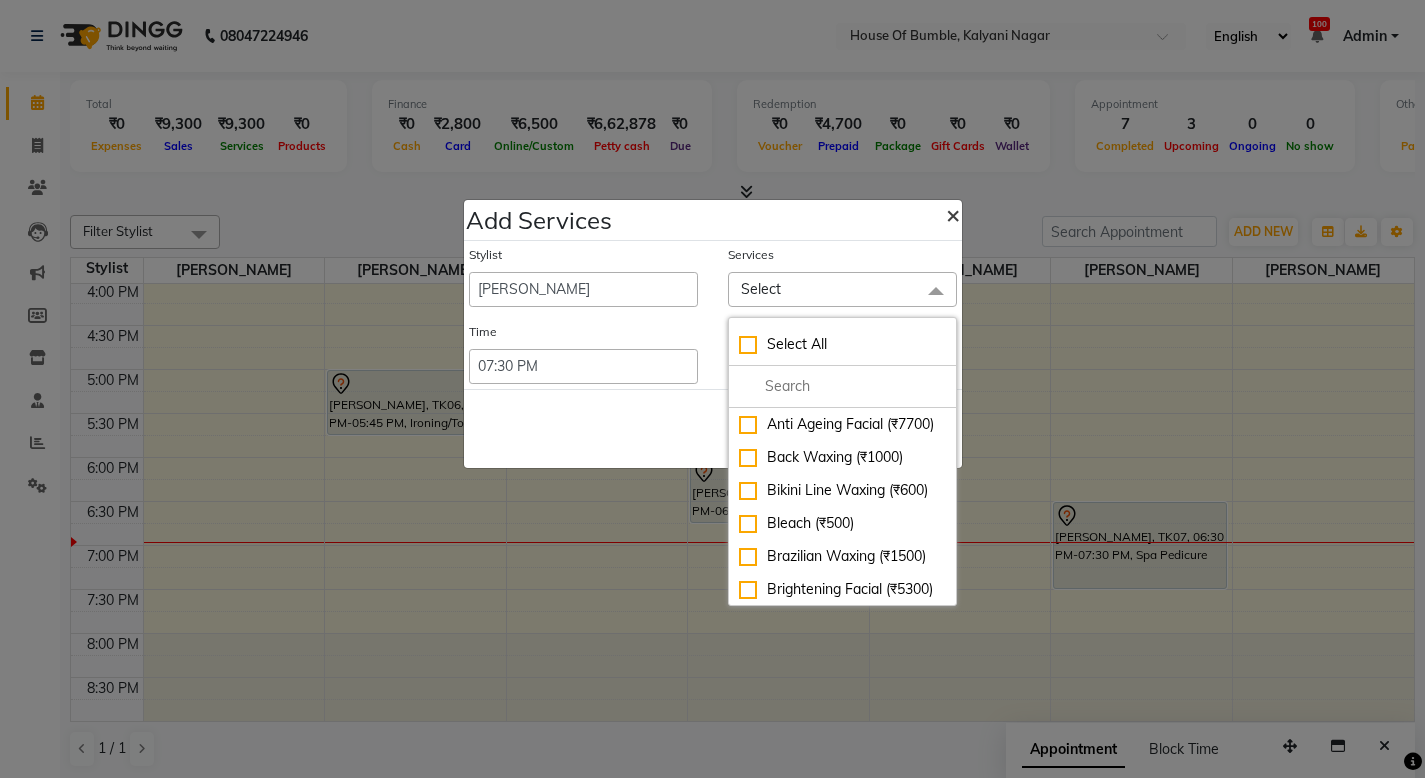 click on "×" 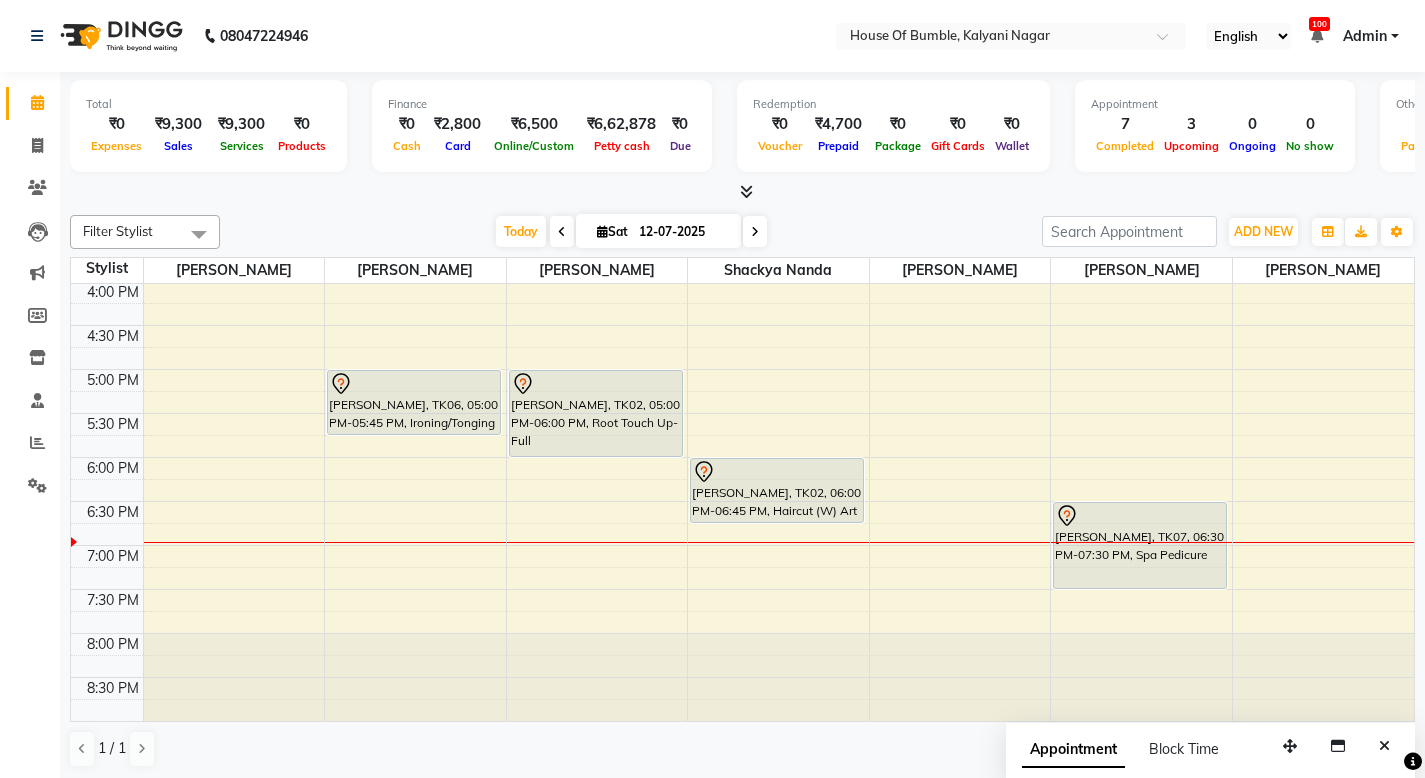 scroll, scrollTop: 0, scrollLeft: 0, axis: both 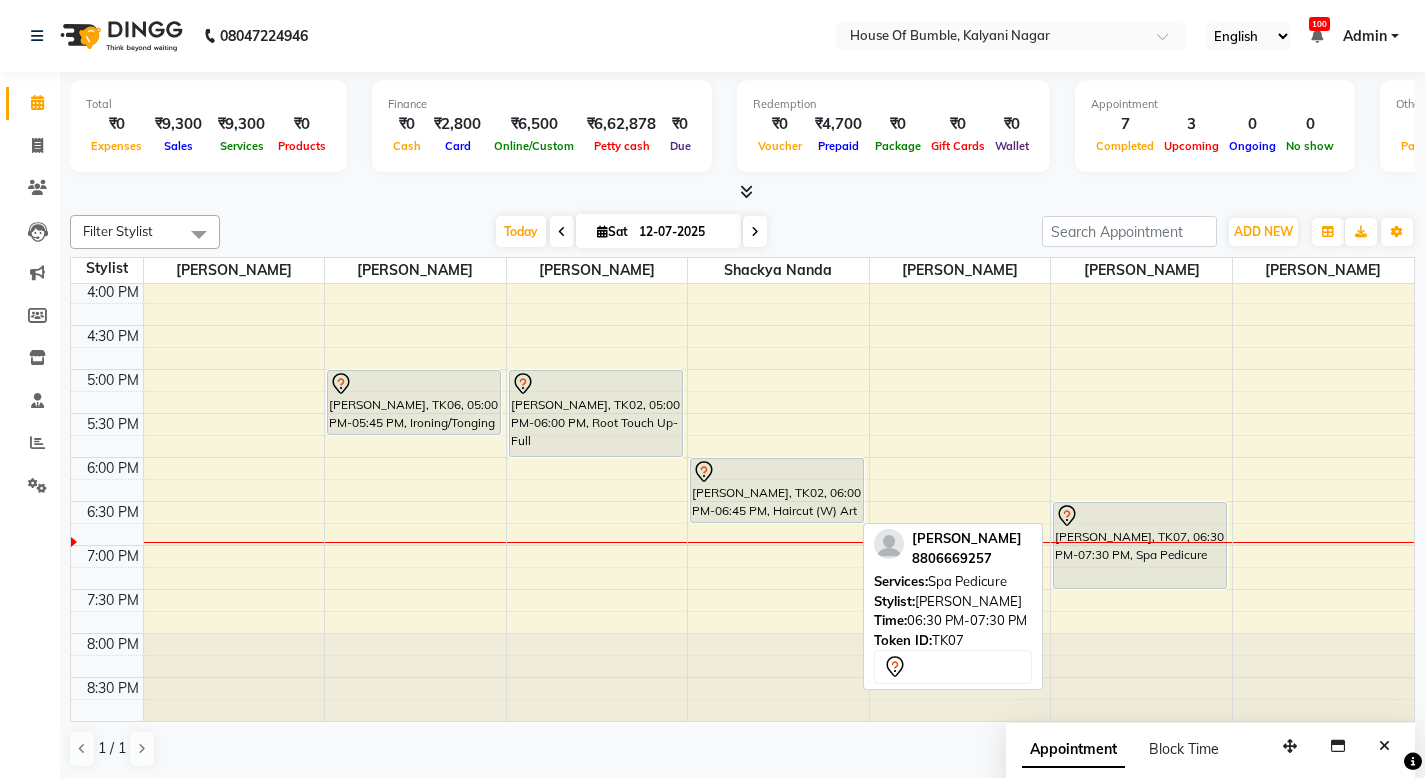 click on "[PERSON_NAME], TK07, 06:30 PM-07:30 PM, Spa Pedicure" at bounding box center [1140, 545] 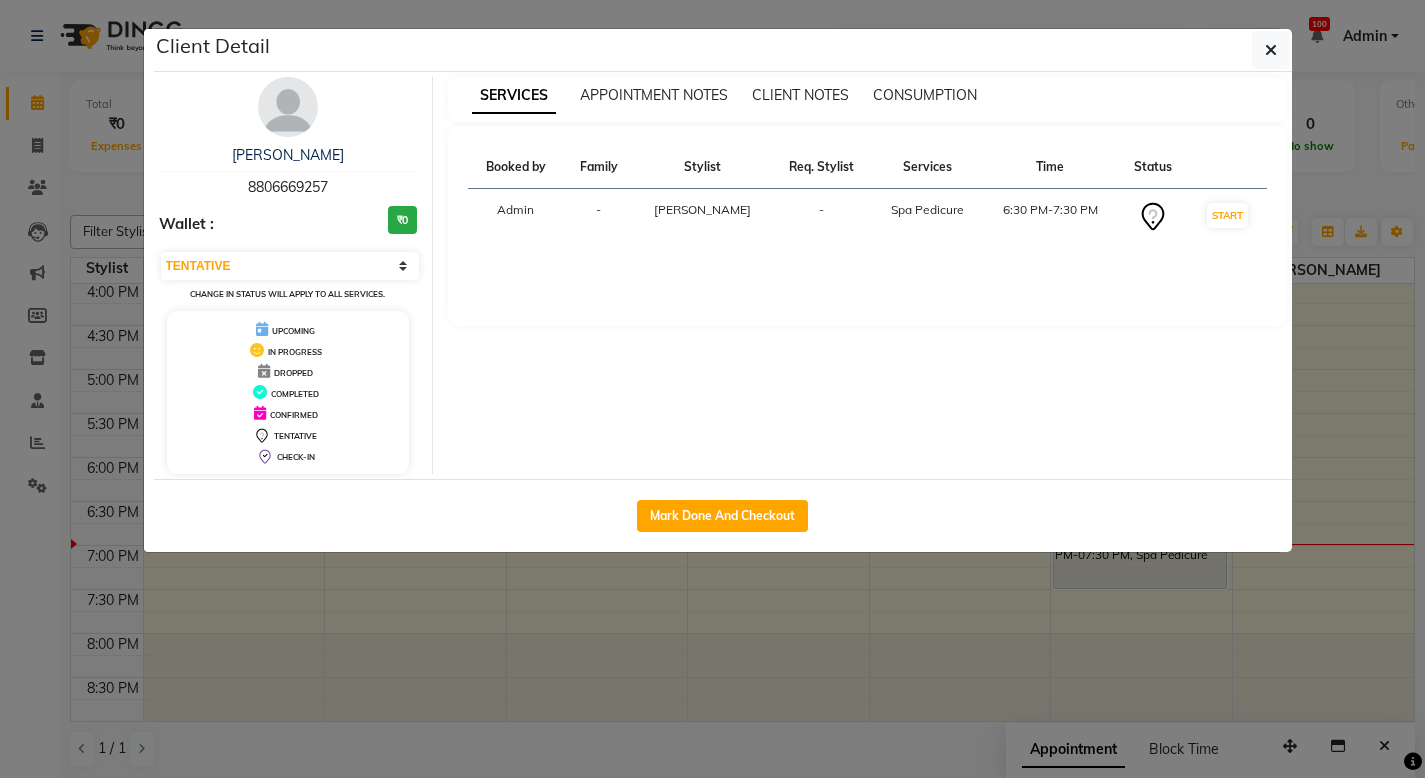 click on "Client Detail  [PERSON_NAME]   8806669257 Wallet : ₹0 Select IN SERVICE CONFIRMED TENTATIVE CHECK IN MARK DONE DROPPED UPCOMING Change in status will apply to all services. UPCOMING IN PROGRESS DROPPED COMPLETED CONFIRMED TENTATIVE CHECK-IN SERVICES APPOINTMENT NOTES CLIENT NOTES CONSUMPTION Booked by Family Stylist Req. Stylist Services Time Status  Admin  - [PERSON_NAME] -  Spa Pedicure   6:30 PM-7:30 PM   START   Mark Done And Checkout" 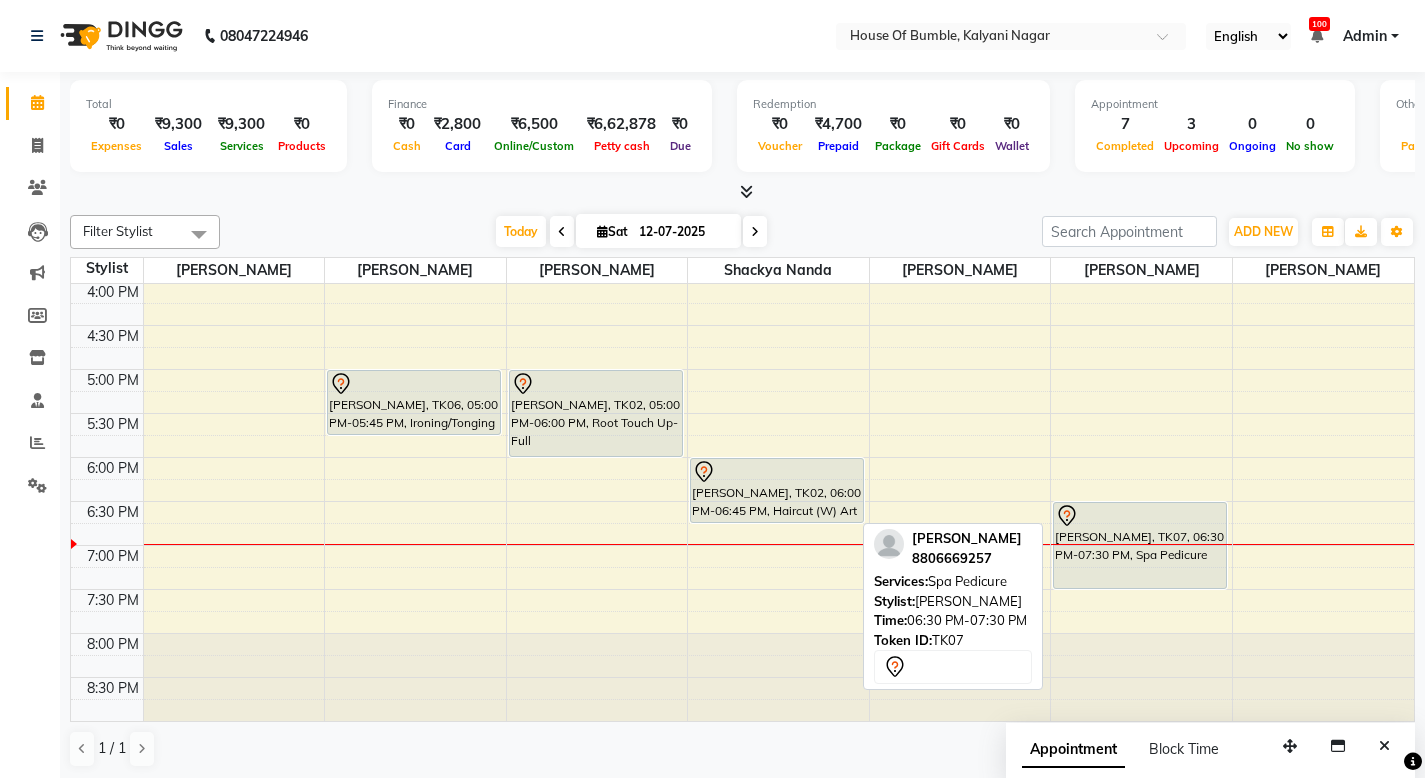 click at bounding box center (1140, 516) 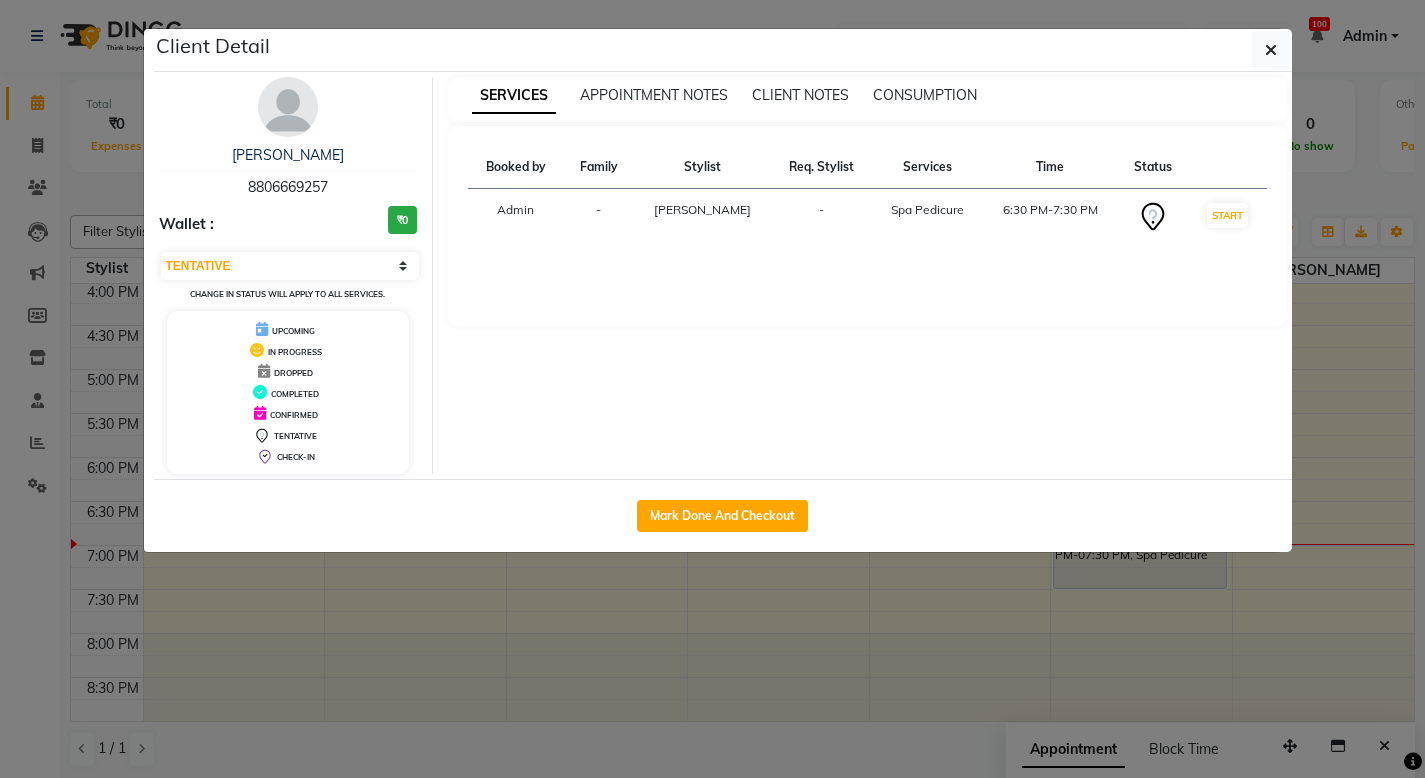click on "Mark Done And Checkout" 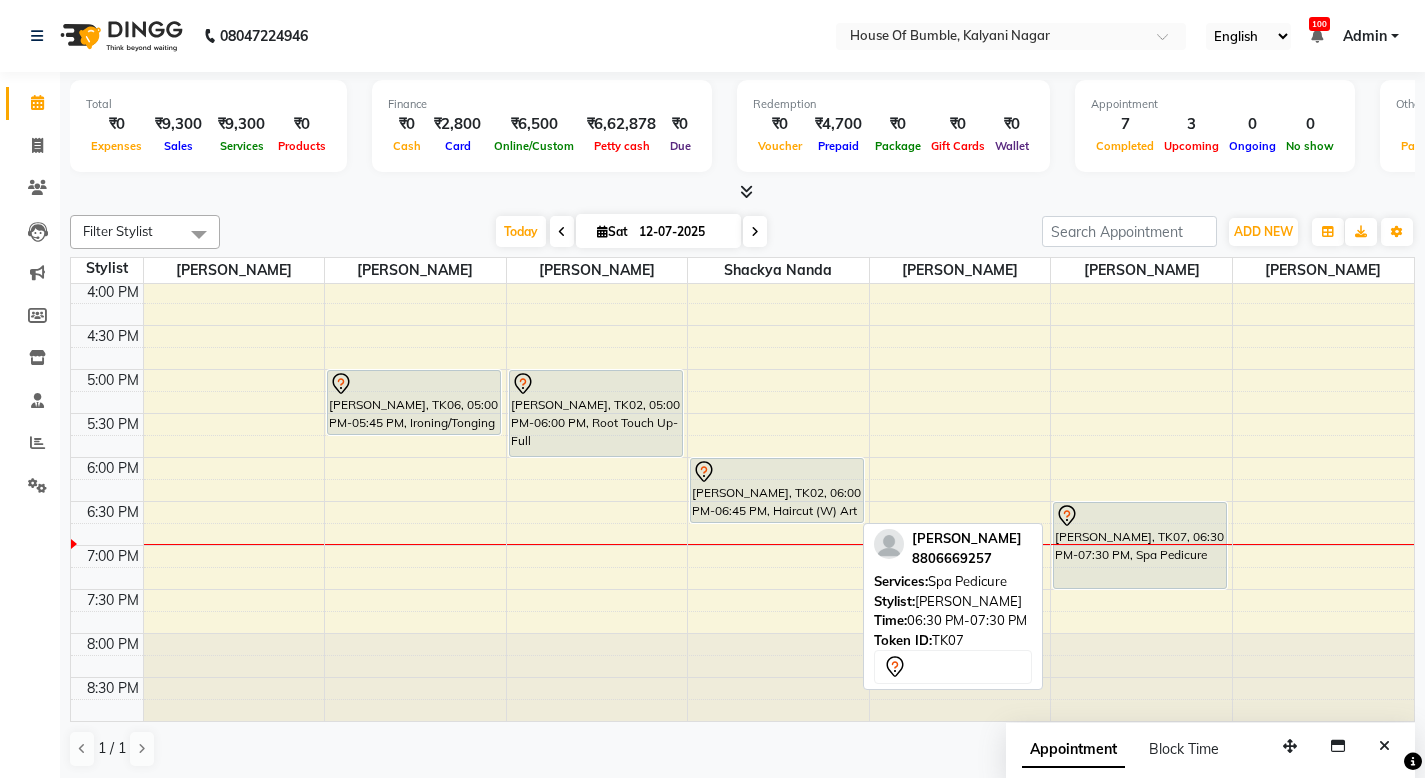 click at bounding box center (1140, 516) 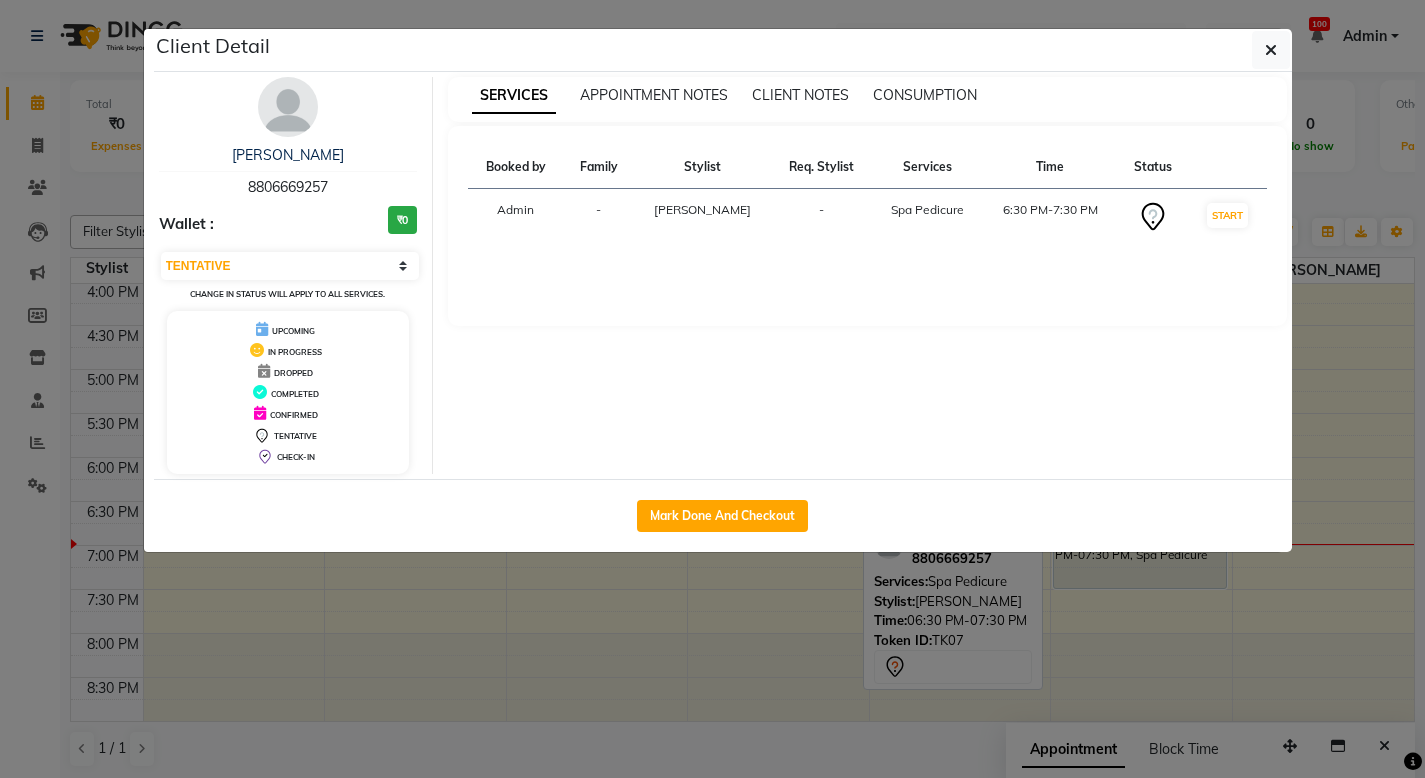 click on "Mark Done And Checkout" 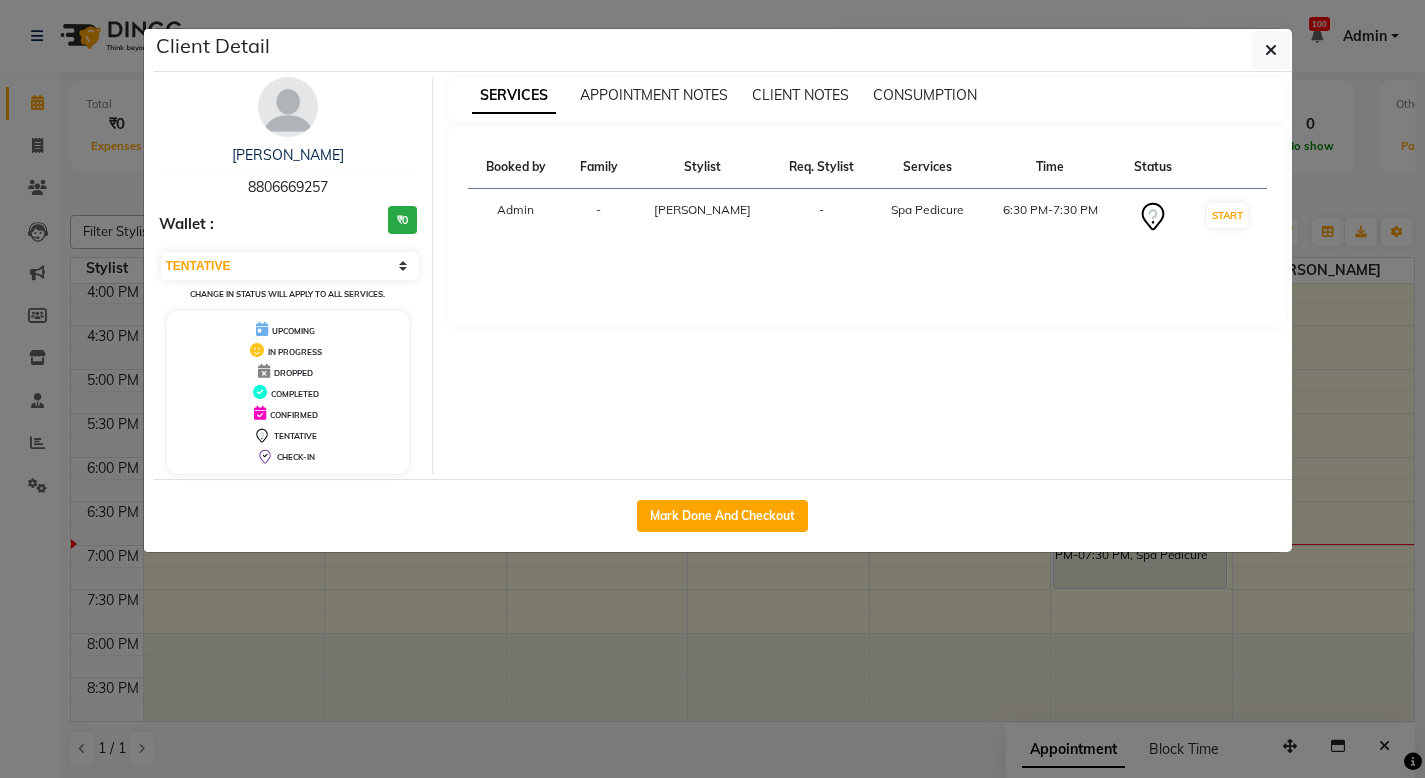 click on "Client Detail  [PERSON_NAME]   8806669257 Wallet : ₹0 Select IN SERVICE CONFIRMED TENTATIVE CHECK IN MARK DONE DROPPED UPCOMING Change in status will apply to all services. UPCOMING IN PROGRESS DROPPED COMPLETED CONFIRMED TENTATIVE CHECK-IN SERVICES APPOINTMENT NOTES CLIENT NOTES CONSUMPTION Booked by Family Stylist Req. Stylist Services Time Status  Admin  - [PERSON_NAME] -  Spa Pedicure   6:30 PM-7:30 PM   START   Mark Done And Checkout" 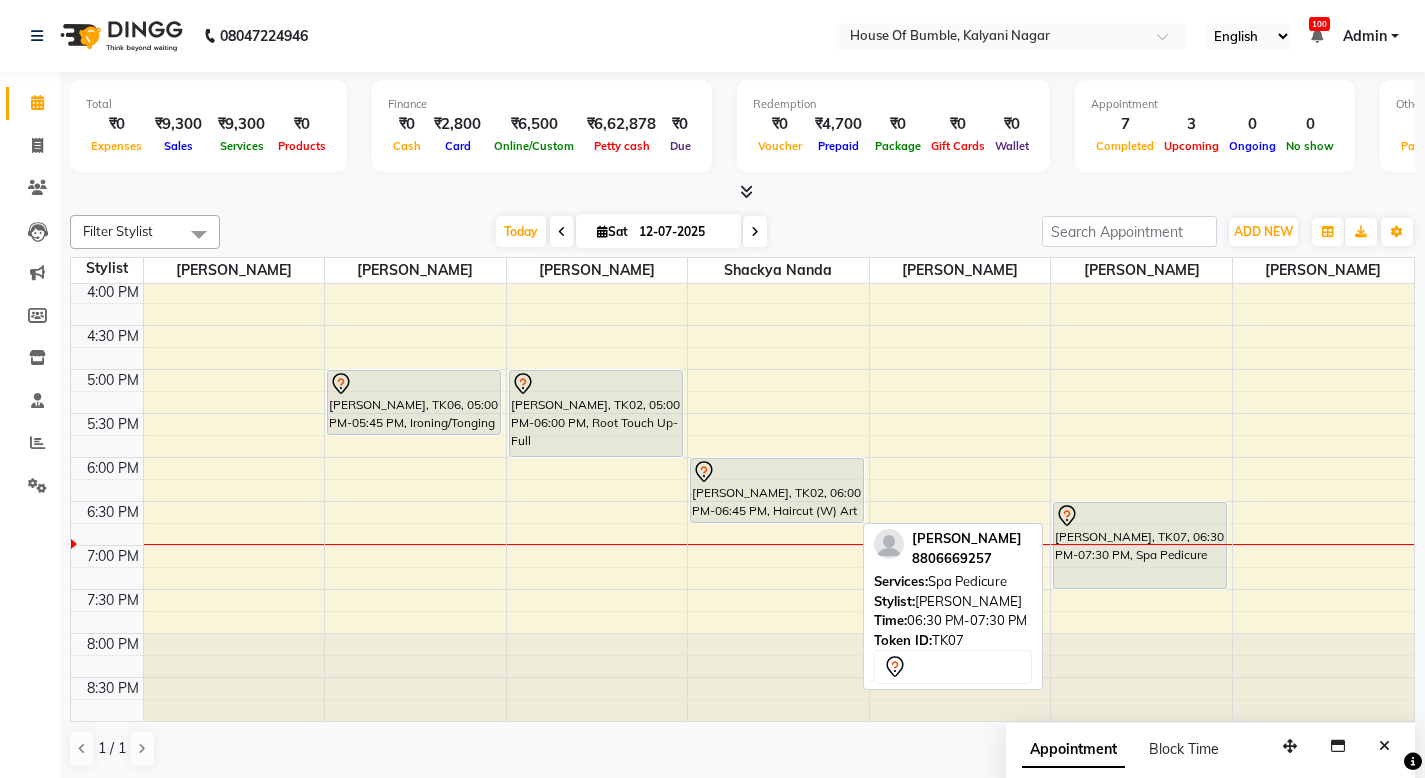 click on "[PERSON_NAME], TK07, 06:30 PM-07:30 PM, Spa Pedicure" at bounding box center [1140, 545] 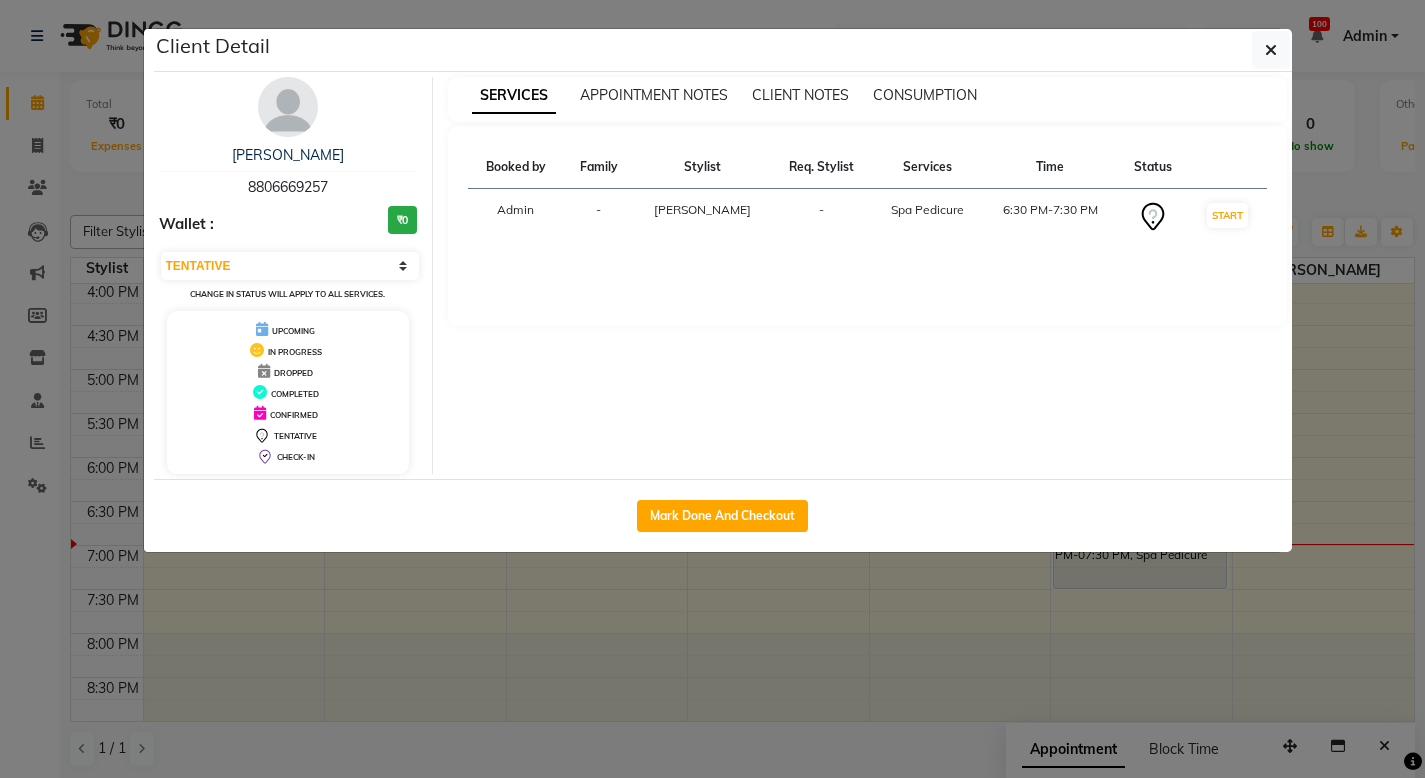 click on "Client Detail  [PERSON_NAME]   8806669257 Wallet : ₹0 Select IN SERVICE CONFIRMED TENTATIVE CHECK IN MARK DONE DROPPED UPCOMING Change in status will apply to all services. UPCOMING IN PROGRESS DROPPED COMPLETED CONFIRMED TENTATIVE CHECK-IN SERVICES APPOINTMENT NOTES CLIENT NOTES CONSUMPTION Booked by Family Stylist Req. Stylist Services Time Status  Admin  - [PERSON_NAME] -  Spa Pedicure   6:30 PM-7:30 PM   START   Mark Done And Checkout" 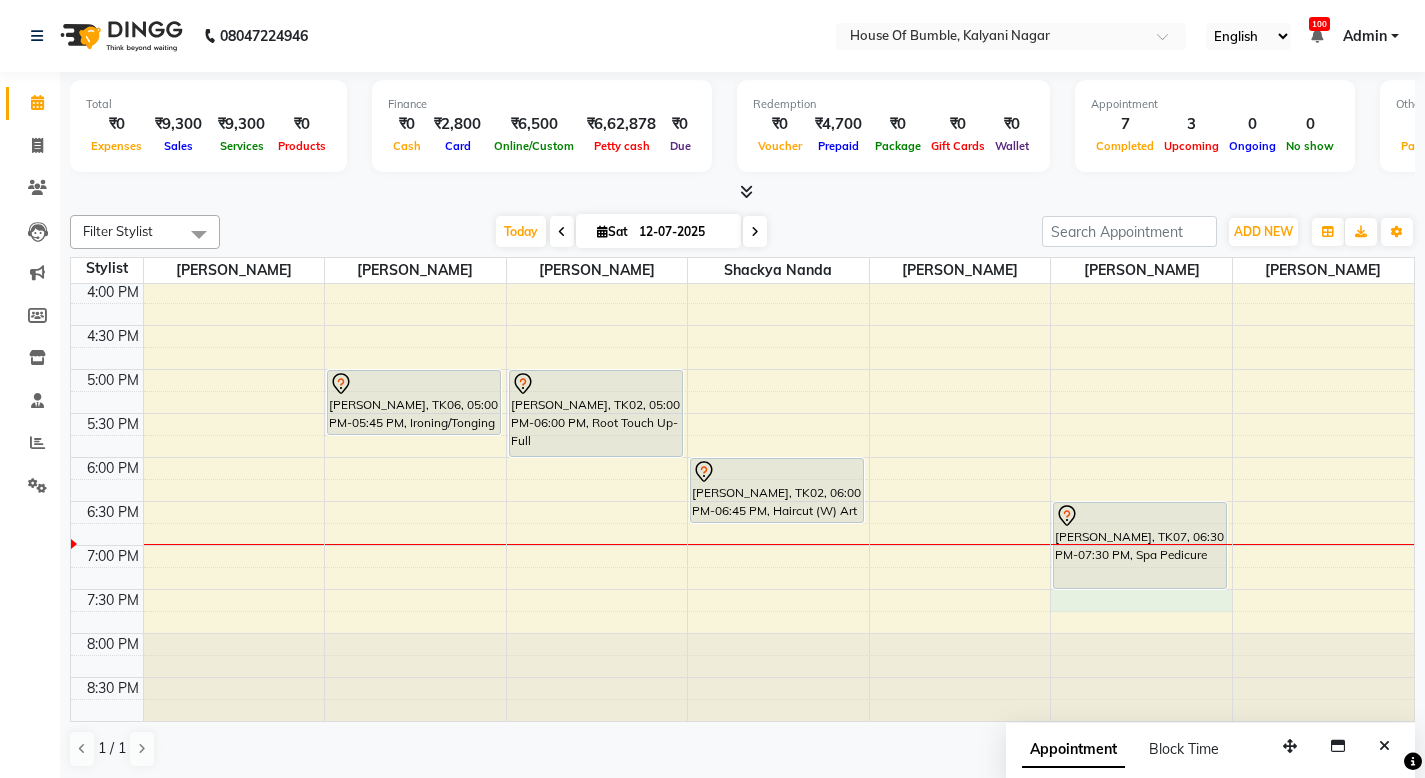 click on "9:00 AM 9:30 AM 10:00 AM 10:30 AM 11:00 AM 11:30 AM 12:00 PM 12:30 PM 1:00 PM 1:30 PM 2:00 PM 2:30 PM 3:00 PM 3:30 PM 4:00 PM 4:30 PM 5:00 PM 5:30 PM 6:00 PM 6:30 PM 7:00 PM 7:30 PM 8:00 PM 8:30 PM     [PERSON_NAME], TK01, 12:15 PM-01:00 PM, Royal Shave             [PERSON_NAME], TK06, 05:00 PM-05:45 PM, Ironing/Tonging     [PERSON_NAME], TK05, 11:30 AM-12:15 PM, Haircut (M) Top Stylist     [PERSON_NAME], TK05, 12:15 PM-01:15 PM, Global (M)             [PERSON_NAME], TK02, 05:00 PM-06:00 PM, Root Touch Up- Full     [PERSON_NAME], TK01, 11:30 AM-12:15 PM, Haircut (M) Art Director [PERSON_NAME], TK04, 12:15 PM-01:00 PM, Haircut (M) Art Director [PERSON_NAME], TK02, 06:00 PM-06:45 PM, Haircut (W) Art Director [PERSON_NAME], TK01, 01:00 PM-01:45 PM, Foot Massage 45 Mins     [PERSON_NAME], TK03, 11:00 AM-11:45 AM, Head Massage 45 [PERSON_NAME], TK07, 06:30 PM-07:30 PM, Spa Pedicure" at bounding box center [742, 193] 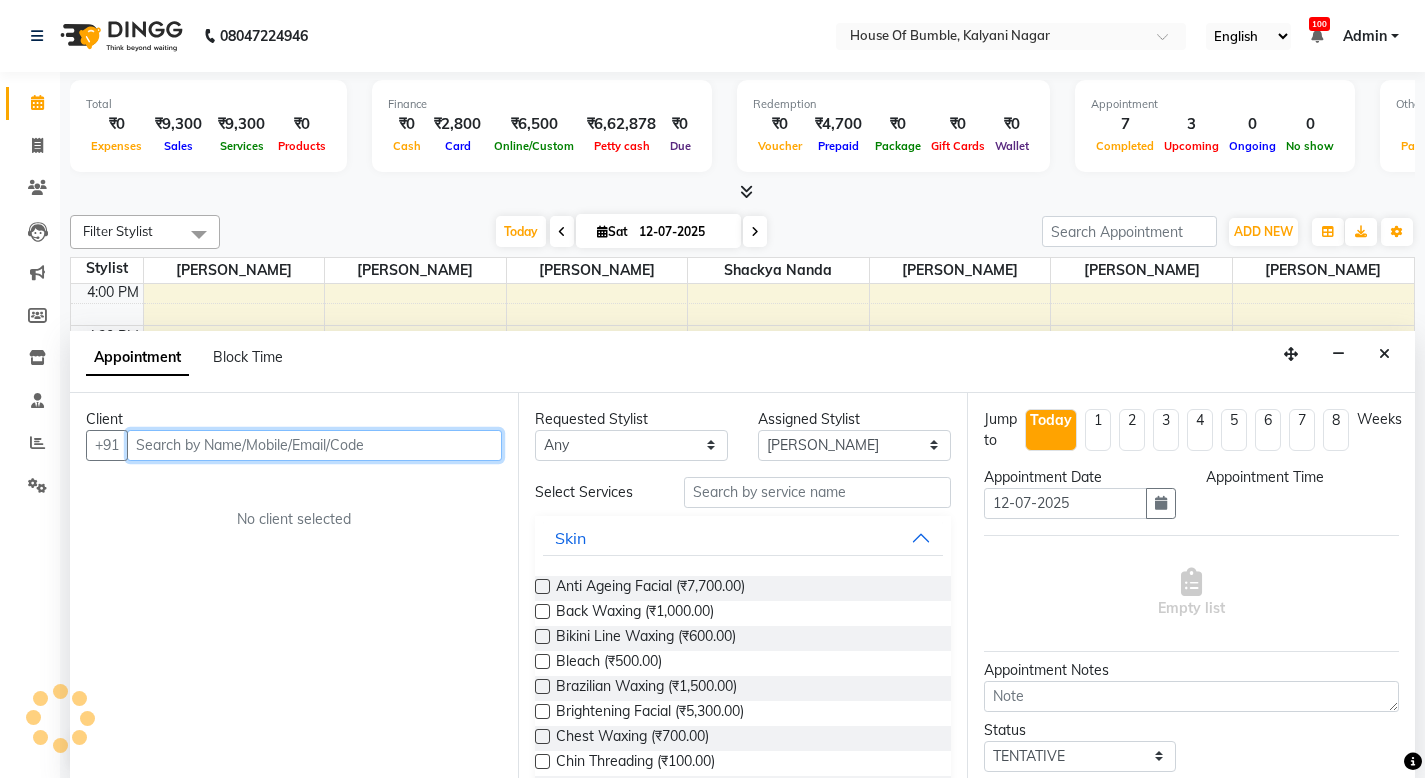 scroll, scrollTop: 1, scrollLeft: 0, axis: vertical 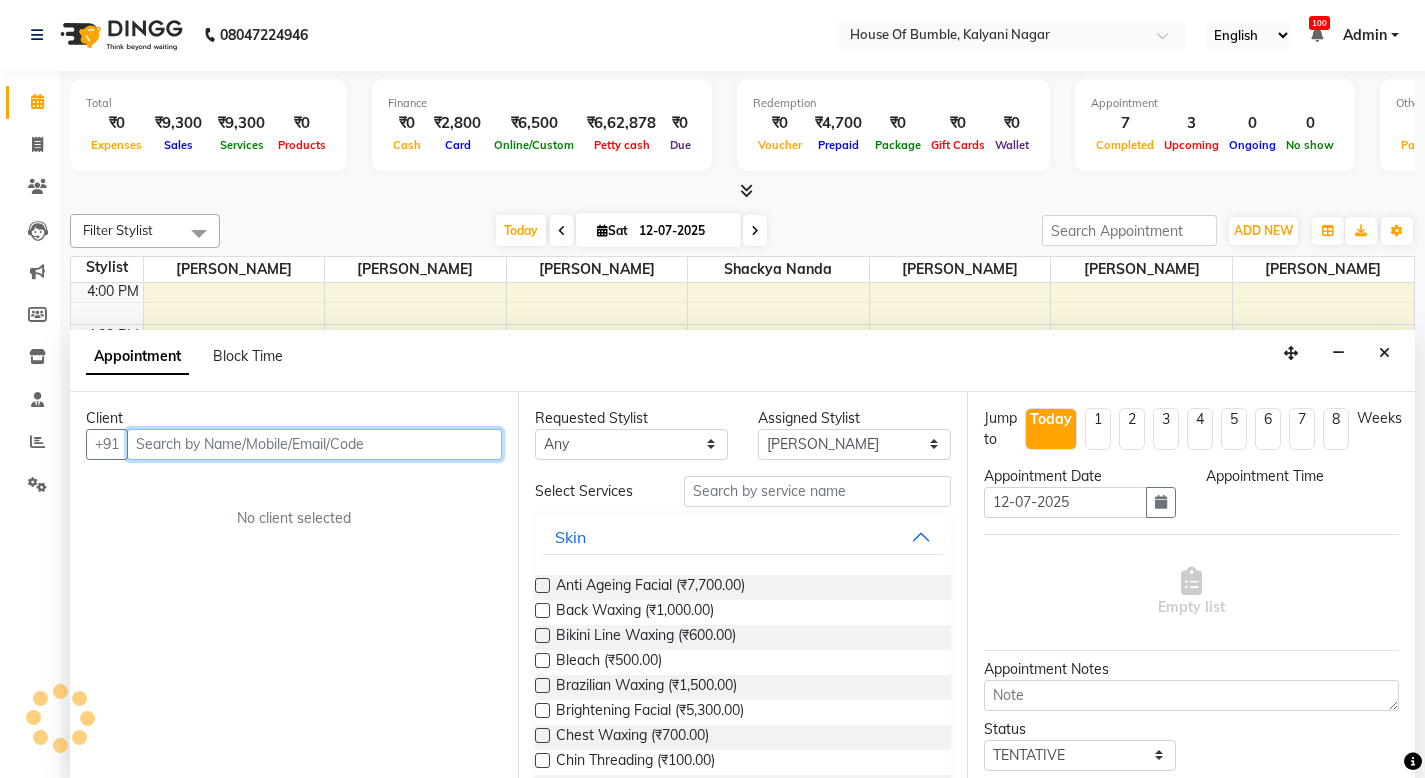 select on "1170" 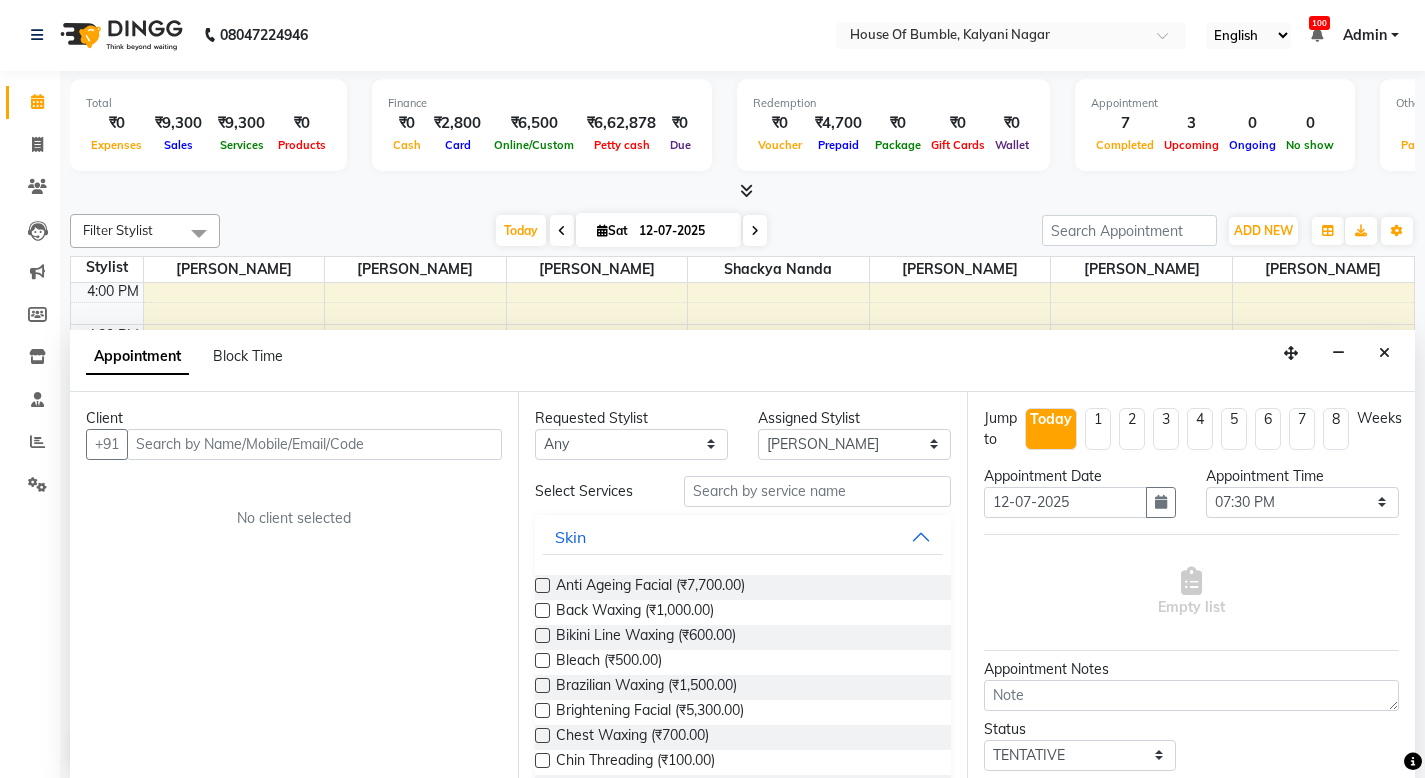 click at bounding box center (1191, 581) 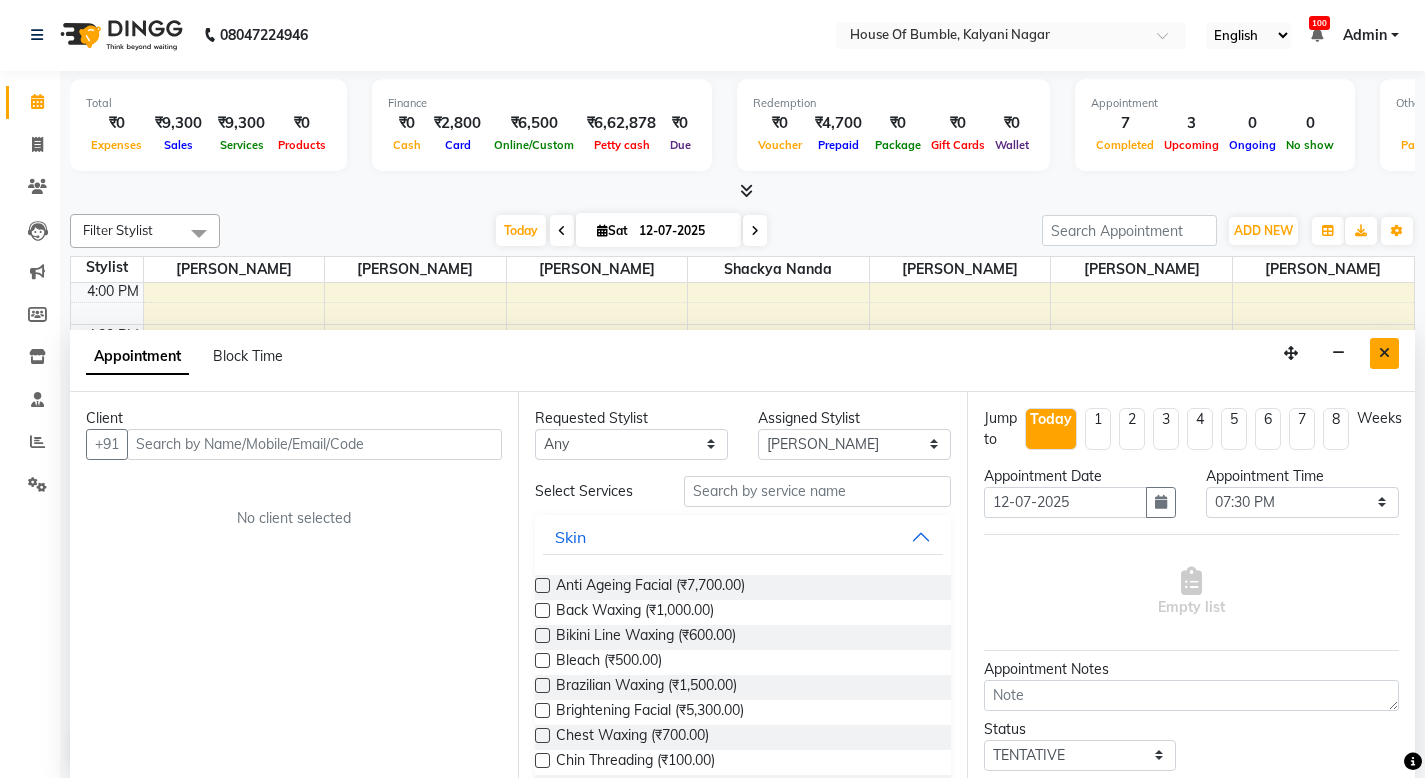 click at bounding box center (1384, 353) 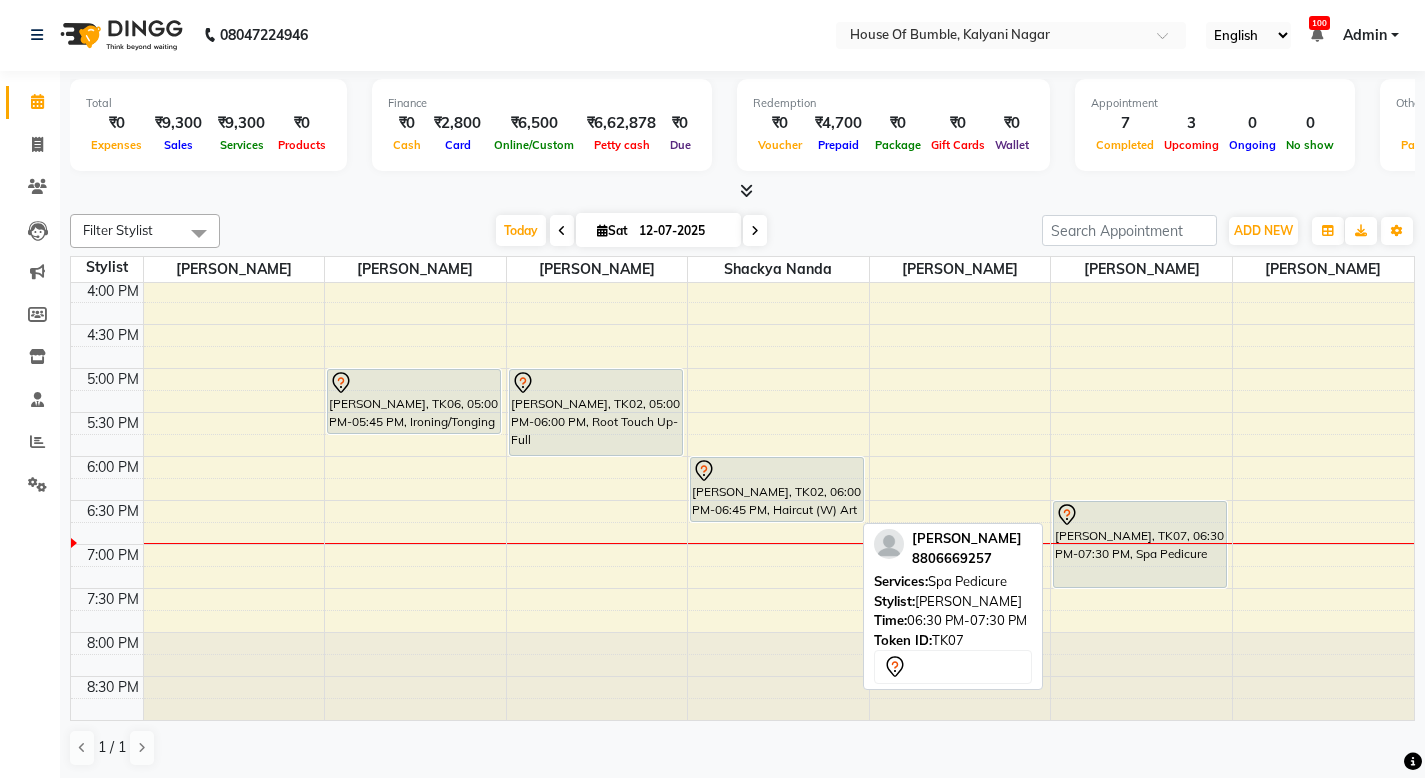 click at bounding box center (1140, 587) 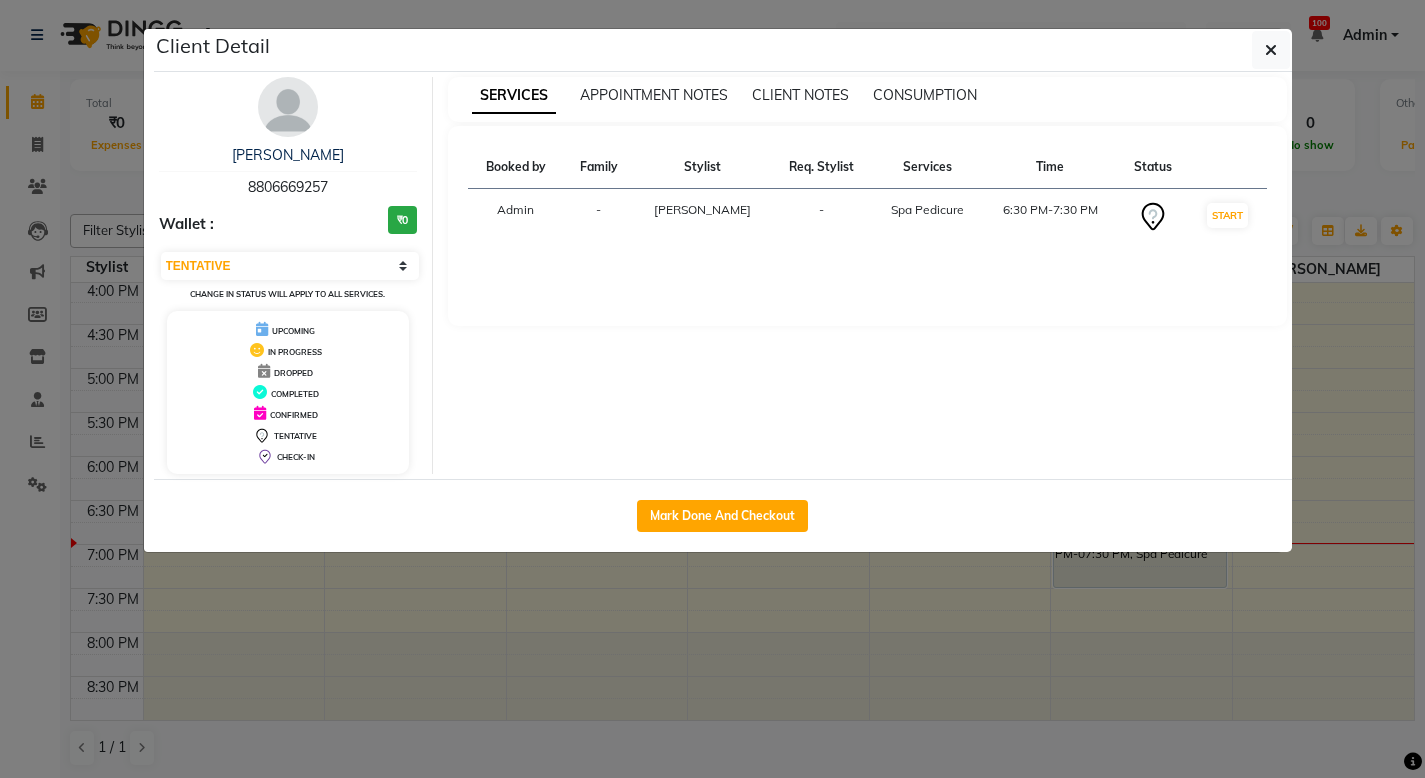 click on "Client Detail  [PERSON_NAME]   8806669257 Wallet : ₹0 Select IN SERVICE CONFIRMED TENTATIVE CHECK IN MARK DONE DROPPED UPCOMING Change in status will apply to all services. UPCOMING IN PROGRESS DROPPED COMPLETED CONFIRMED TENTATIVE CHECK-IN SERVICES APPOINTMENT NOTES CLIENT NOTES CONSUMPTION Booked by Family Stylist Req. Stylist Services Time Status  Admin  - [PERSON_NAME] -  Spa Pedicure   6:30 PM-7:30 PM   START   Mark Done And Checkout" 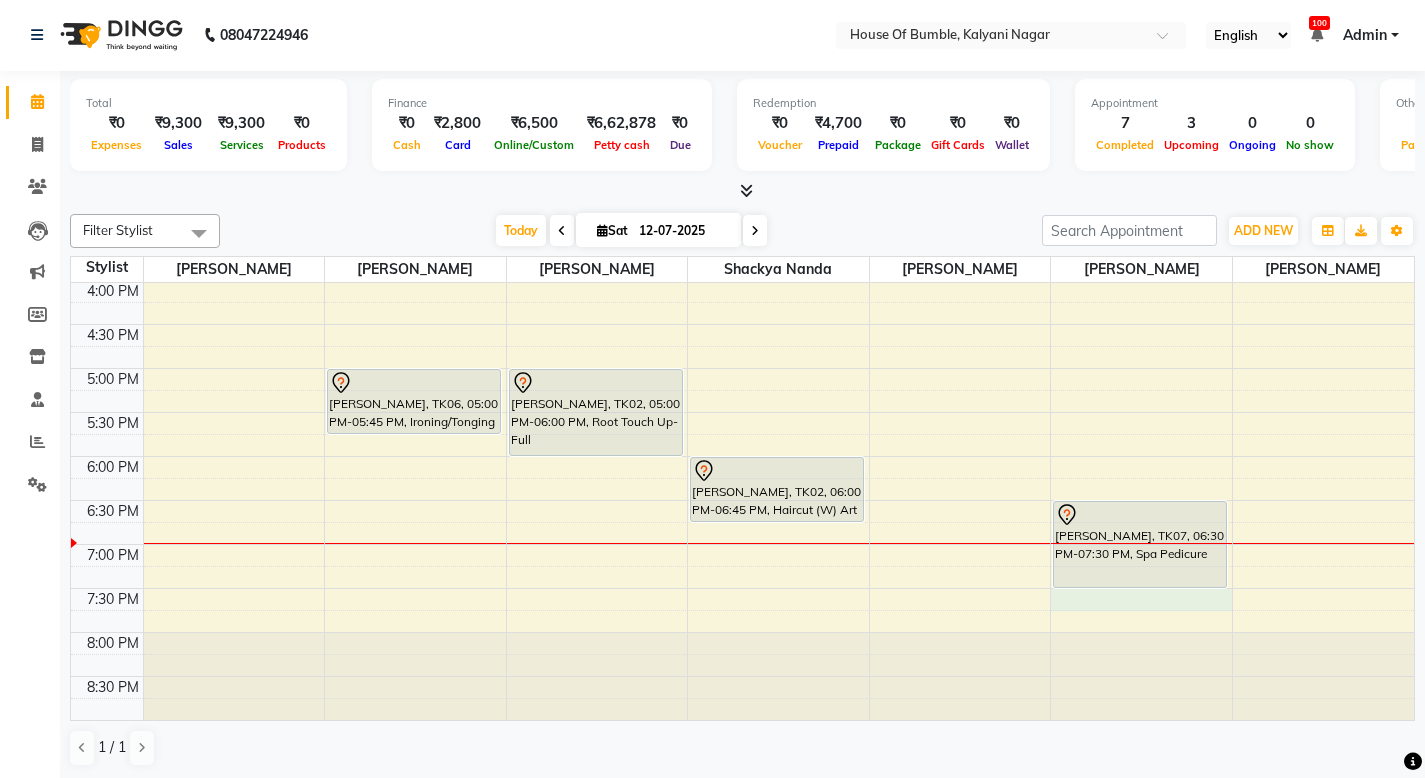 click on "9:00 AM 9:30 AM 10:00 AM 10:30 AM 11:00 AM 11:30 AM 12:00 PM 12:30 PM 1:00 PM 1:30 PM 2:00 PM 2:30 PM 3:00 PM 3:30 PM 4:00 PM 4:30 PM 5:00 PM 5:30 PM 6:00 PM 6:30 PM 7:00 PM 7:30 PM 8:00 PM 8:30 PM     [PERSON_NAME], TK01, 12:15 PM-01:00 PM, Royal Shave             [PERSON_NAME], TK06, 05:00 PM-05:45 PM, Ironing/Tonging     [PERSON_NAME], TK05, 11:30 AM-12:15 PM, Haircut (M) Top Stylist     [PERSON_NAME], TK05, 12:15 PM-01:15 PM, Global (M)             [PERSON_NAME], TK02, 05:00 PM-06:00 PM, Root Touch Up- Full     [PERSON_NAME], TK01, 11:30 AM-12:15 PM, Haircut (M) Art Director [PERSON_NAME], TK04, 12:15 PM-01:00 PM, Haircut (M) Art Director [PERSON_NAME], TK02, 06:00 PM-06:45 PM, Haircut (W) Art Director [PERSON_NAME], TK01, 01:00 PM-01:45 PM, Foot Massage 45 Mins     [PERSON_NAME], TK03, 11:00 AM-11:45 AM, Head Massage 45 [PERSON_NAME], TK07, 06:30 PM-07:30 PM, Spa Pedicure" at bounding box center [742, 192] 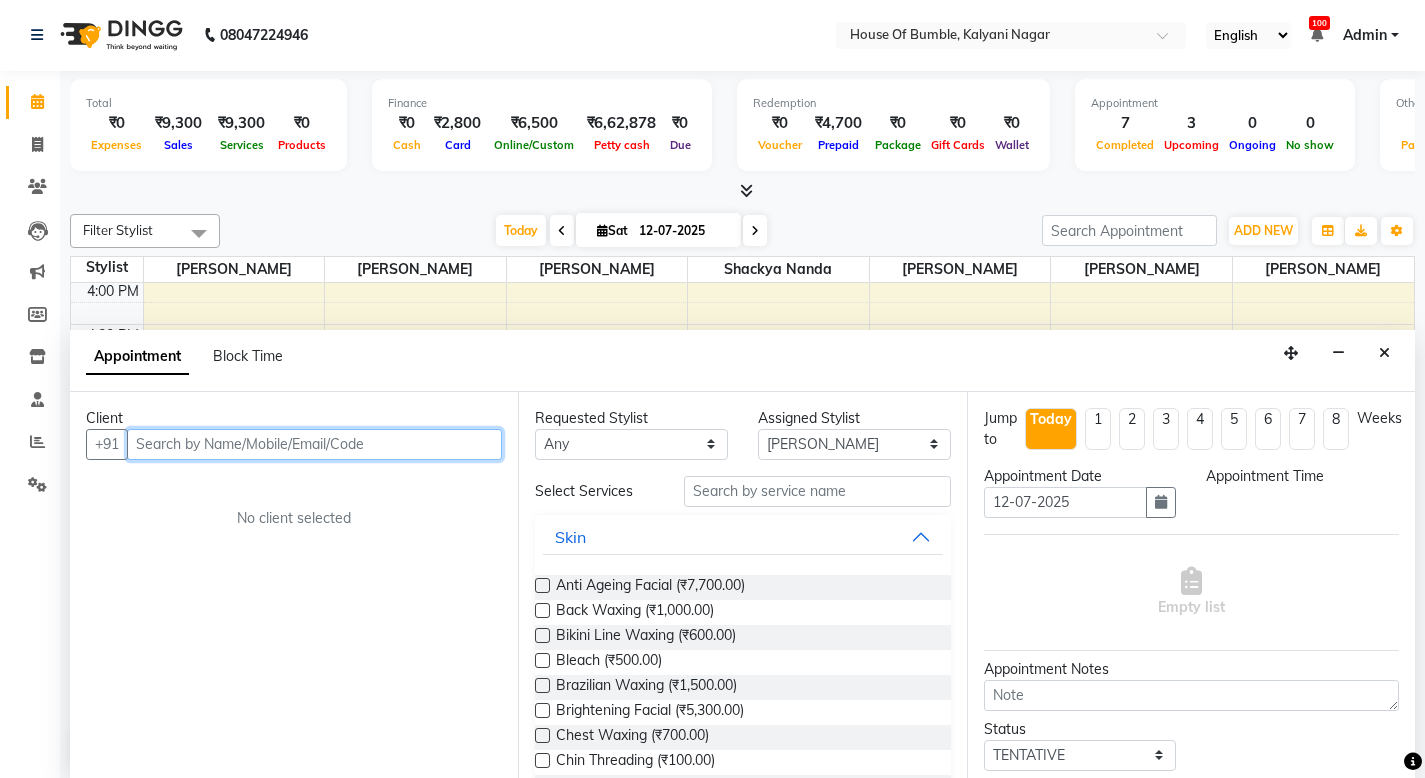 select on "1170" 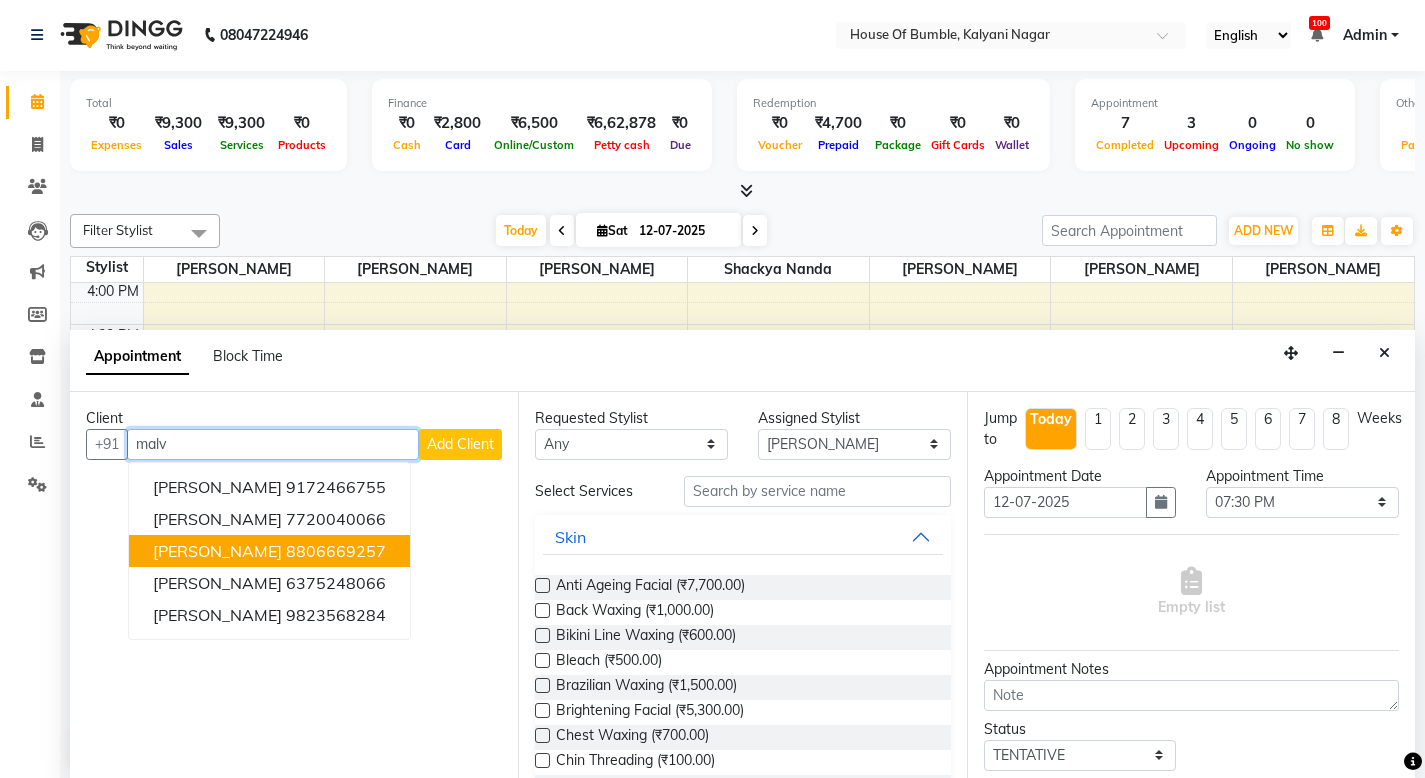click on "8806669257" at bounding box center (336, 551) 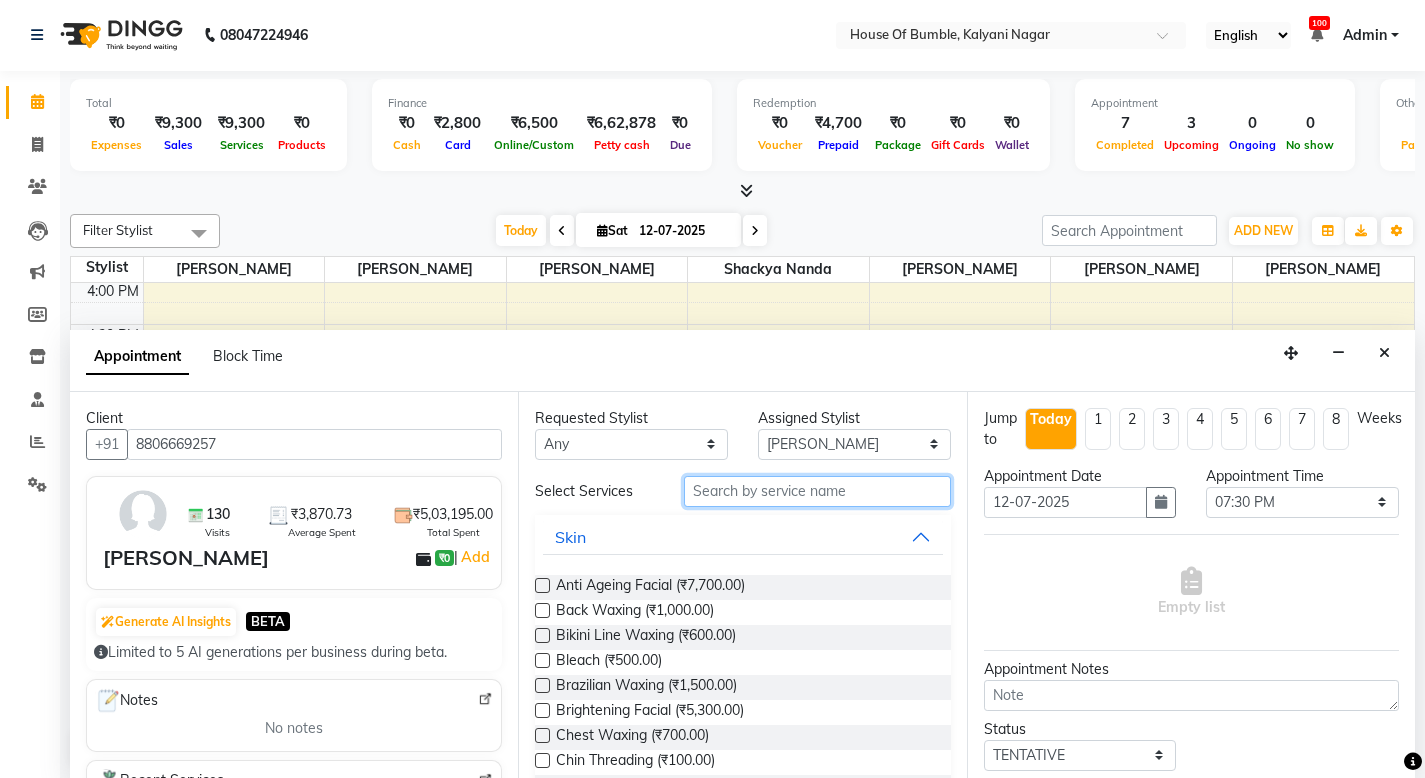 click at bounding box center (817, 491) 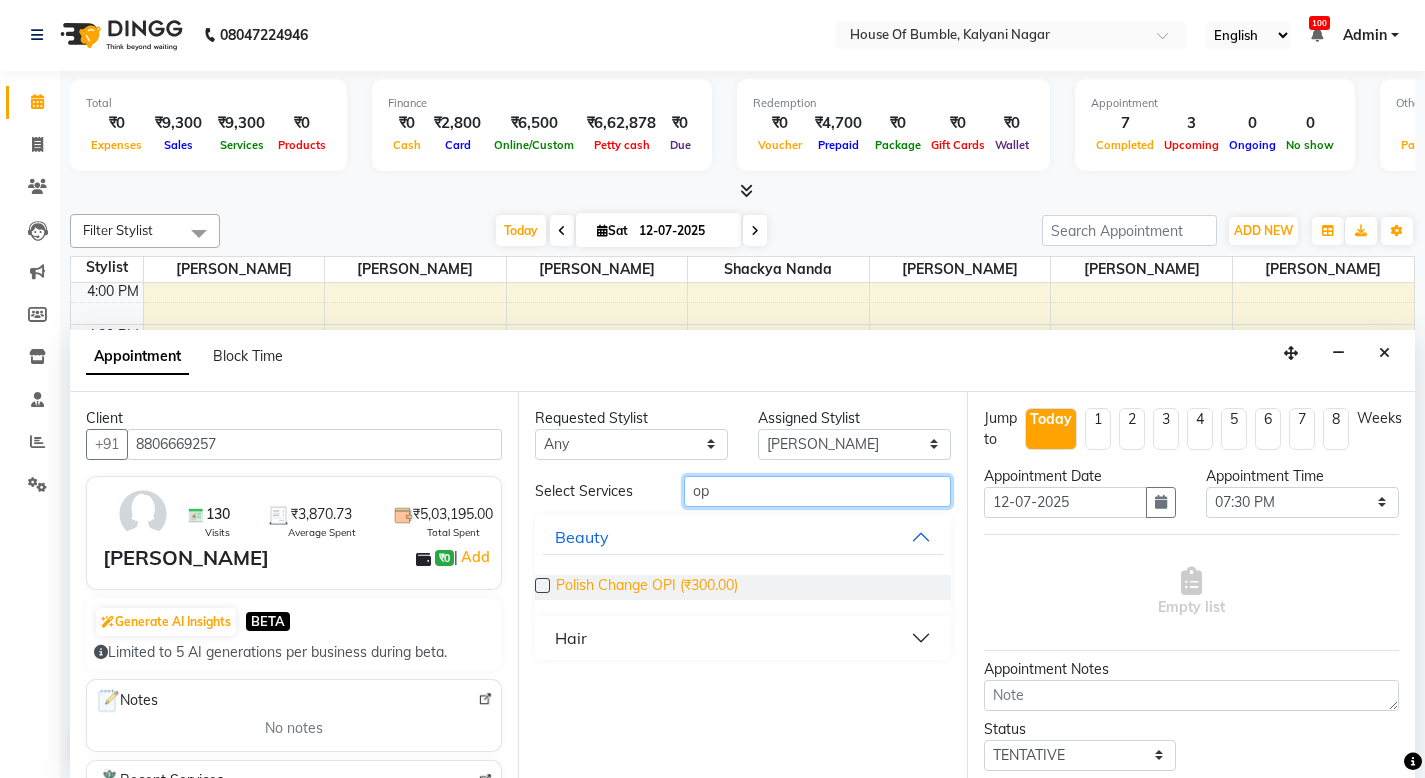type on "op" 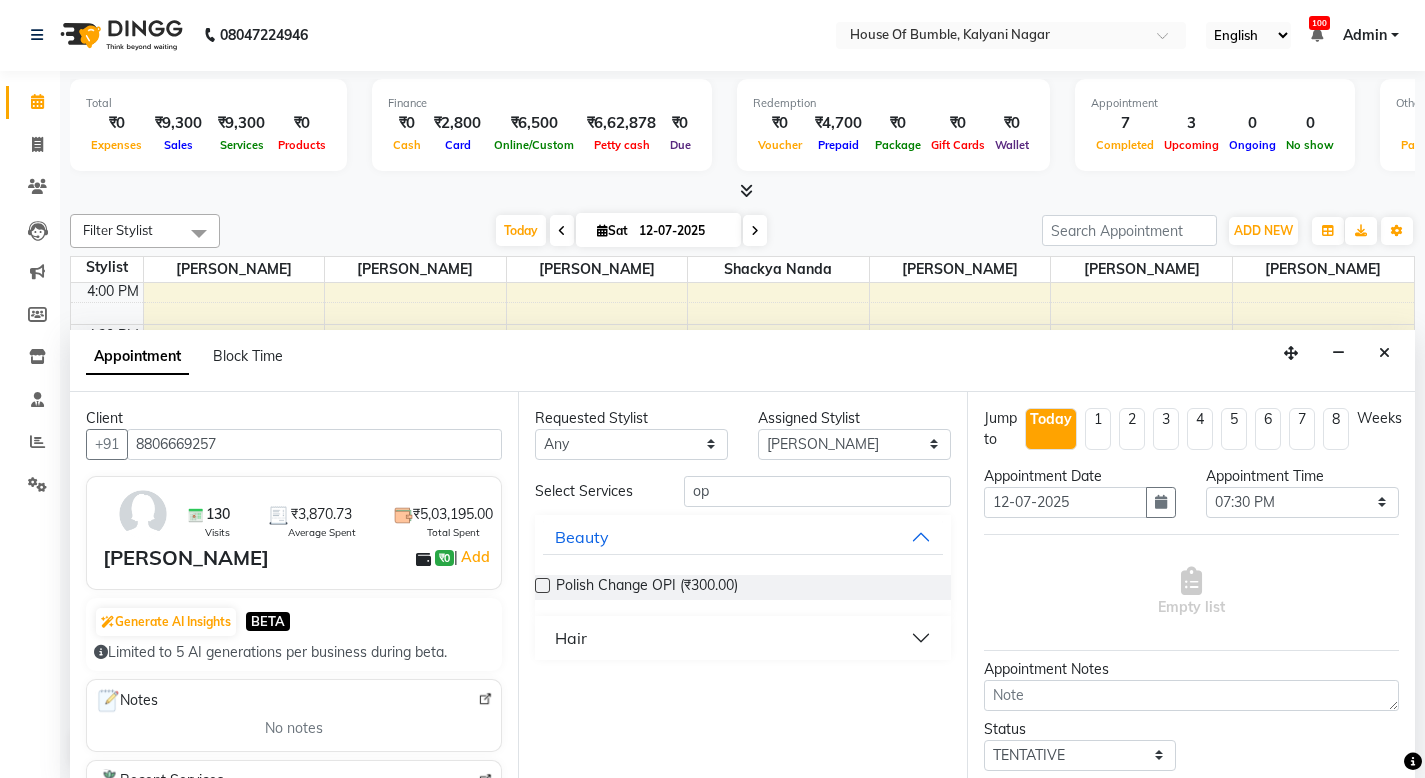 click on "Polish Change OPI (₹300.00)" at bounding box center [742, 587] 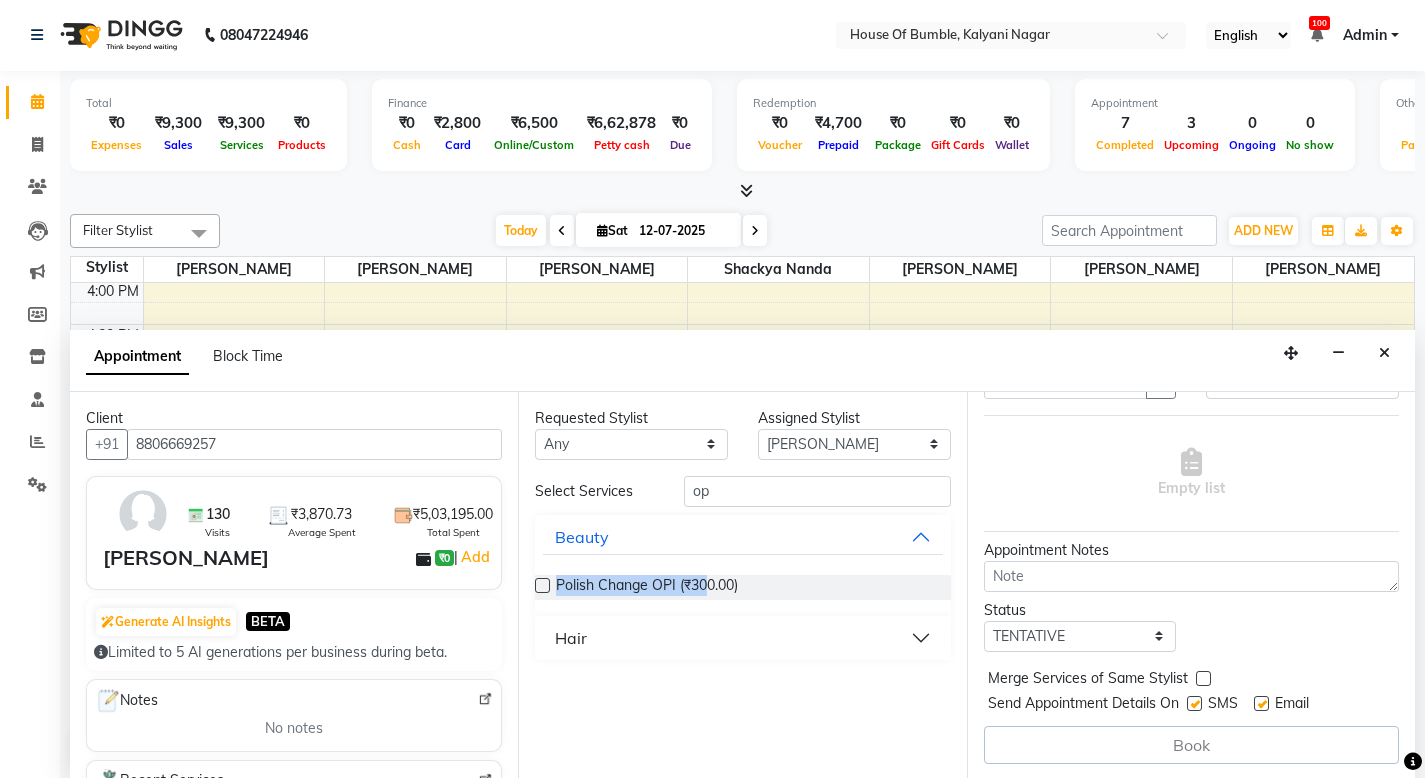scroll, scrollTop: 119, scrollLeft: 0, axis: vertical 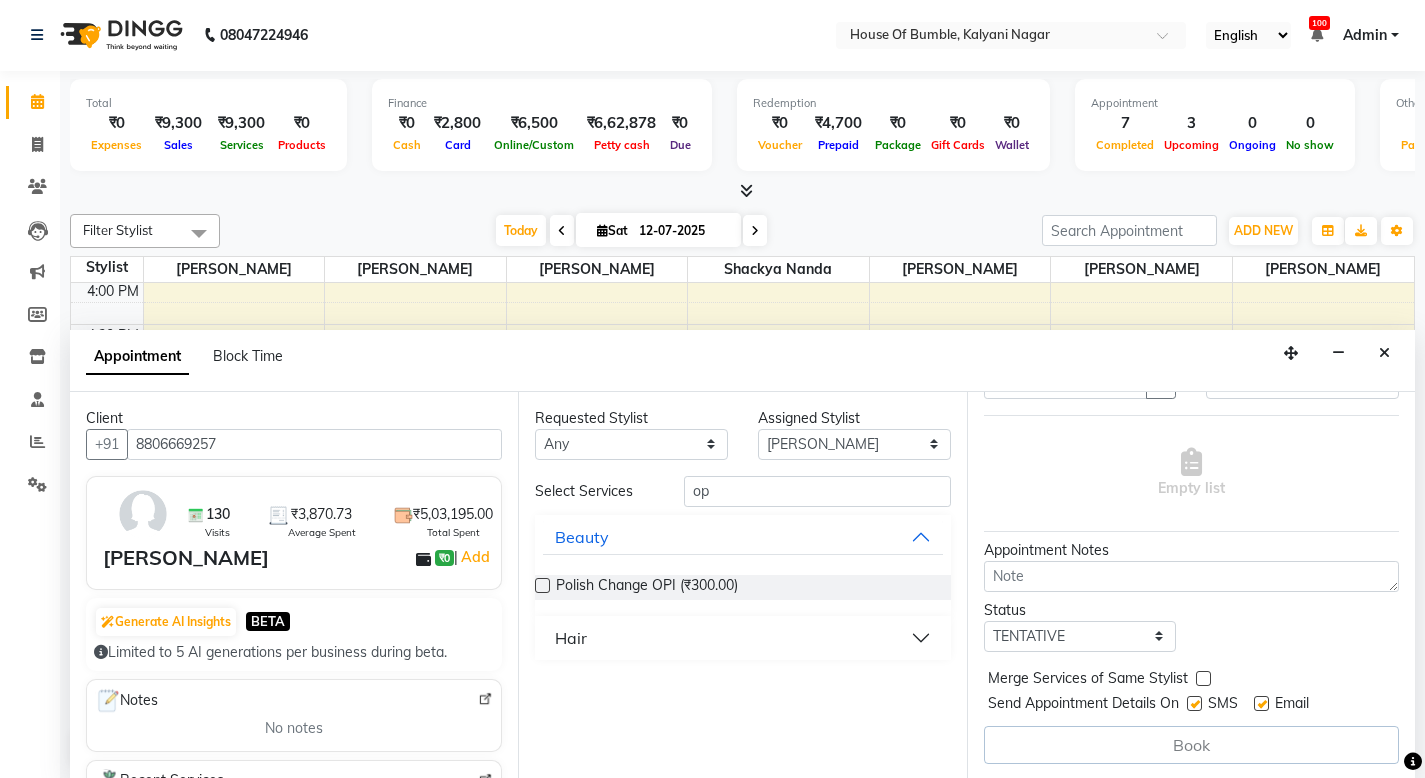 click at bounding box center [542, 585] 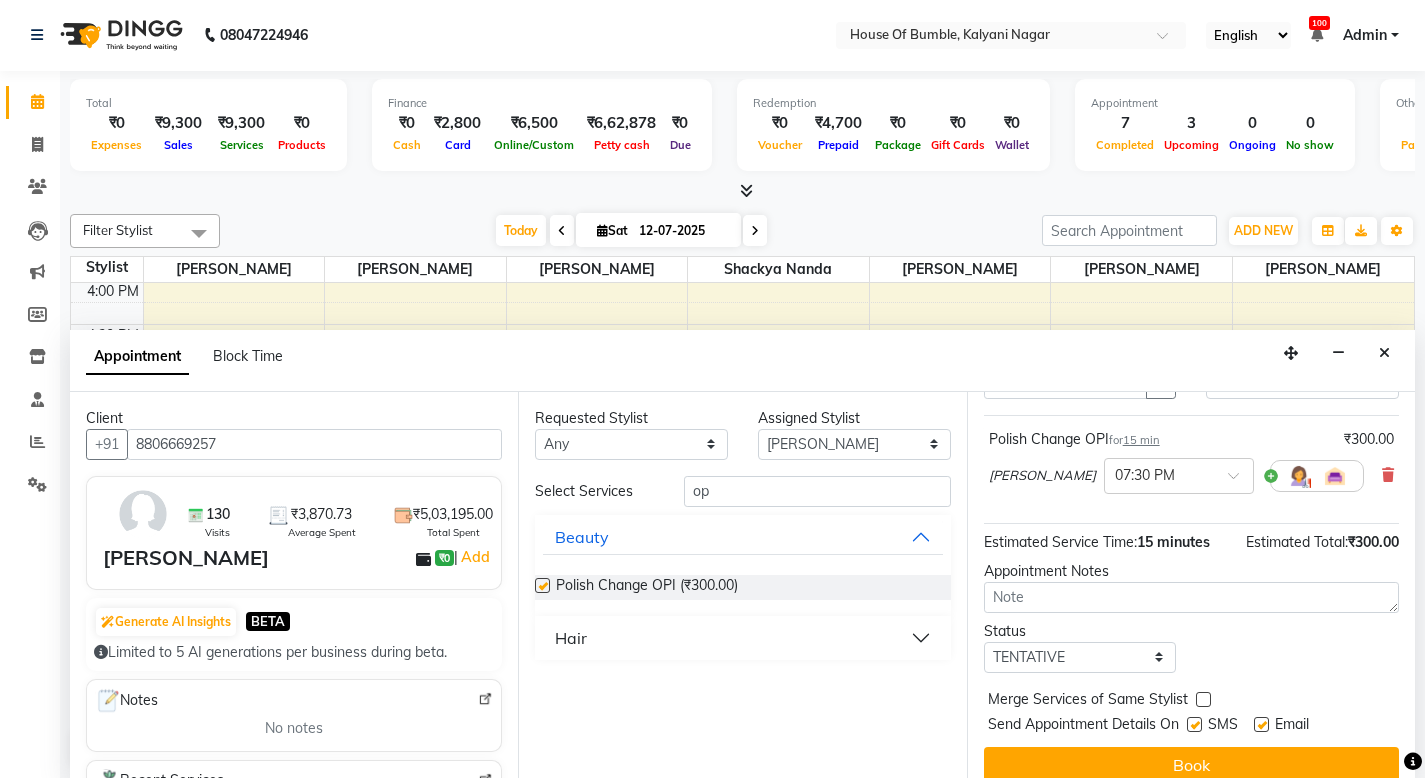 checkbox on "false" 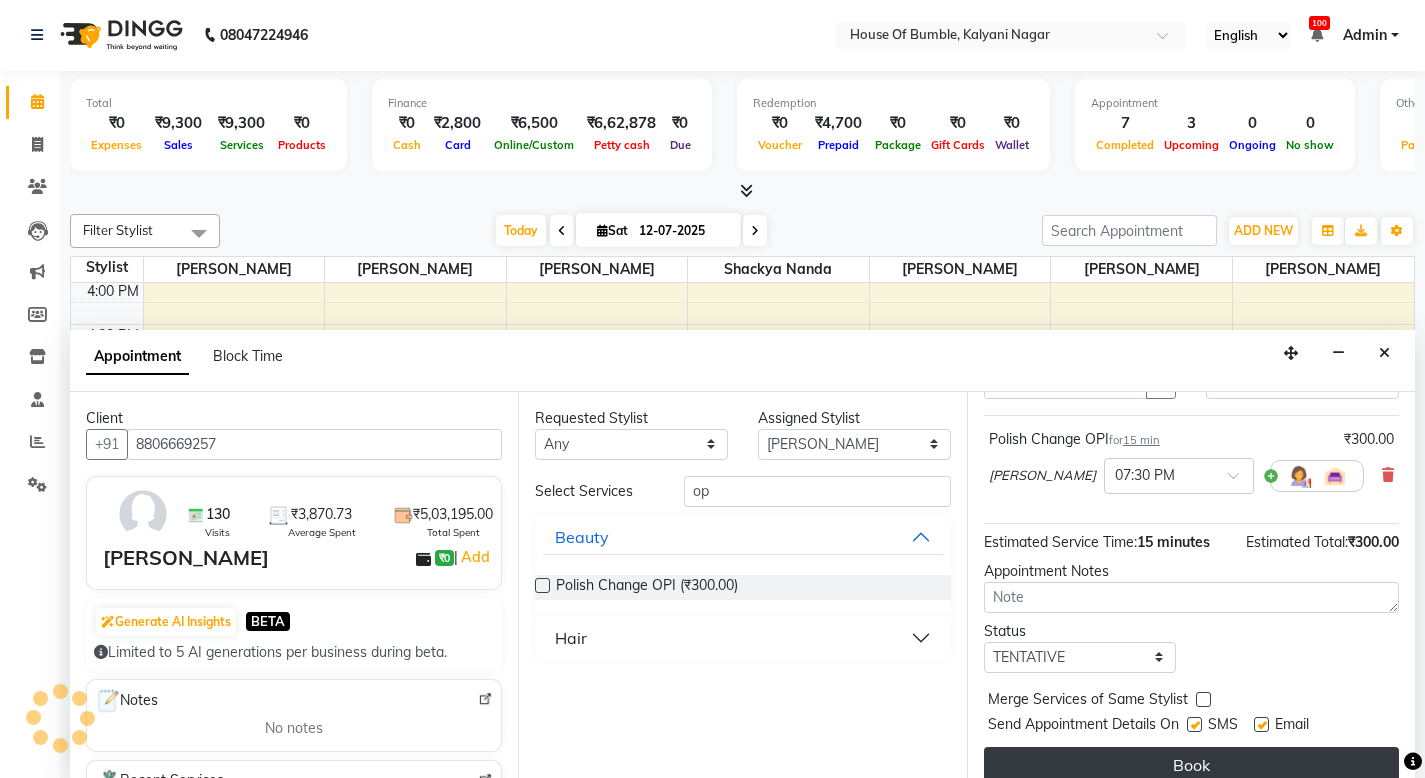 click on "Book" at bounding box center (1191, 765) 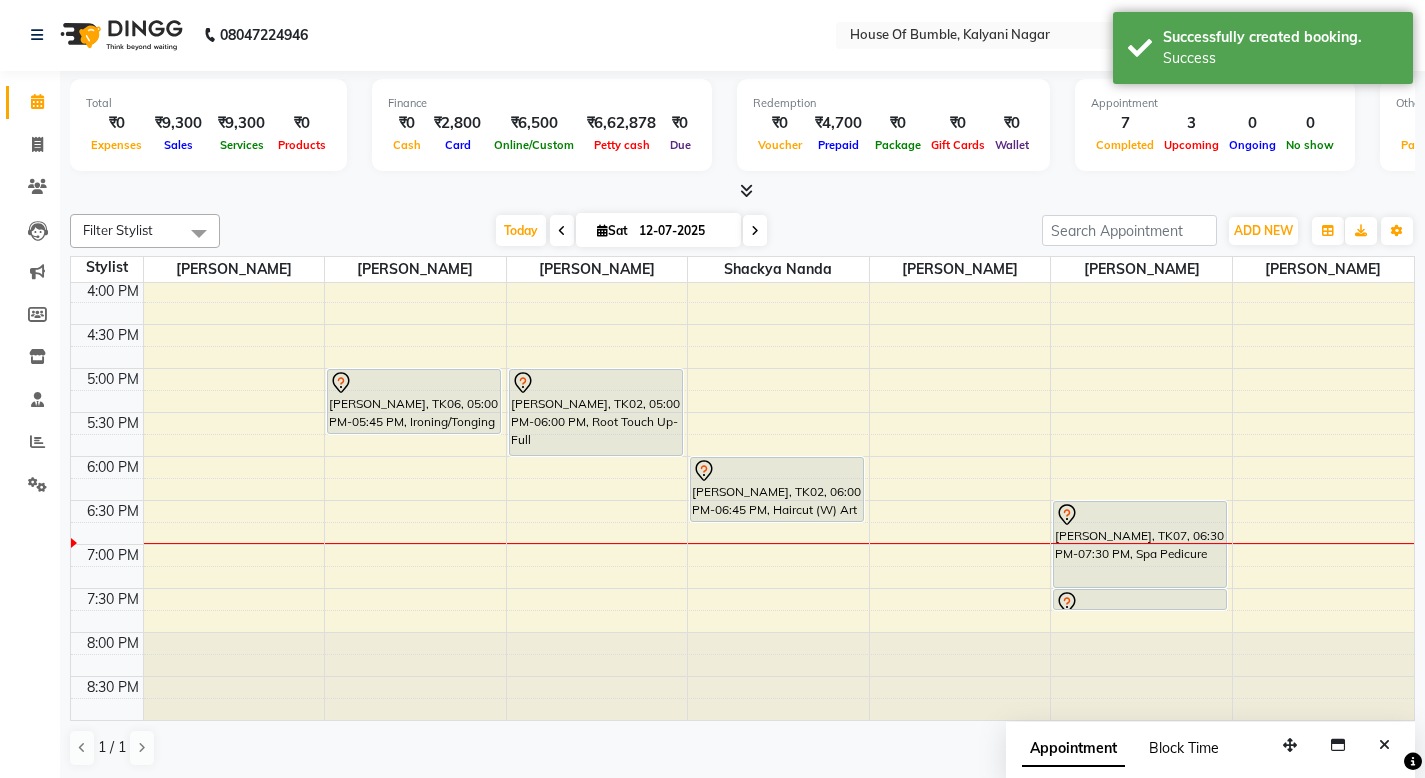 scroll, scrollTop: 0, scrollLeft: 0, axis: both 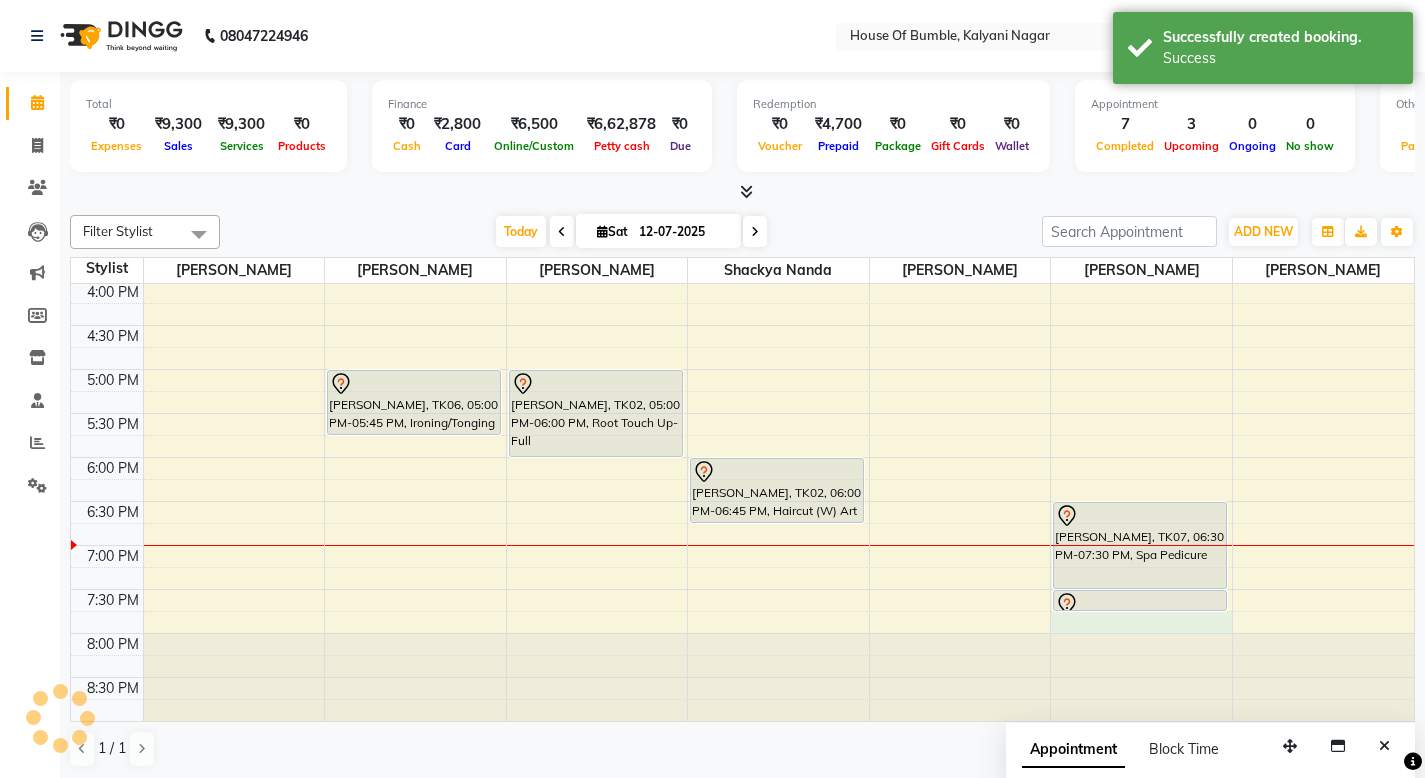 click on "9:00 AM 9:30 AM 10:00 AM 10:30 AM 11:00 AM 11:30 AM 12:00 PM 12:30 PM 1:00 PM 1:30 PM 2:00 PM 2:30 PM 3:00 PM 3:30 PM 4:00 PM 4:30 PM 5:00 PM 5:30 PM 6:00 PM 6:30 PM 7:00 PM 7:30 PM 8:00 PM 8:30 PM     [PERSON_NAME], TK01, 12:15 PM-01:00 PM, Royal Shave             [PERSON_NAME], TK06, 05:00 PM-05:45 PM, Ironing/Tonging     [PERSON_NAME], TK05, 11:30 AM-12:15 PM, Haircut (M) Top Stylist     [PERSON_NAME], TK05, 12:15 PM-01:15 PM, Global (M)             [PERSON_NAME], TK02, 05:00 PM-06:00 PM, Root Touch Up- Full     [PERSON_NAME], TK01, 11:30 AM-12:15 PM, Haircut (M) Art Director [PERSON_NAME], TK04, 12:15 PM-01:00 PM, Haircut (M) Art Director [PERSON_NAME], TK02, 06:00 PM-06:45 PM, Haircut (W) Art Director [PERSON_NAME], TK01, 01:00 PM-01:45 PM, Foot Massage 45 Mins     [PERSON_NAME], TK03, 11:00 AM-11:45 AM, Head Massage 45 [PERSON_NAME], TK07, 06:30 PM-07:30 PM, Spa Pedicure" at bounding box center [742, 193] 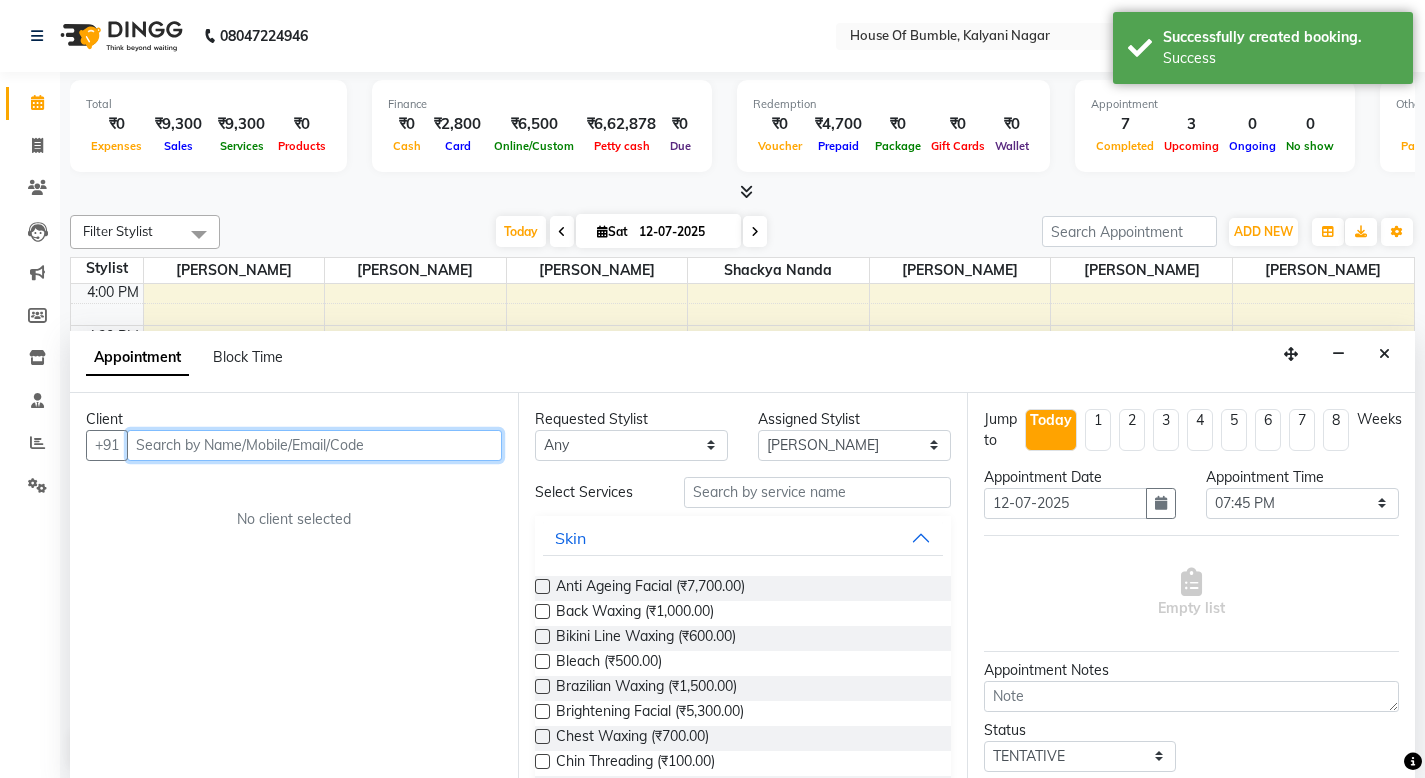 scroll, scrollTop: 1, scrollLeft: 0, axis: vertical 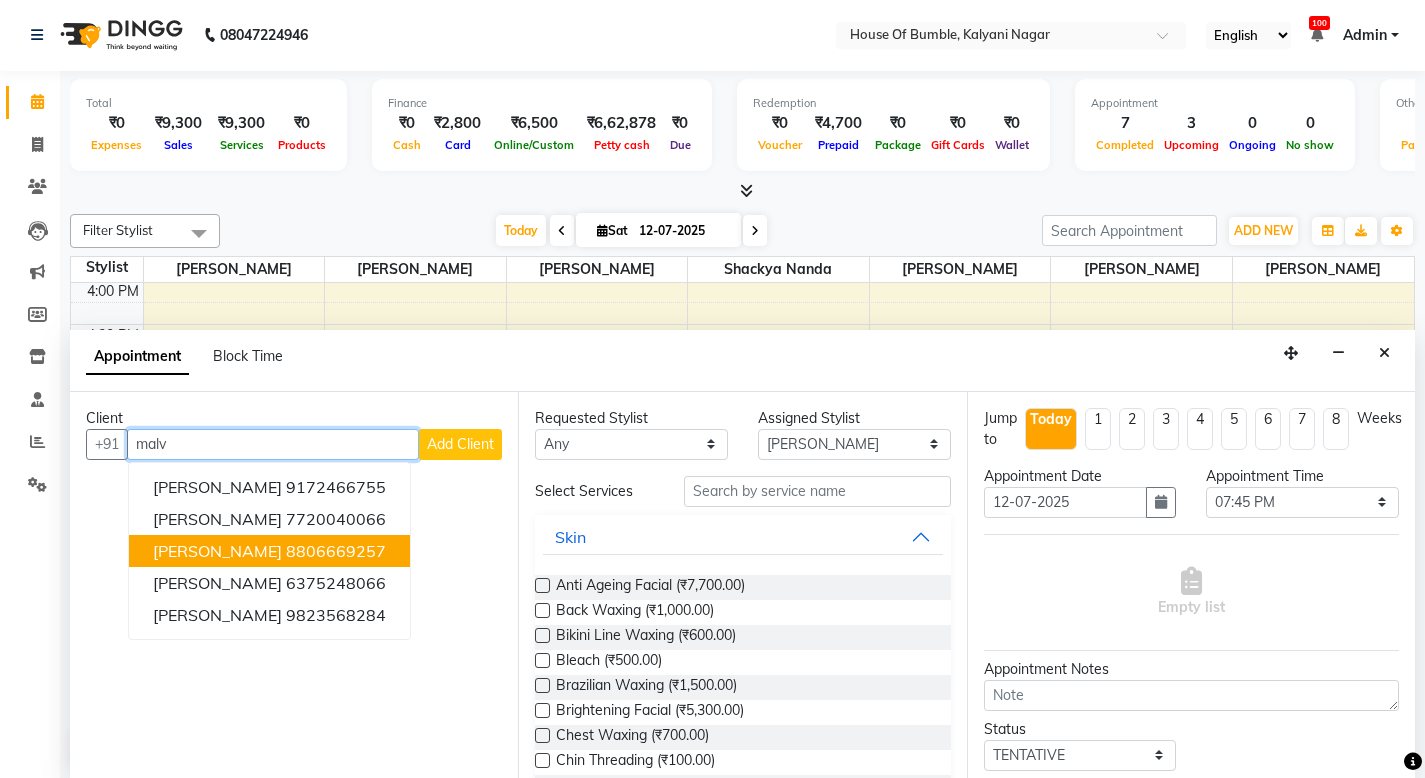 click on "8806669257" at bounding box center [336, 551] 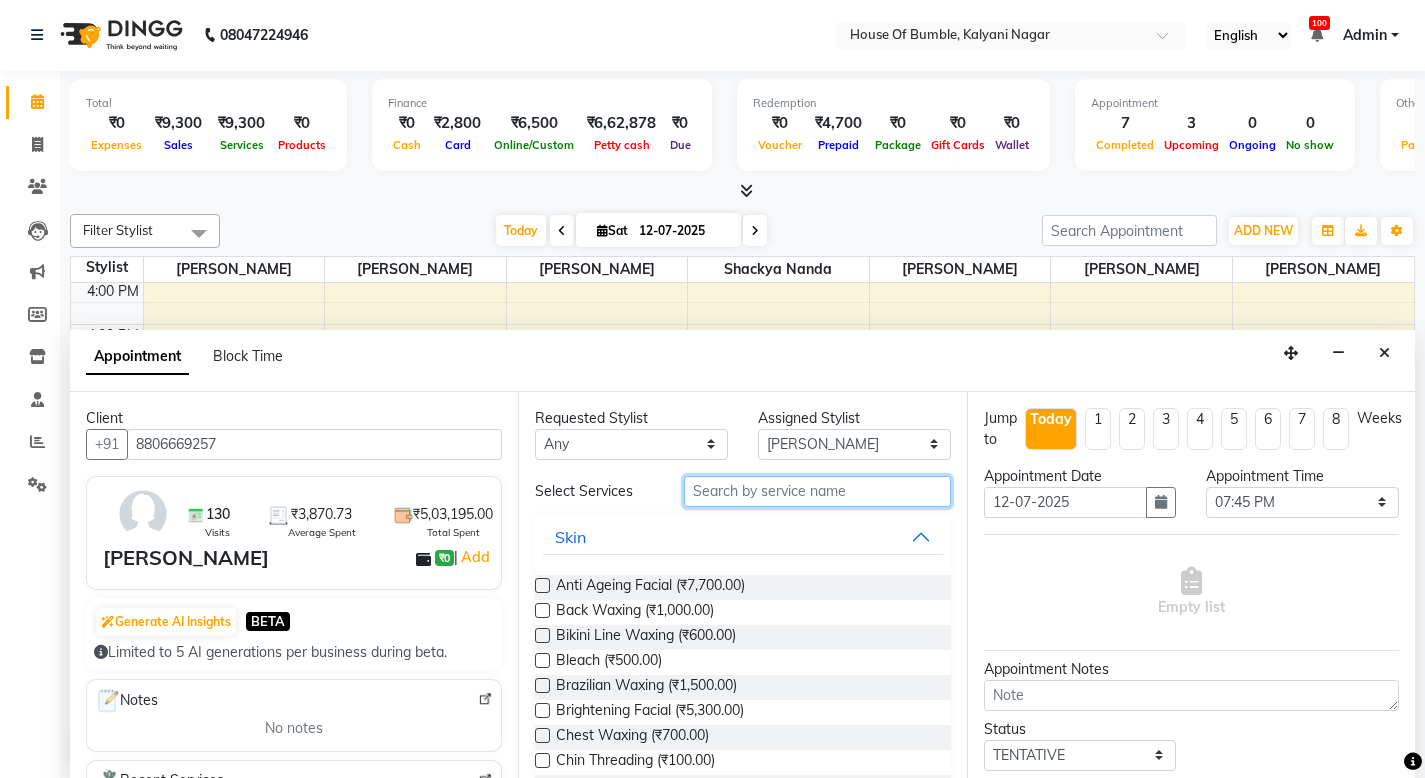click at bounding box center [817, 491] 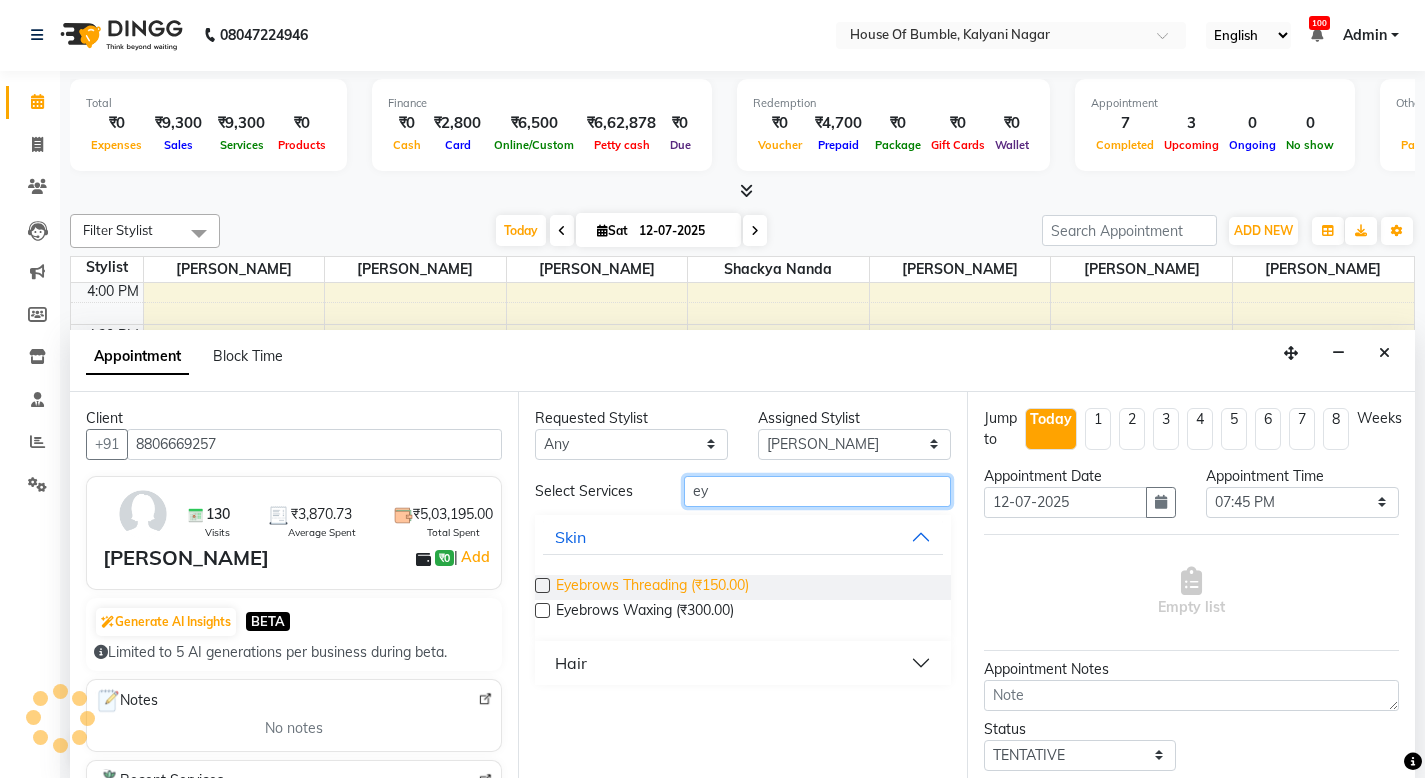 type on "ey" 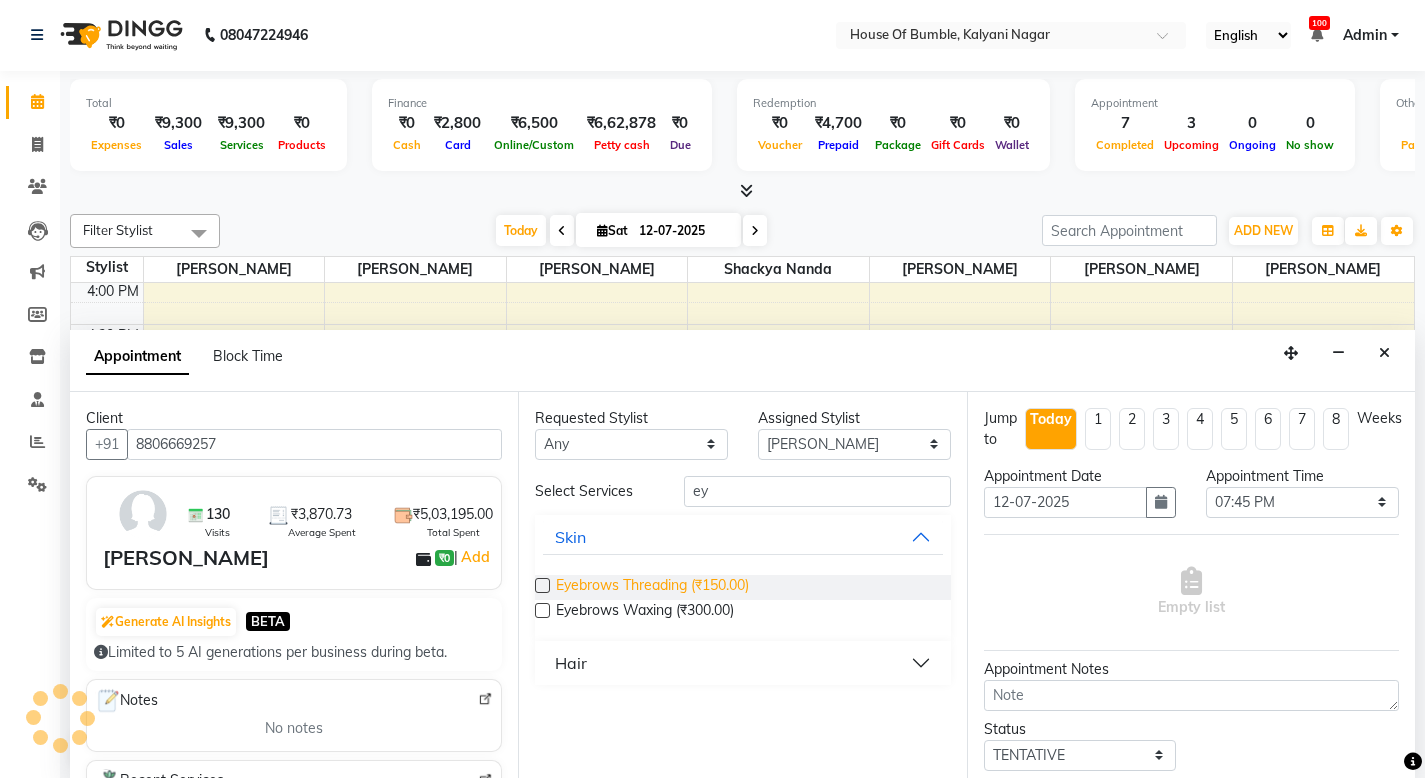 click on "Eyebrows Threading (₹150.00)" at bounding box center (652, 587) 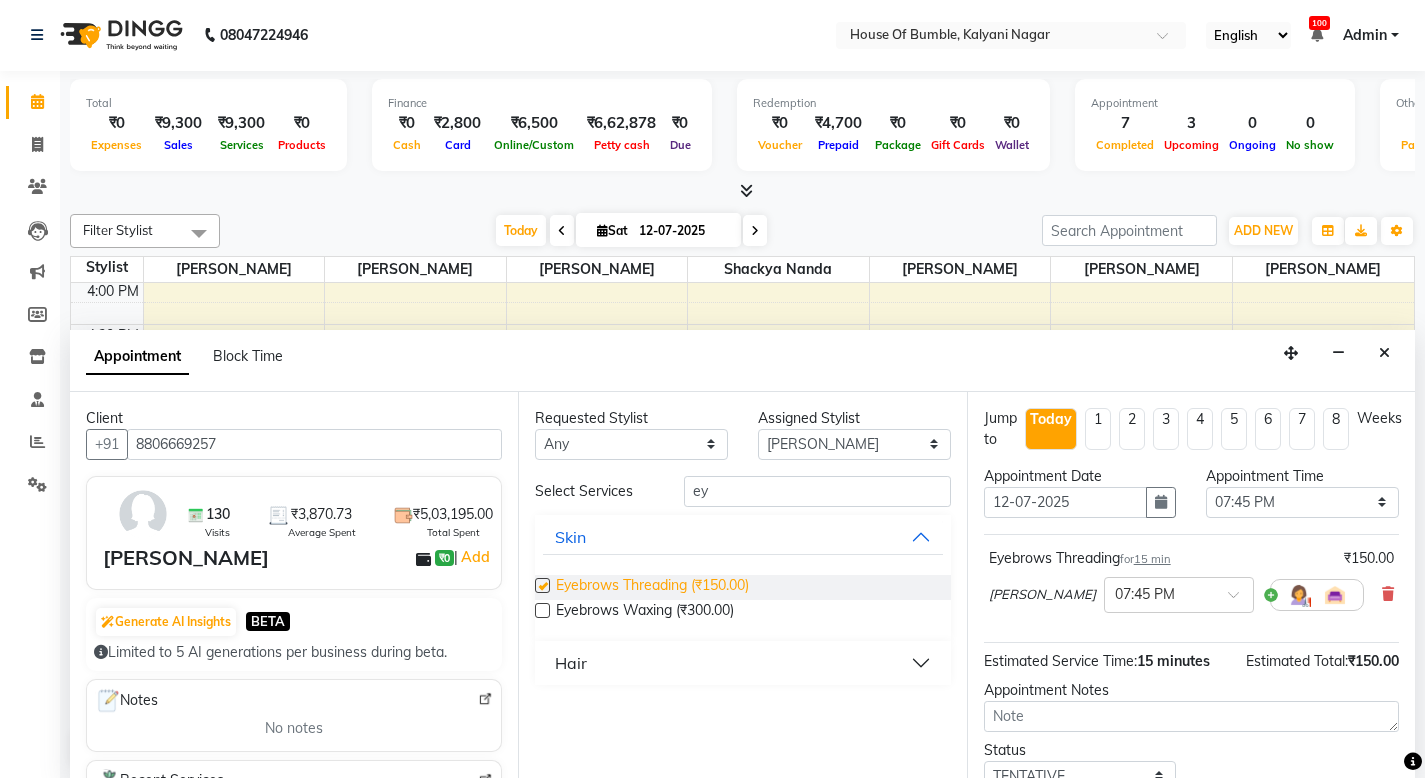 checkbox on "false" 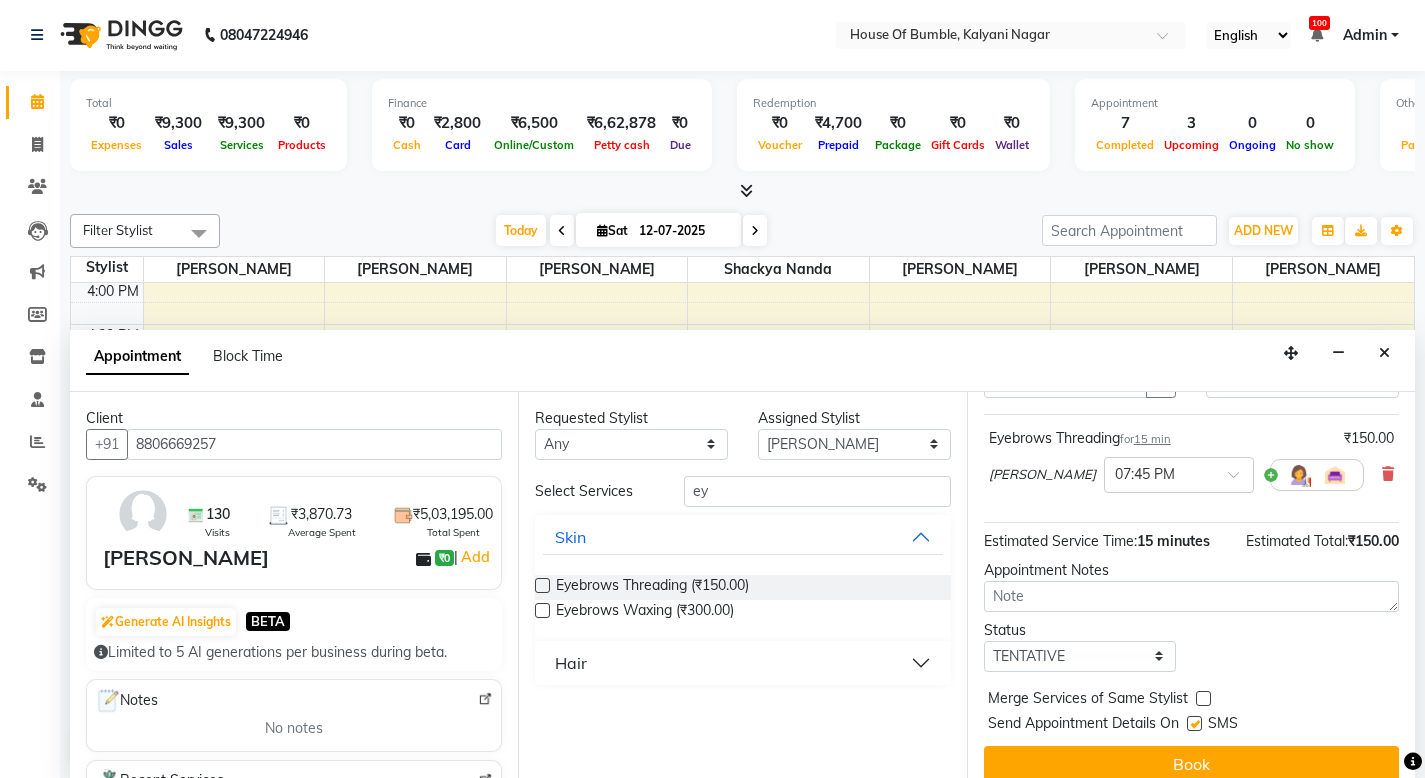 scroll, scrollTop: 121, scrollLeft: 0, axis: vertical 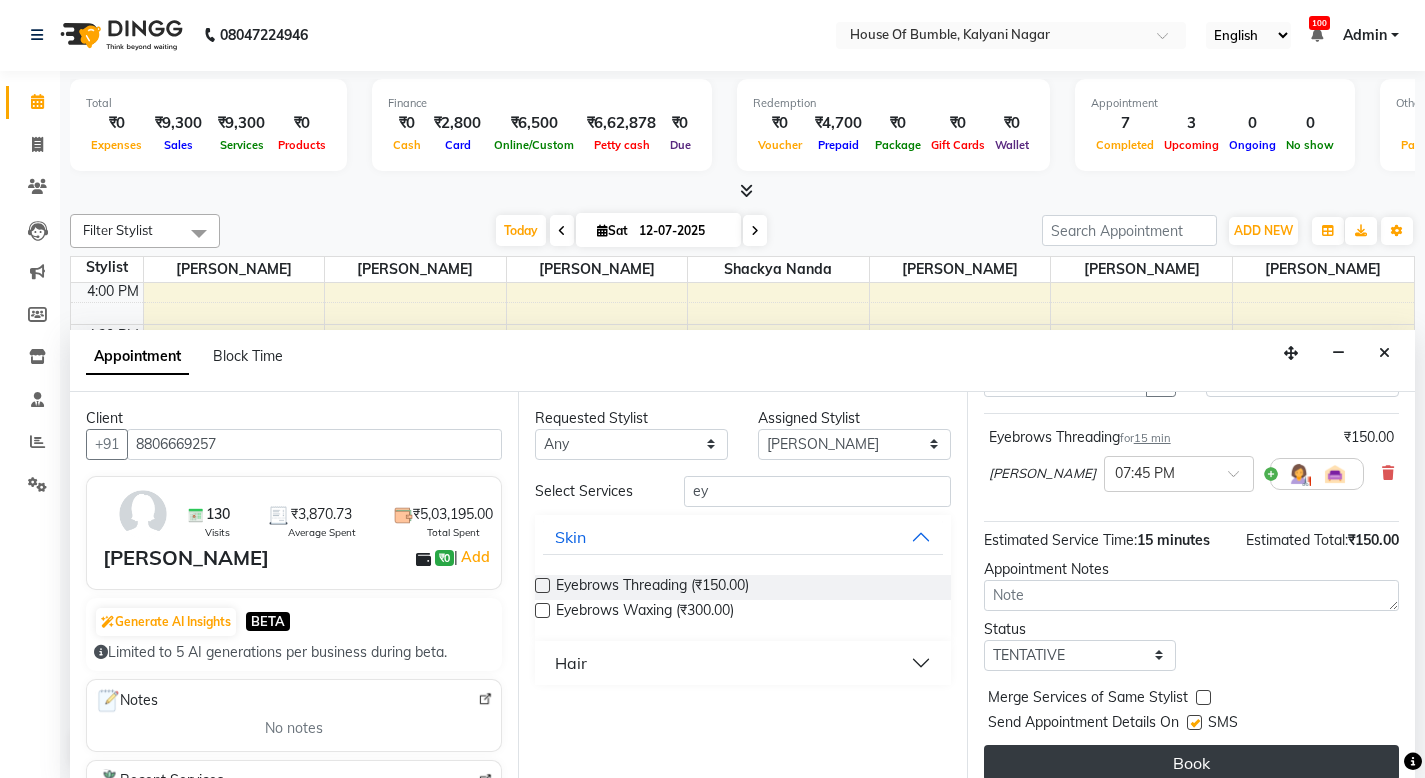 click on "Book" at bounding box center (1191, 763) 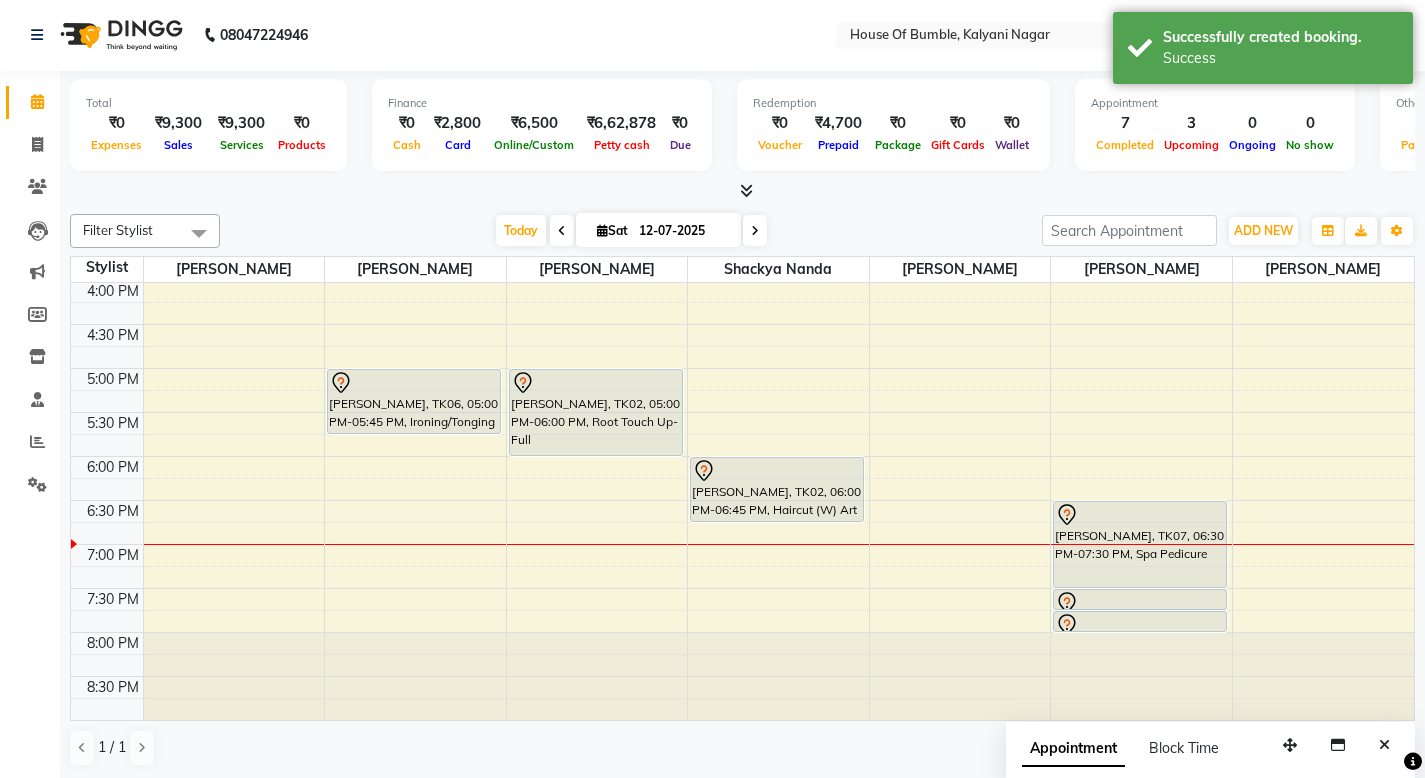 scroll, scrollTop: 0, scrollLeft: 0, axis: both 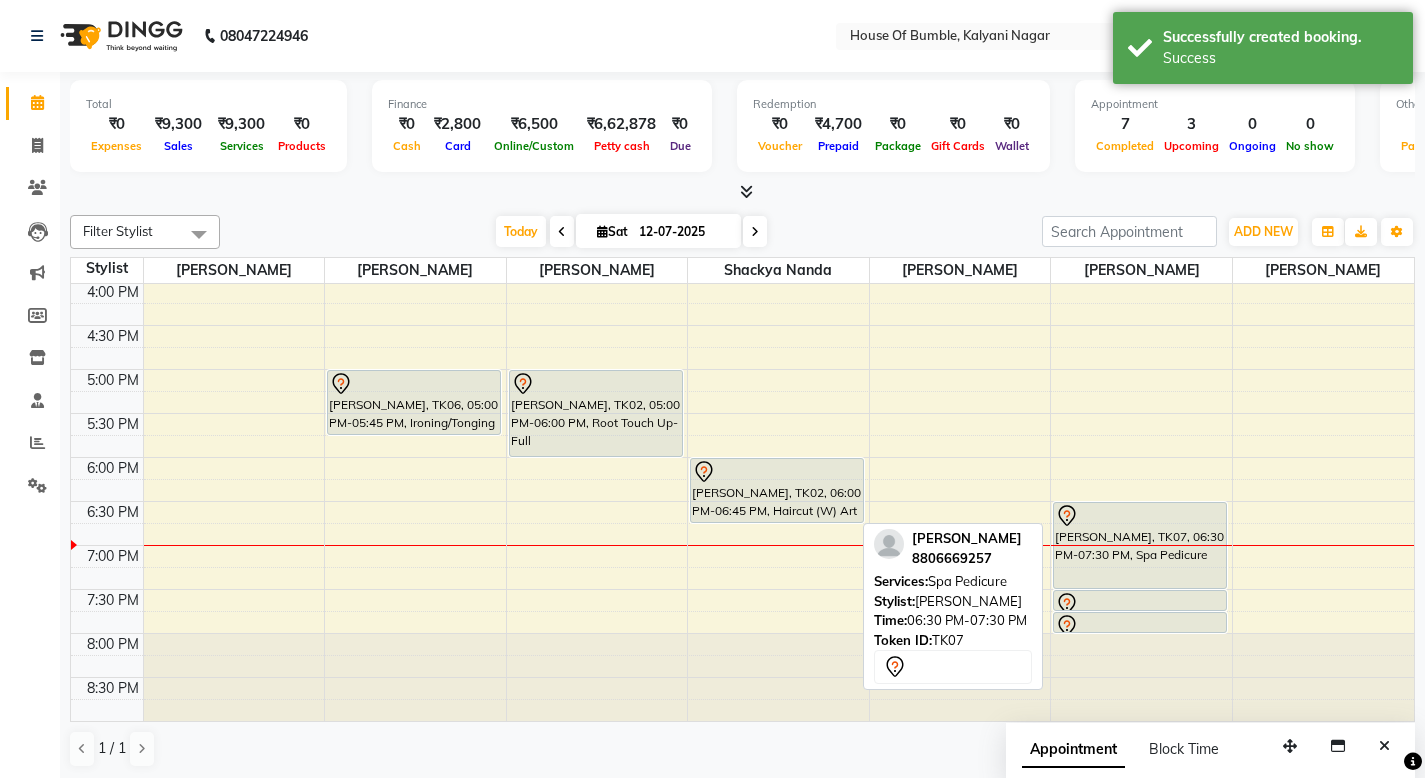 click on "[PERSON_NAME], TK07, 06:30 PM-07:30 PM, Spa Pedicure" at bounding box center [1140, 545] 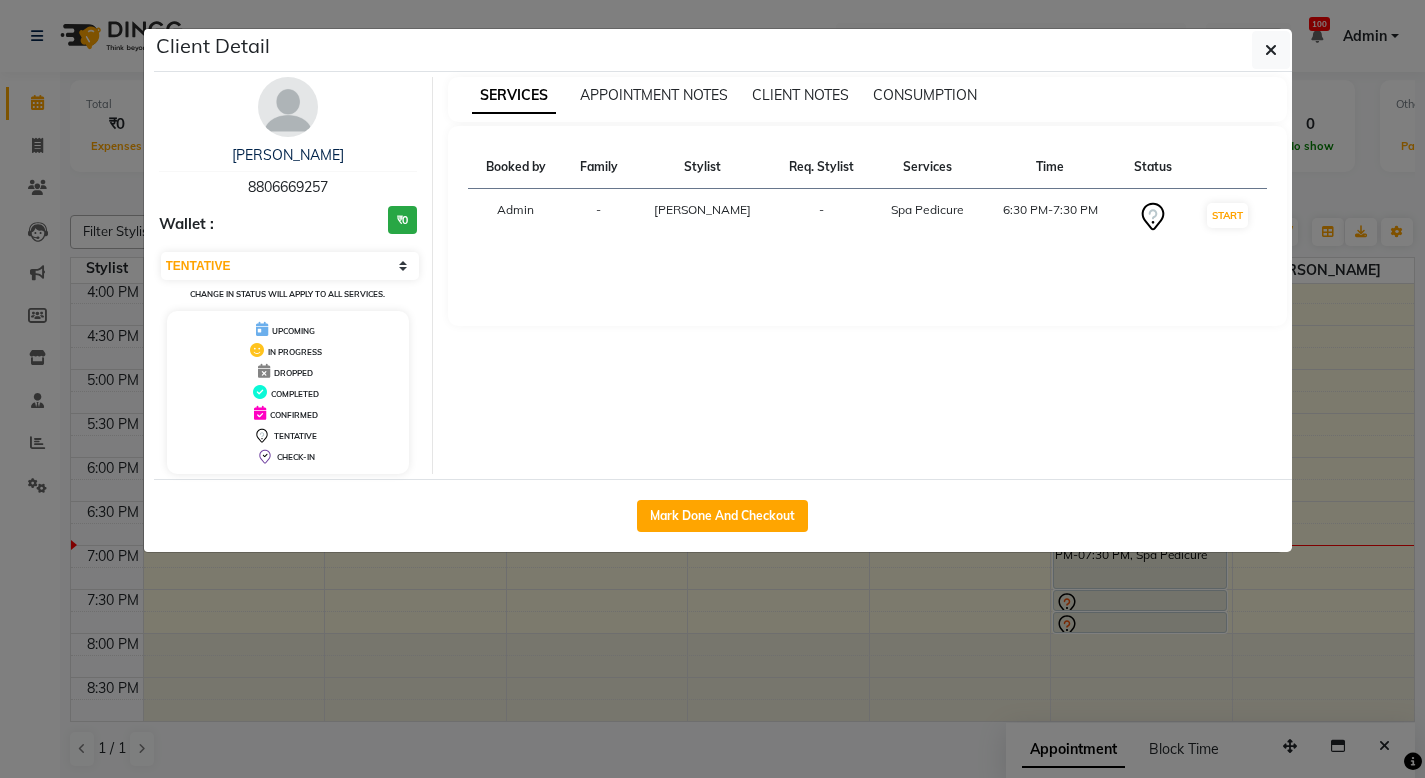 click on "Mark Done And Checkout" 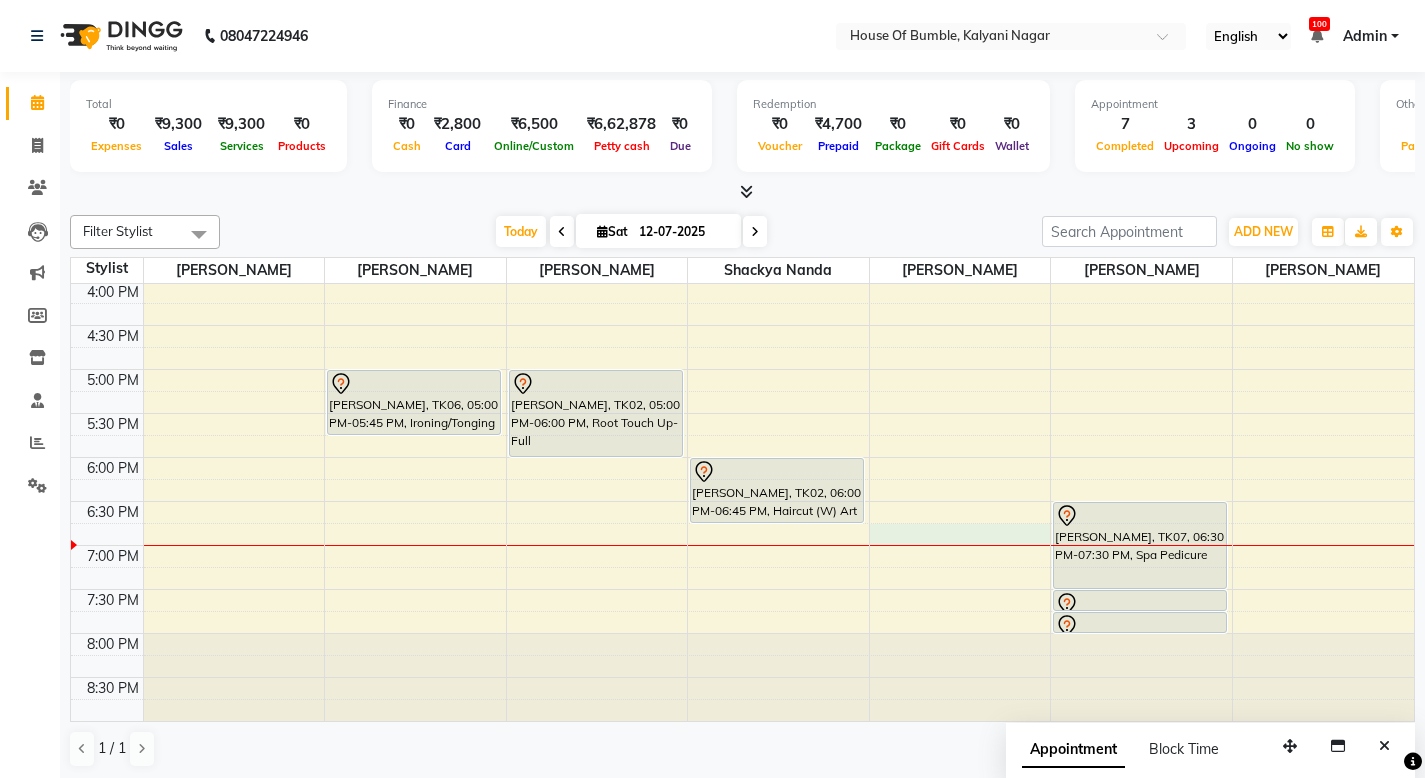 click on "9:00 AM 9:30 AM 10:00 AM 10:30 AM 11:00 AM 11:30 AM 12:00 PM 12:30 PM 1:00 PM 1:30 PM 2:00 PM 2:30 PM 3:00 PM 3:30 PM 4:00 PM 4:30 PM 5:00 PM 5:30 PM 6:00 PM 6:30 PM 7:00 PM 7:30 PM 8:00 PM 8:30 PM     [PERSON_NAME], TK01, 12:15 PM-01:00 PM, Royal Shave             [PERSON_NAME], TK06, 05:00 PM-05:45 PM, Ironing/Tonging     [PERSON_NAME], TK05, 11:30 AM-12:15 PM, Haircut (M) Top Stylist     [PERSON_NAME], TK05, 12:15 PM-01:15 PM, Global (M)             [PERSON_NAME], TK02, 05:00 PM-06:00 PM, Root Touch Up- Full     [PERSON_NAME], TK01, 11:30 AM-12:15 PM, Haircut (M) Art Director [PERSON_NAME], TK04, 12:15 PM-01:00 PM, Haircut (M) Art Director [PERSON_NAME], TK02, 06:00 PM-06:45 PM, Haircut (W) Art Director [PERSON_NAME], TK01, 01:00 PM-01:45 PM, Foot Massage 45 Mins     [PERSON_NAME], TK03, 11:00 AM-11:45 AM, Head Massage 45 [PERSON_NAME], TK07, 06:30 PM-07:30 PM, Spa Pedicure" at bounding box center [742, 193] 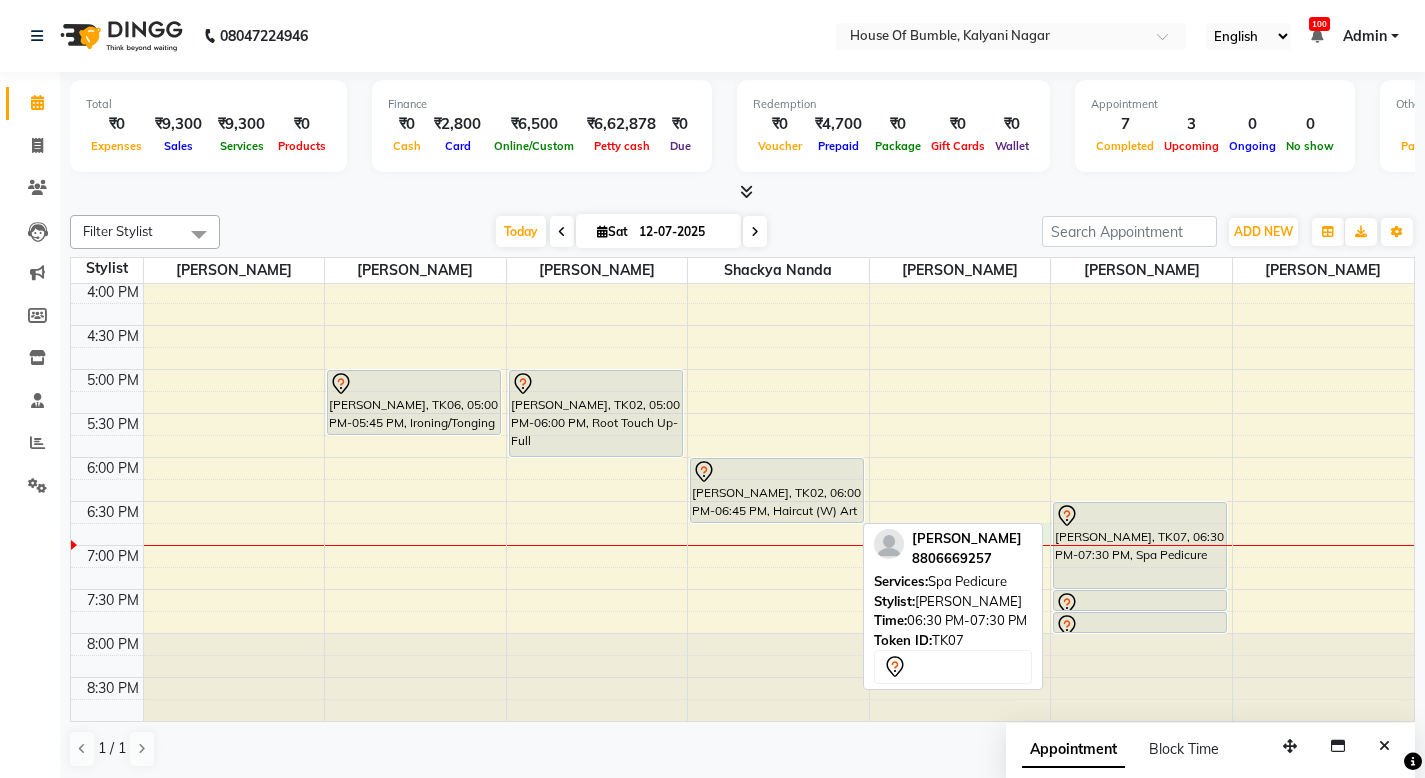 scroll, scrollTop: 1, scrollLeft: 1, axis: both 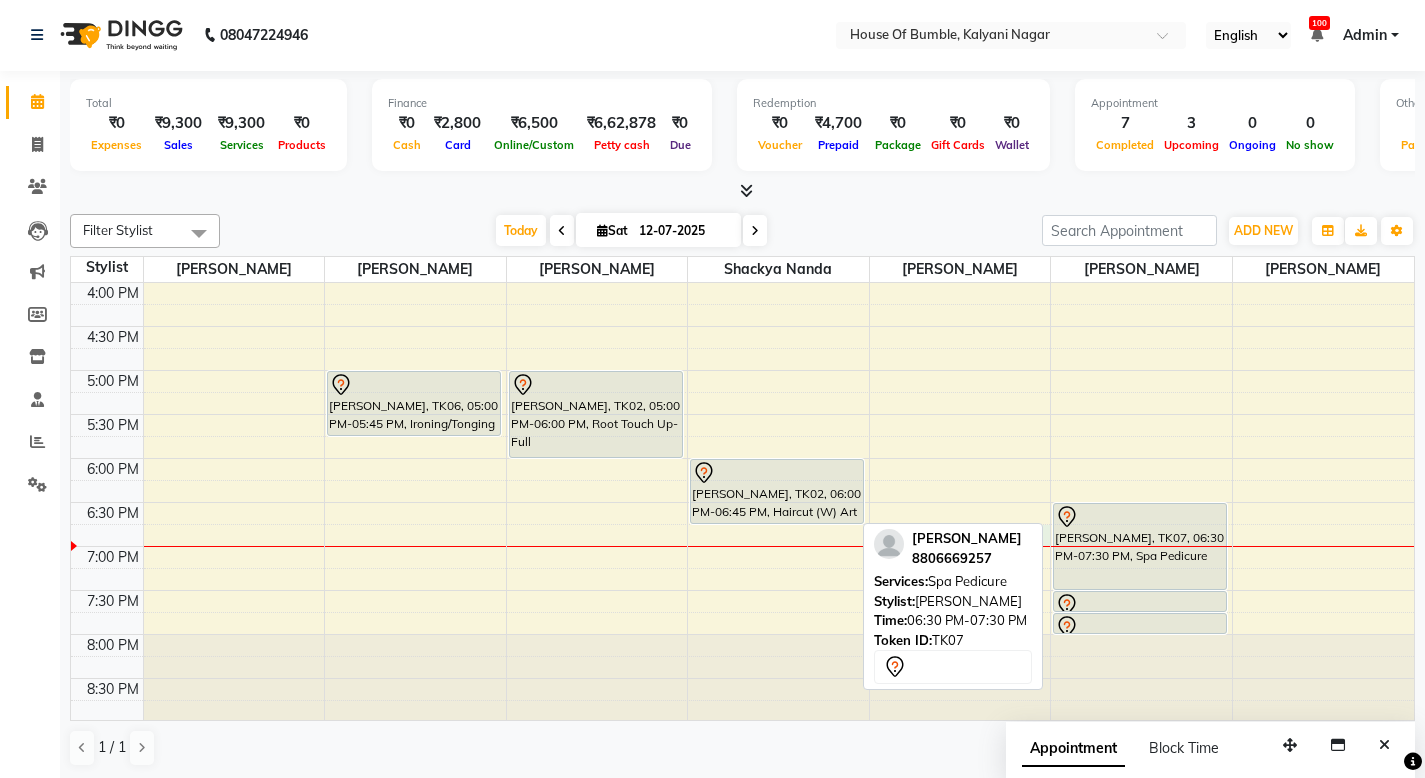 select on "8247" 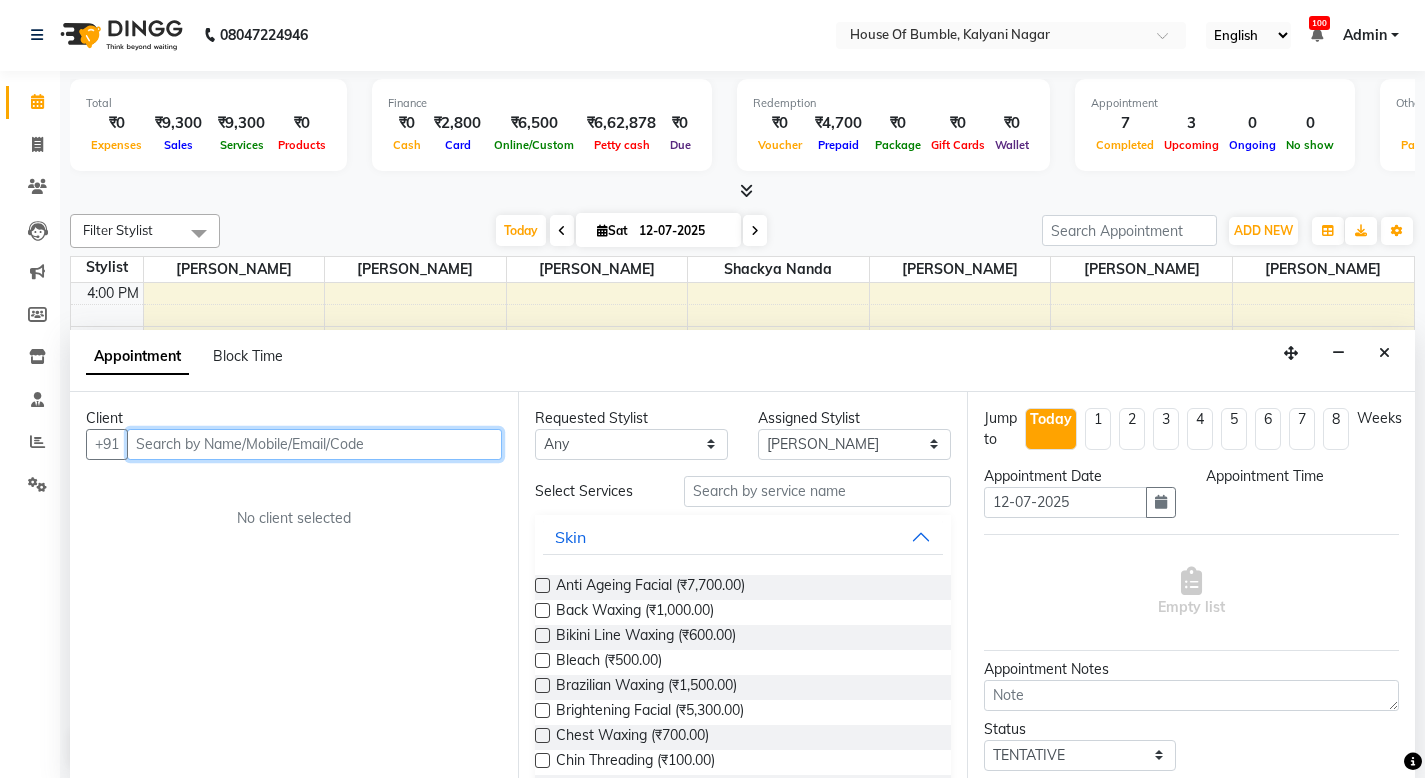 select on "1125" 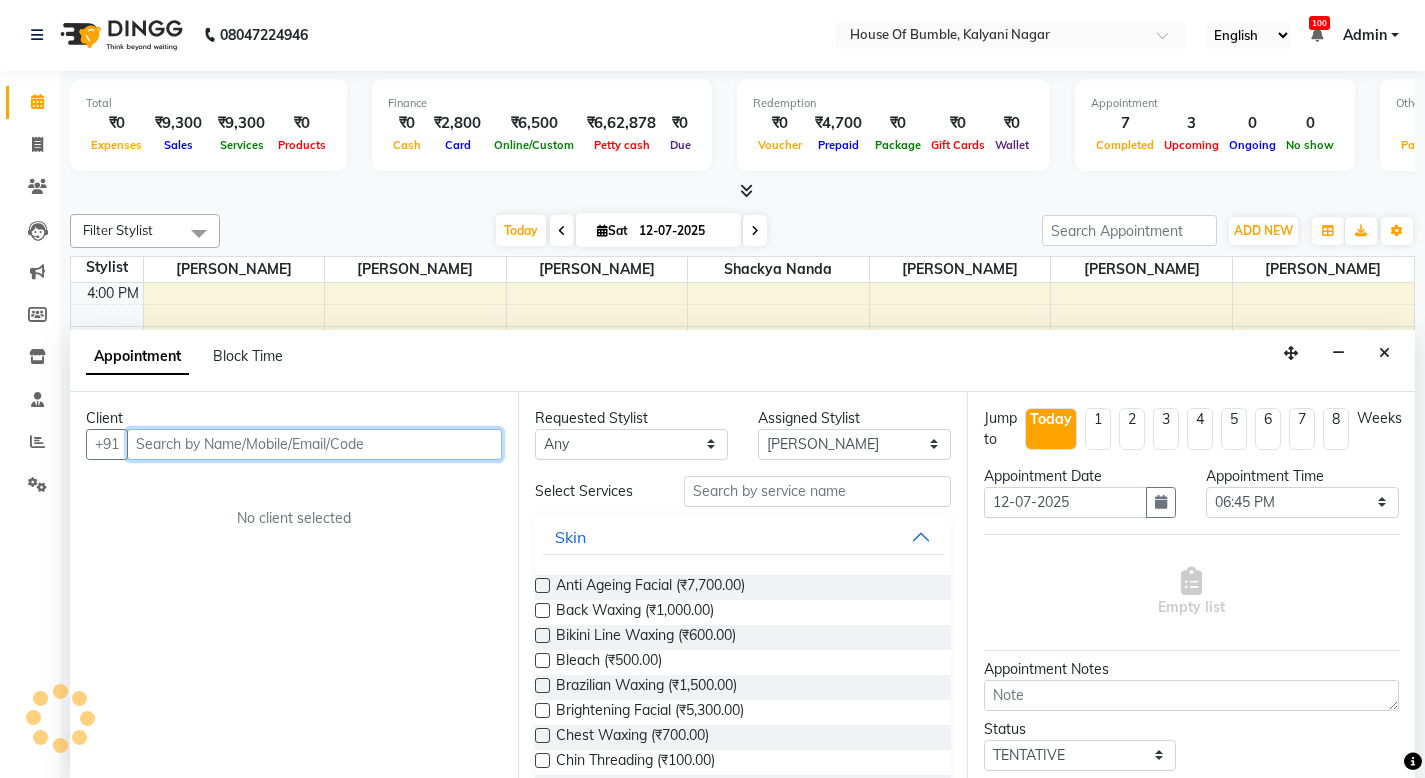 scroll, scrollTop: 1, scrollLeft: 0, axis: vertical 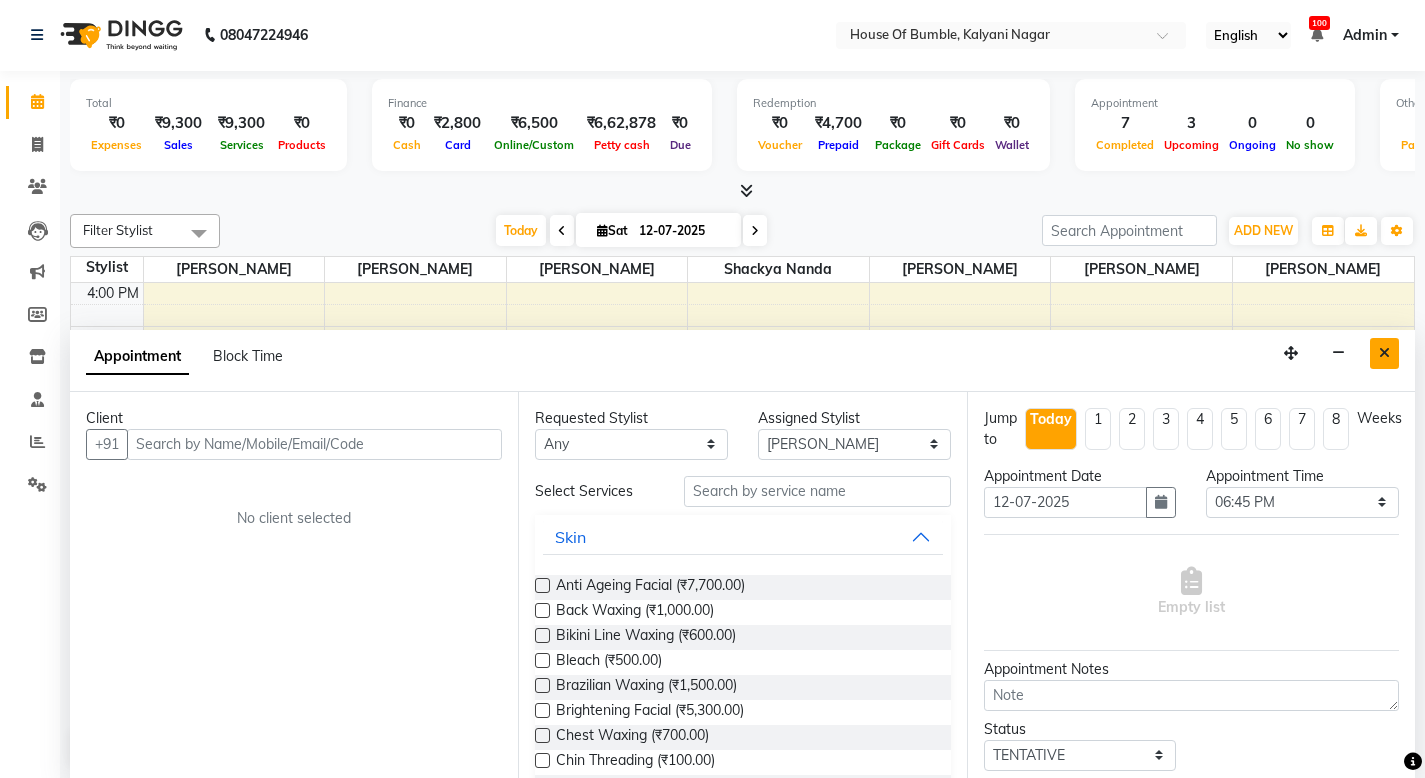 click at bounding box center [1384, 353] 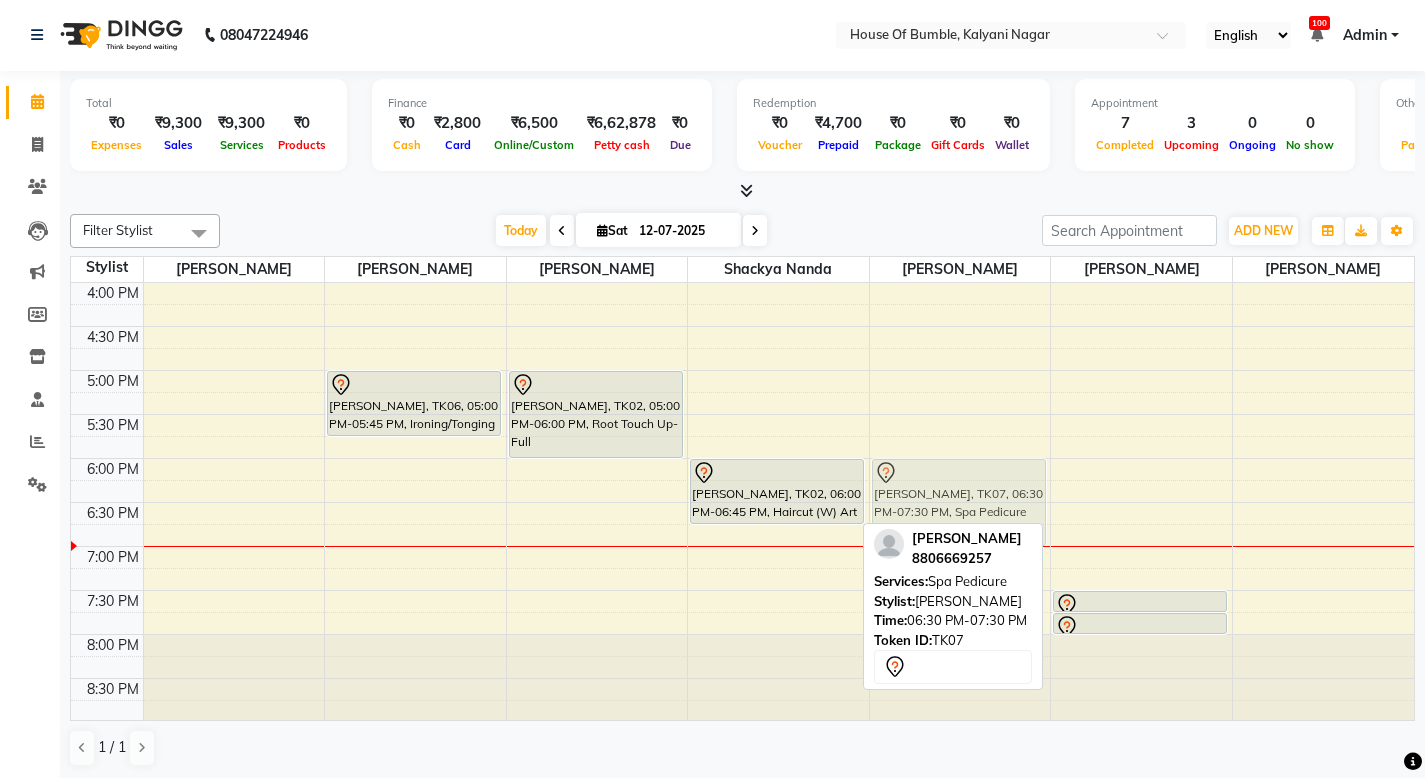 drag, startPoint x: 1103, startPoint y: 546, endPoint x: 863, endPoint y: 516, distance: 241.86774 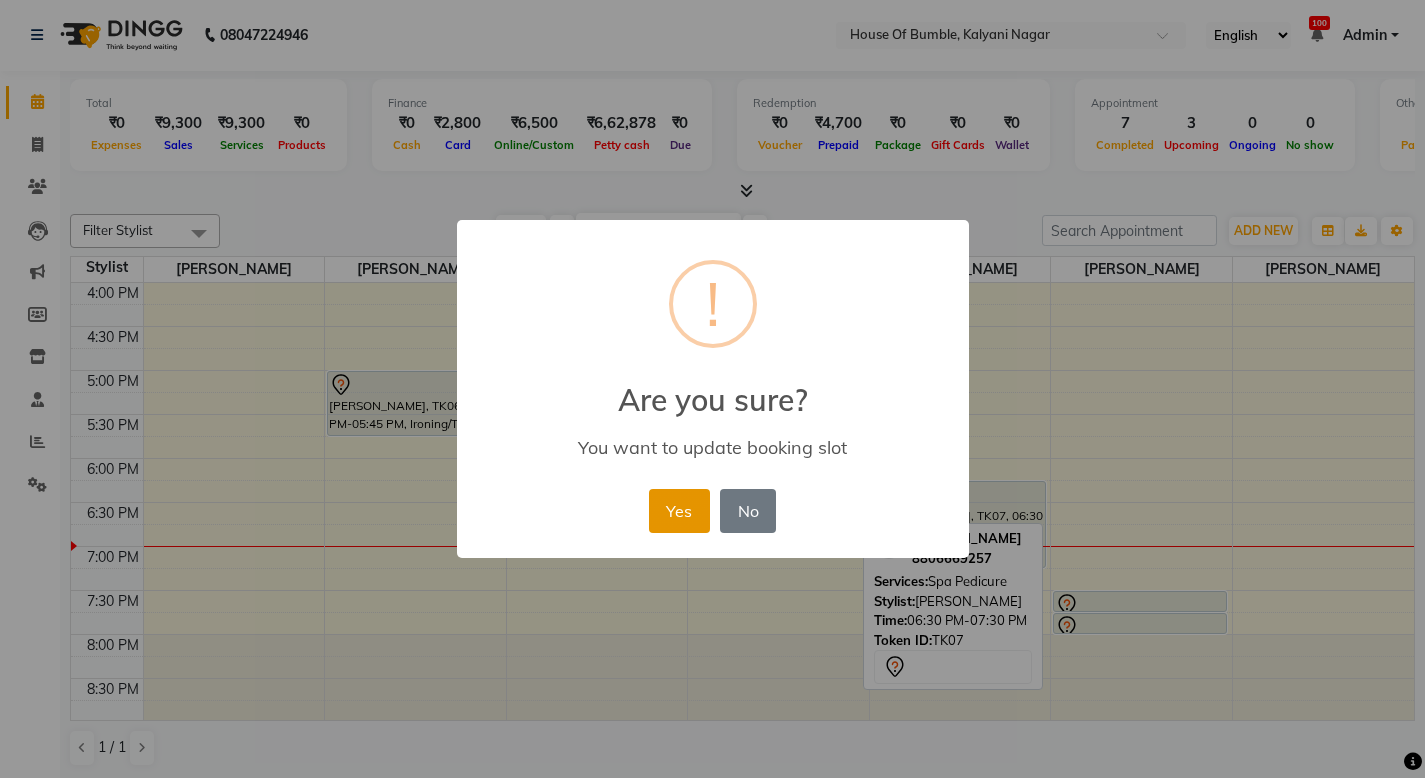 click on "Yes" at bounding box center [679, 511] 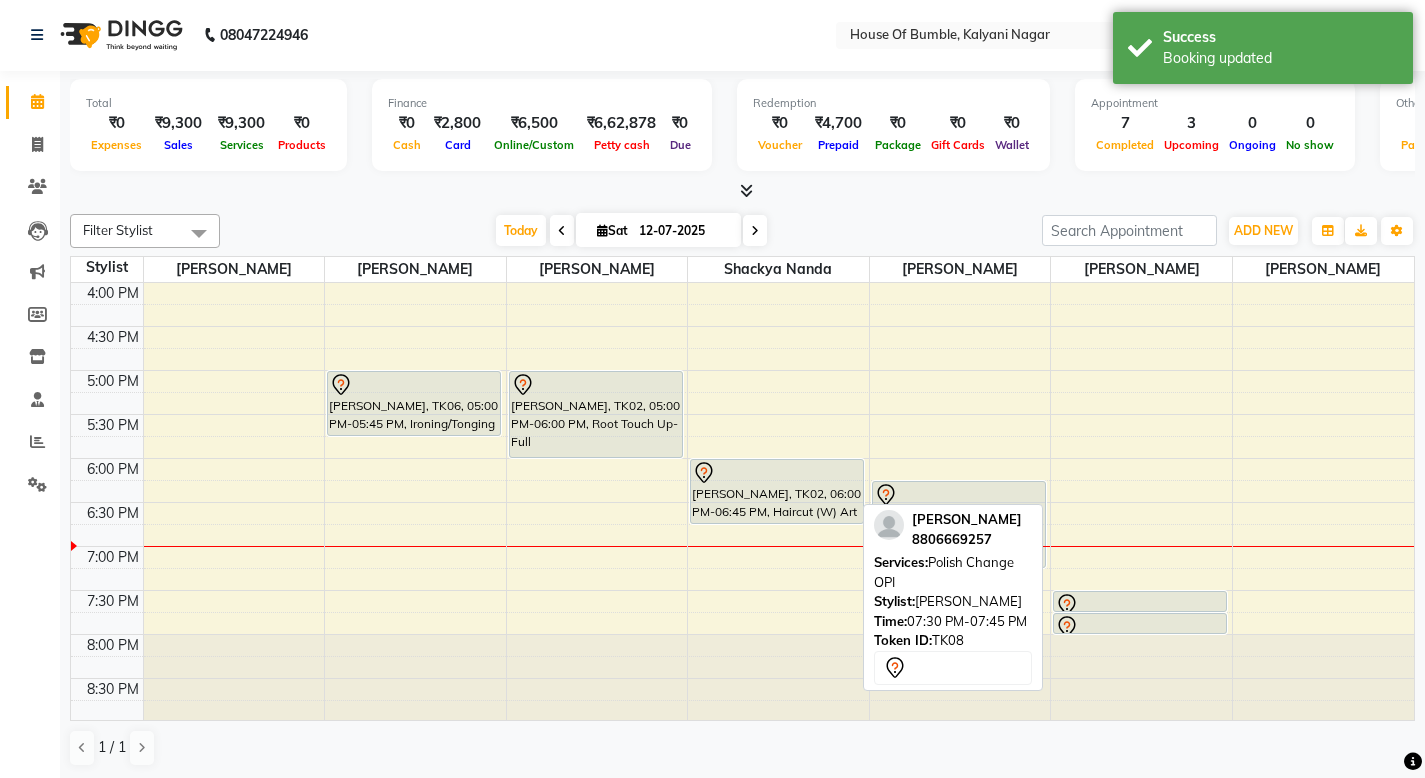 click at bounding box center [1140, 605] 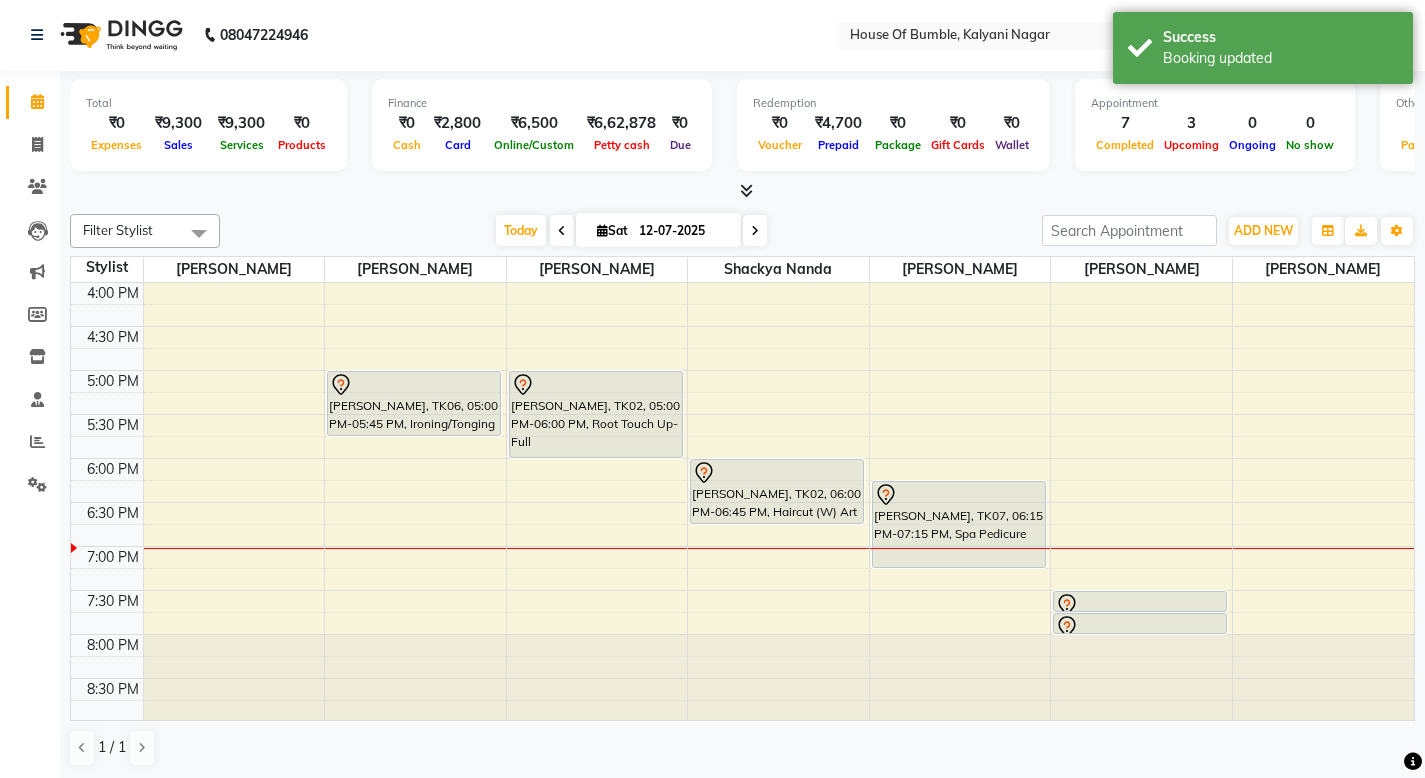 click on "9:00 AM 9:30 AM 10:00 AM 10:30 AM 11:00 AM 11:30 AM 12:00 PM 12:30 PM 1:00 PM 1:30 PM 2:00 PM 2:30 PM 3:00 PM 3:30 PM 4:00 PM 4:30 PM 5:00 PM 5:30 PM 6:00 PM 6:30 PM 7:00 PM 7:30 PM 8:00 PM 8:30 PM     [PERSON_NAME], TK01, 12:15 PM-01:00 PM, Royal Shave             [PERSON_NAME], TK06, 05:00 PM-05:45 PM, Ironing/Tonging     [PERSON_NAME], TK05, 11:30 AM-12:15 PM, Haircut (M) Top Stylist     [PERSON_NAME], TK05, 12:15 PM-01:15 PM, Global (M)             [PERSON_NAME], TK02, 05:00 PM-06:00 PM, Root Touch Up- Full     [PERSON_NAME], TK01, 11:30 AM-12:15 PM, Haircut (M) Art Director [PERSON_NAME], TK04, 12:15 PM-01:00 PM, Haircut (M) Art Director [PERSON_NAME], TK02, 06:00 PM-06:45 PM, Haircut (W) Art Director [PERSON_NAME], TK01, 01:00 PM-01:45 PM, Foot Massage 45 [PERSON_NAME], TK07, 06:15 PM-07:15 PM, Spa Pedicure     [PERSON_NAME], TK03, 11:00 AM-11:45 AM, Head Massage 45 Mins" at bounding box center (742, 194) 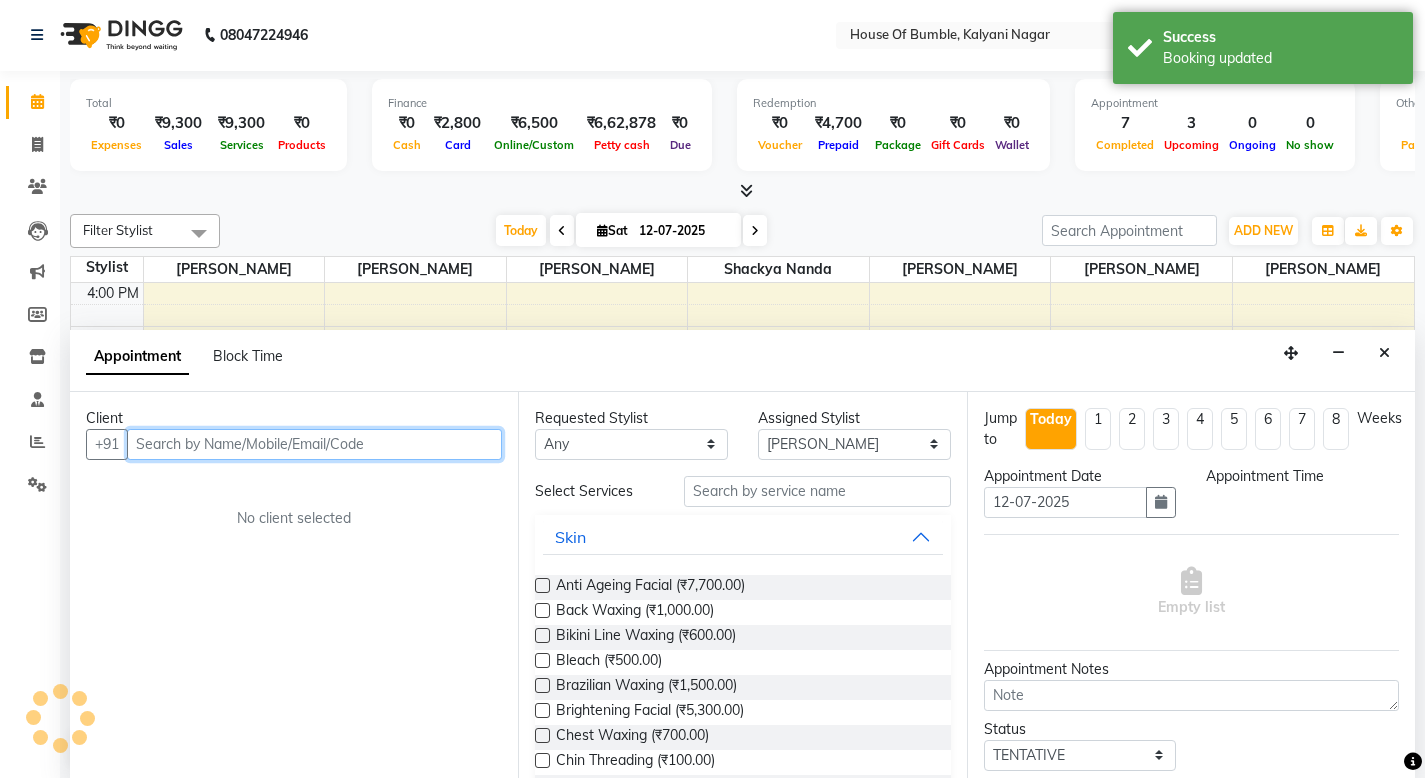 select on "1155" 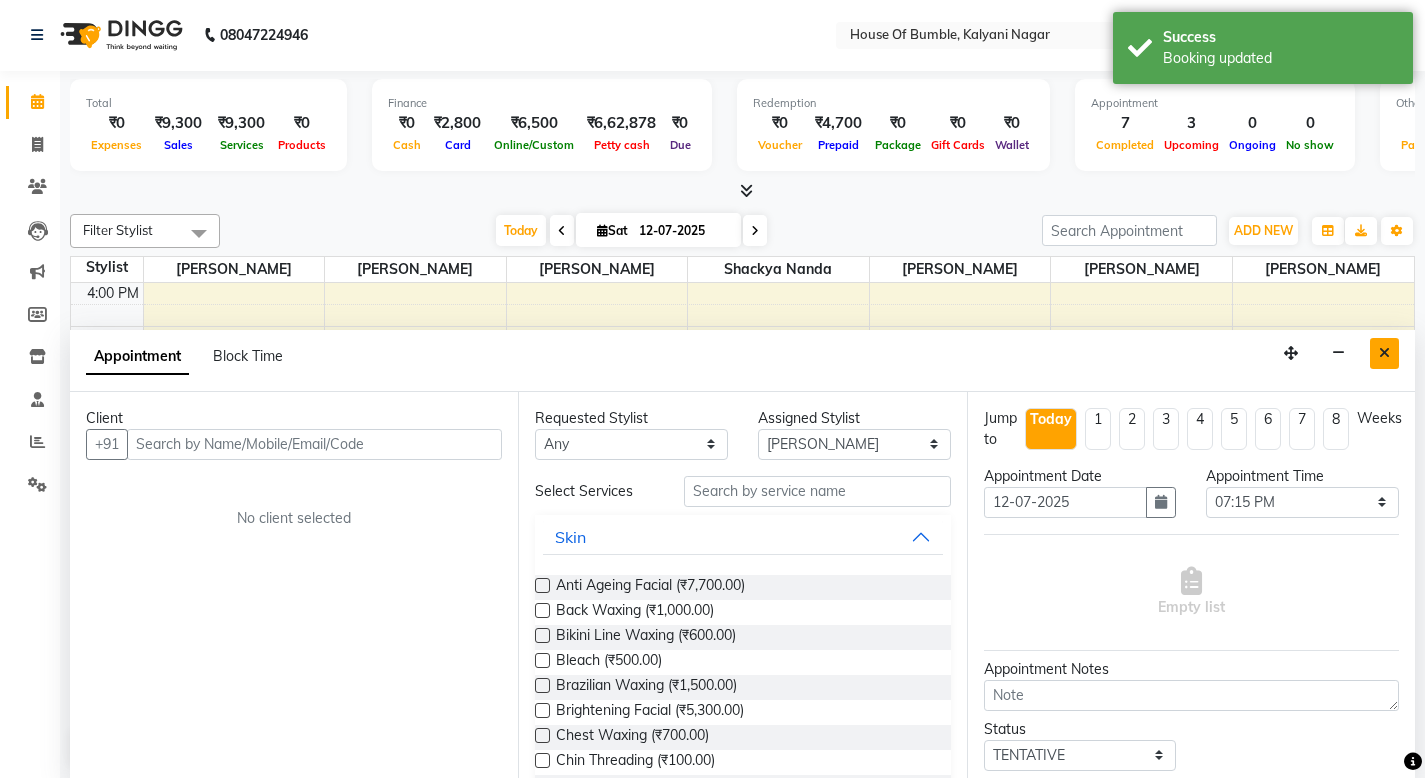 click at bounding box center [1384, 353] 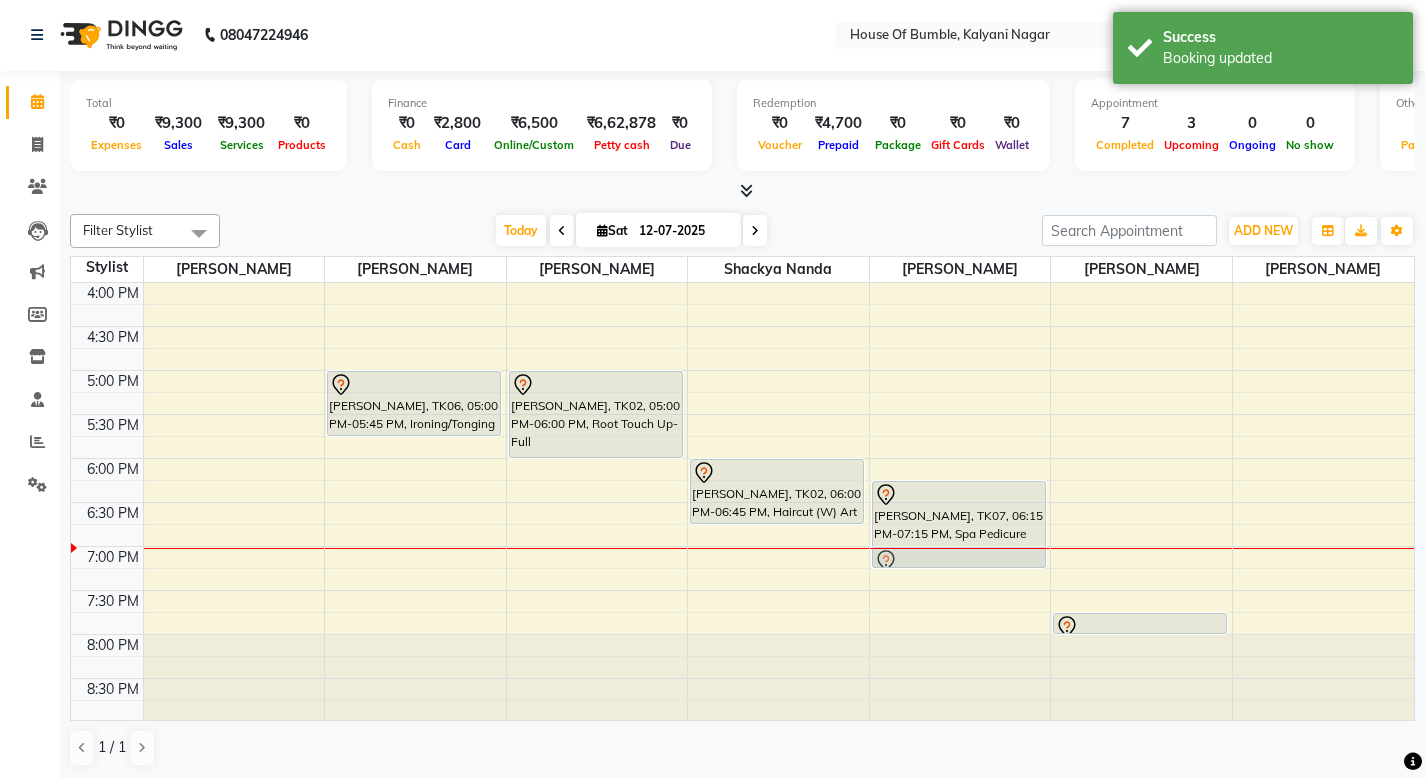 drag, startPoint x: 1109, startPoint y: 596, endPoint x: 976, endPoint y: 559, distance: 138.05072 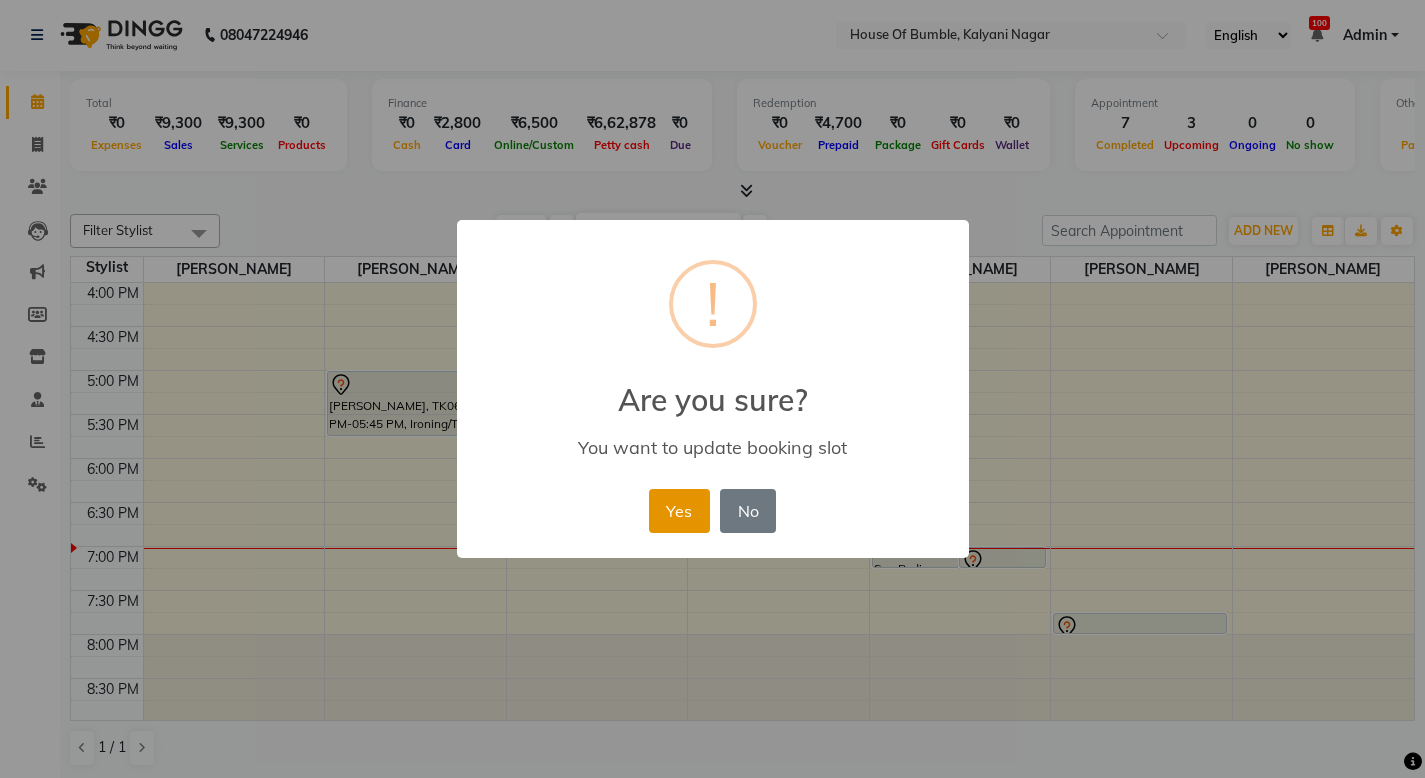 click on "Yes" at bounding box center [679, 511] 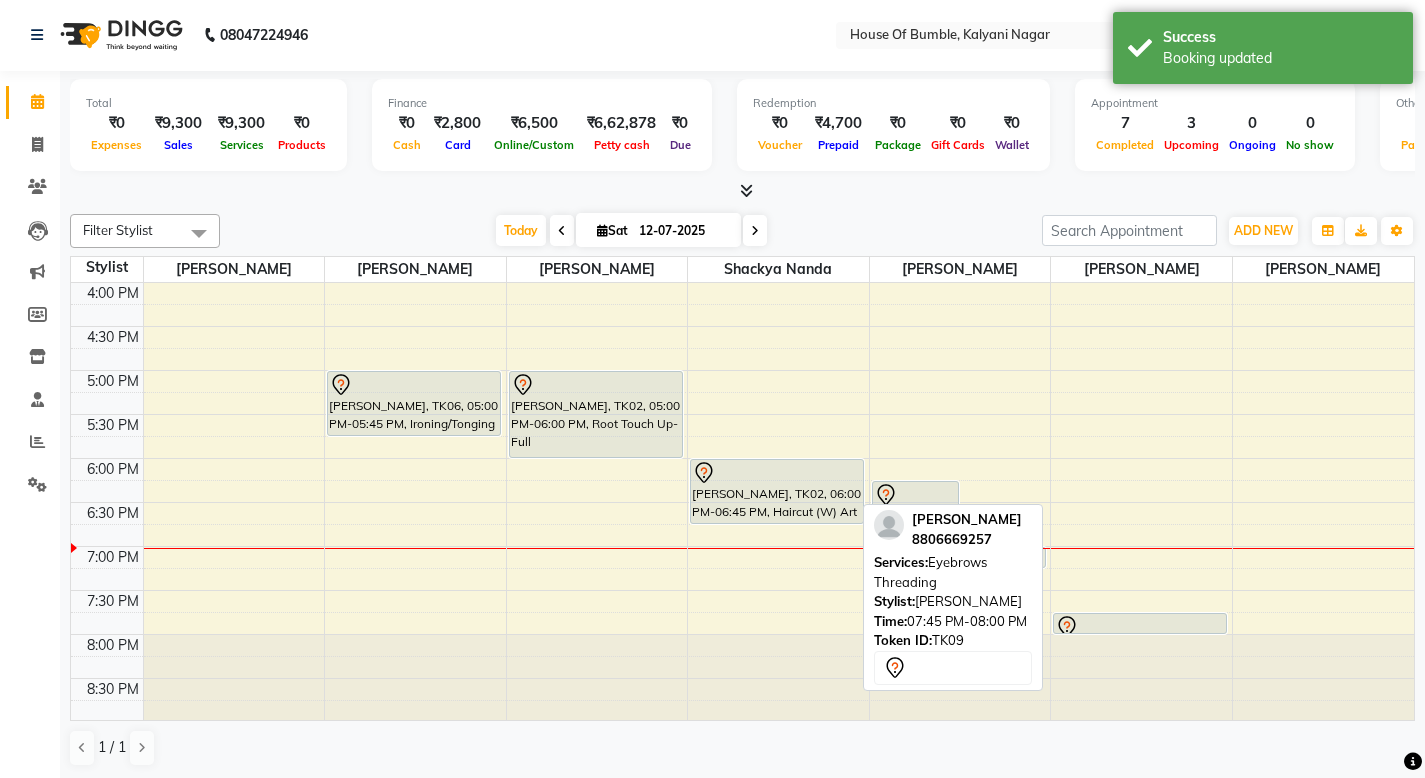 click on "[PERSON_NAME], TK09, 07:45 PM-08:00 PM, Eyebrows Threading" at bounding box center (1140, 623) 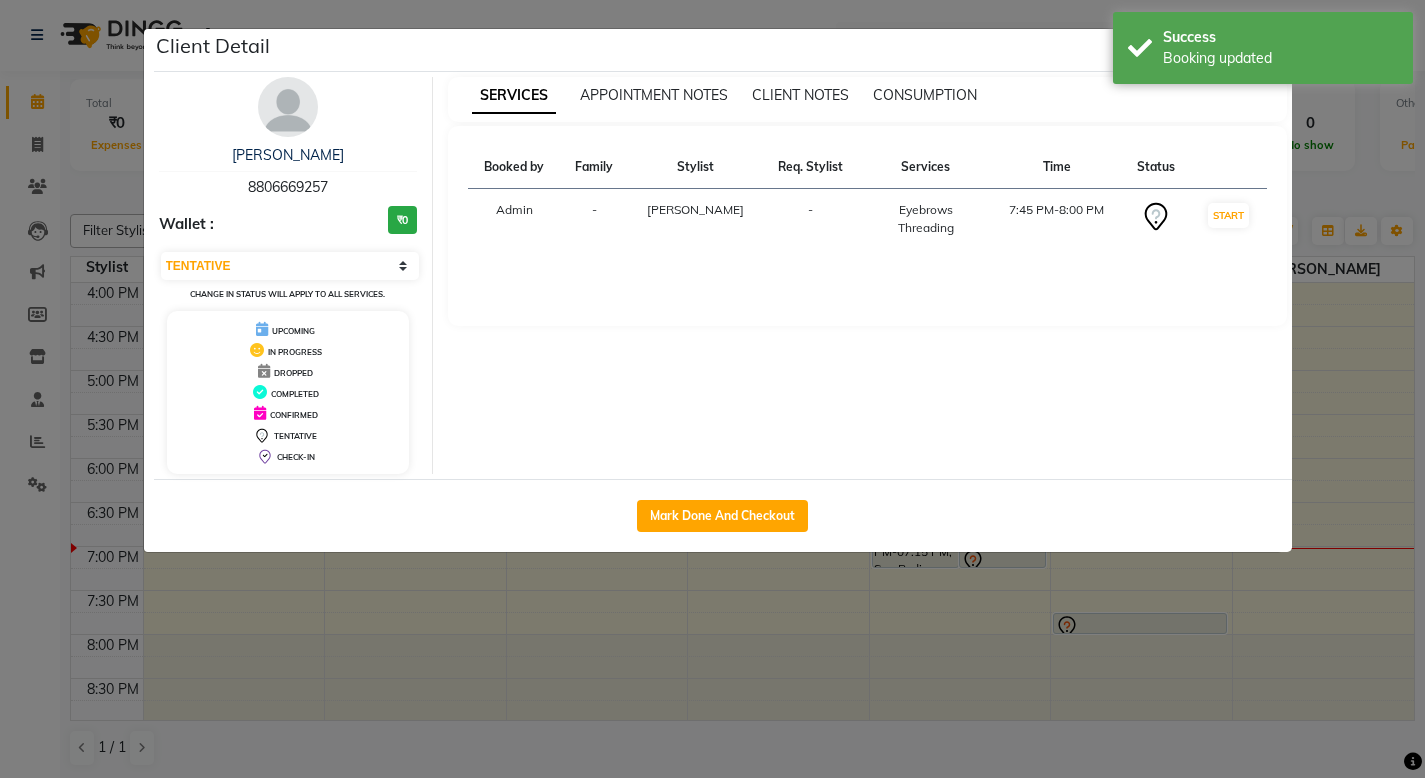 click on "Client Detail  [PERSON_NAME]   8806669257 Wallet : ₹0 Select IN SERVICE CONFIRMED TENTATIVE CHECK IN MARK DONE DROPPED UPCOMING Change in status will apply to all services. UPCOMING IN PROGRESS DROPPED COMPLETED CONFIRMED TENTATIVE CHECK-IN SERVICES APPOINTMENT NOTES CLIENT NOTES CONSUMPTION Booked by Family Stylist Req. Stylist Services Time Status  Admin  - [PERSON_NAME] -  Eyebrows Threading   7:45 PM-8:00 PM   START   Mark Done And Checkout" 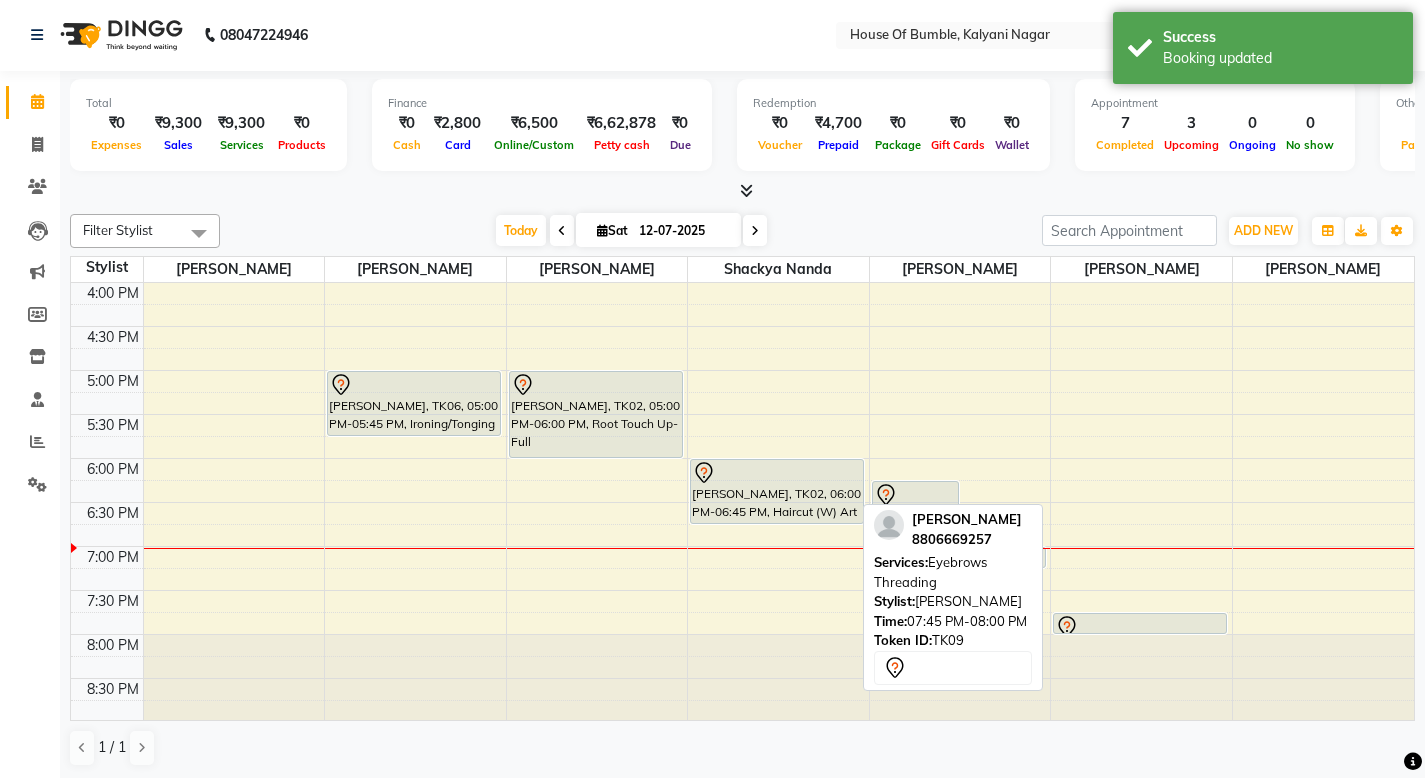 click at bounding box center [1140, 627] 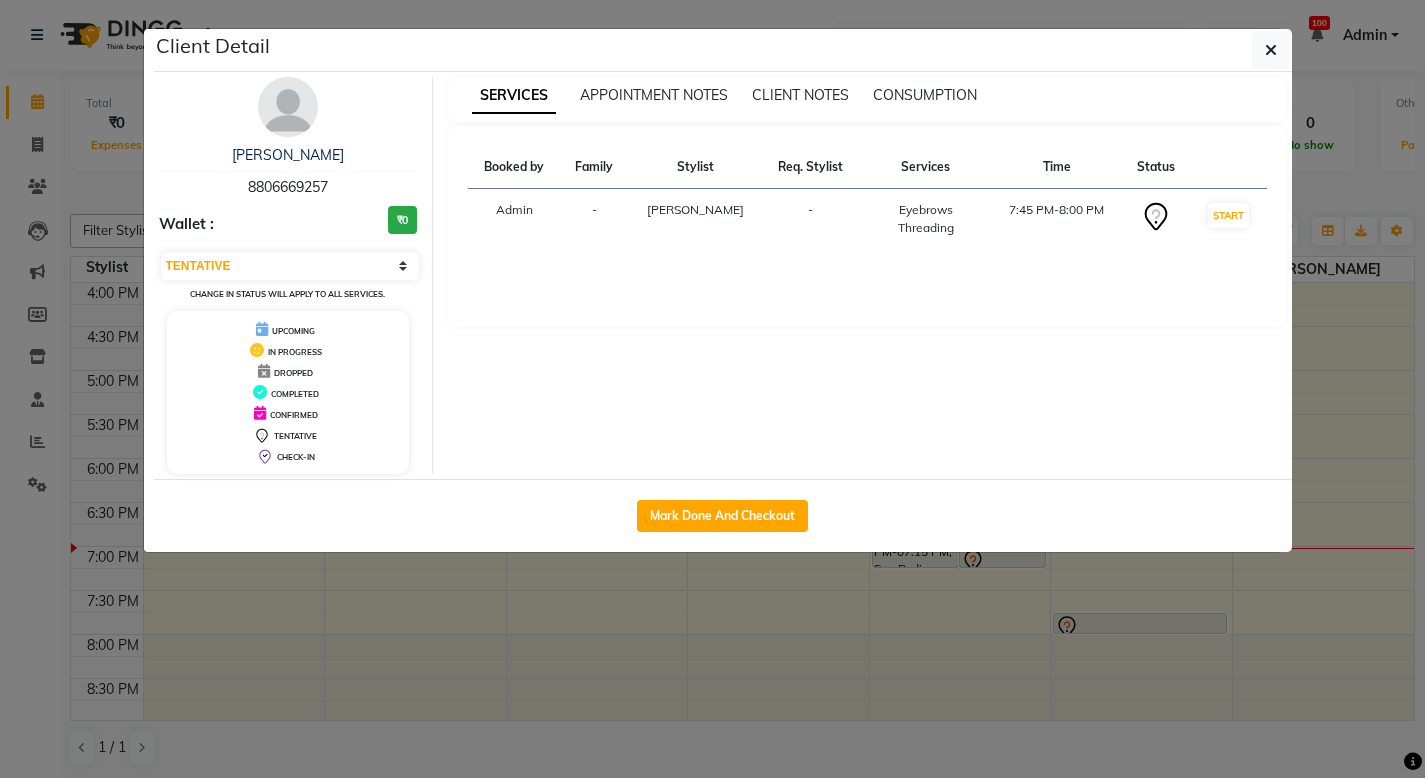 click on "Client Detail  [PERSON_NAME]   8806669257 Wallet : ₹0 Select IN SERVICE CONFIRMED TENTATIVE CHECK IN MARK DONE DROPPED UPCOMING Change in status will apply to all services. UPCOMING IN PROGRESS DROPPED COMPLETED CONFIRMED TENTATIVE CHECK-IN SERVICES APPOINTMENT NOTES CLIENT NOTES CONSUMPTION Booked by Family Stylist Req. Stylist Services Time Status  Admin  - [PERSON_NAME] -  Eyebrows Threading   7:45 PM-8:00 PM   START   Mark Done And Checkout" 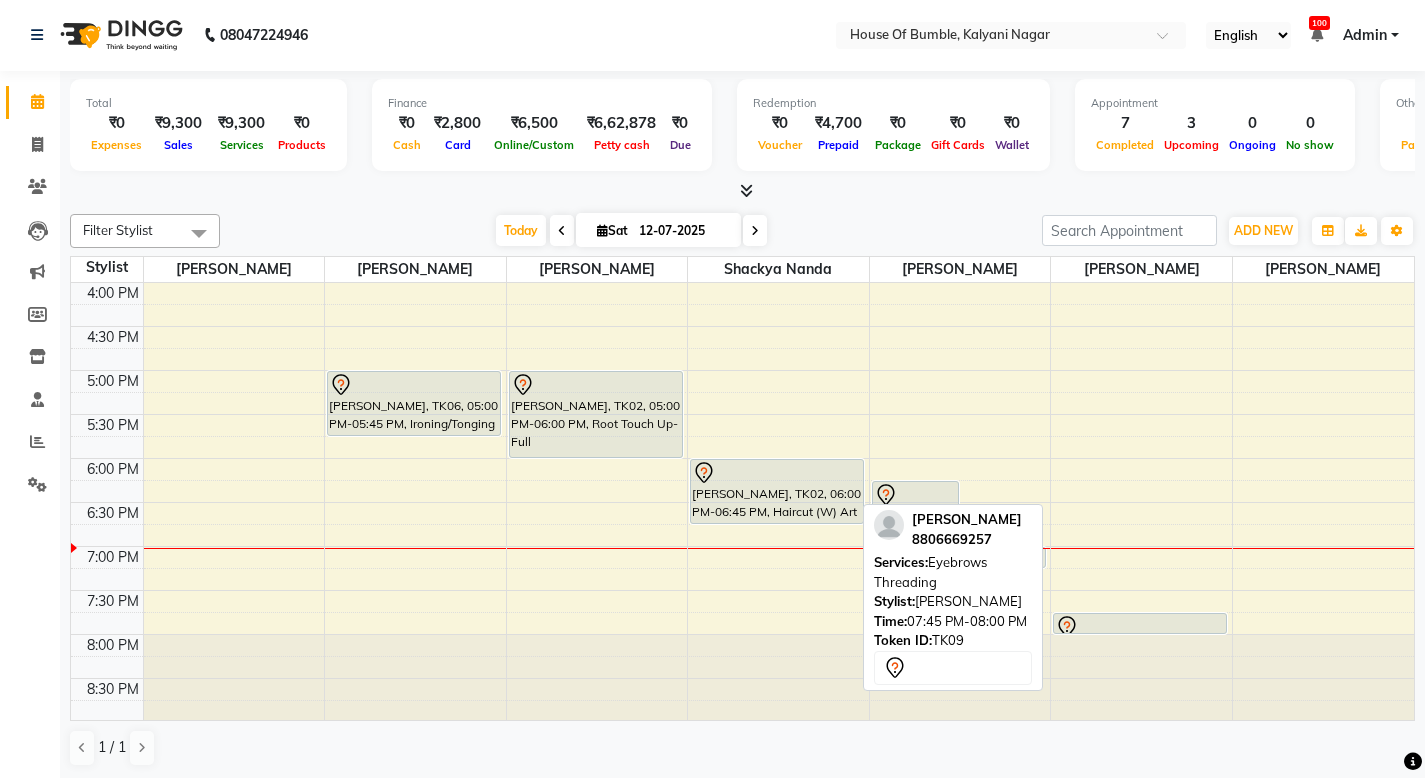 click at bounding box center [1140, 627] 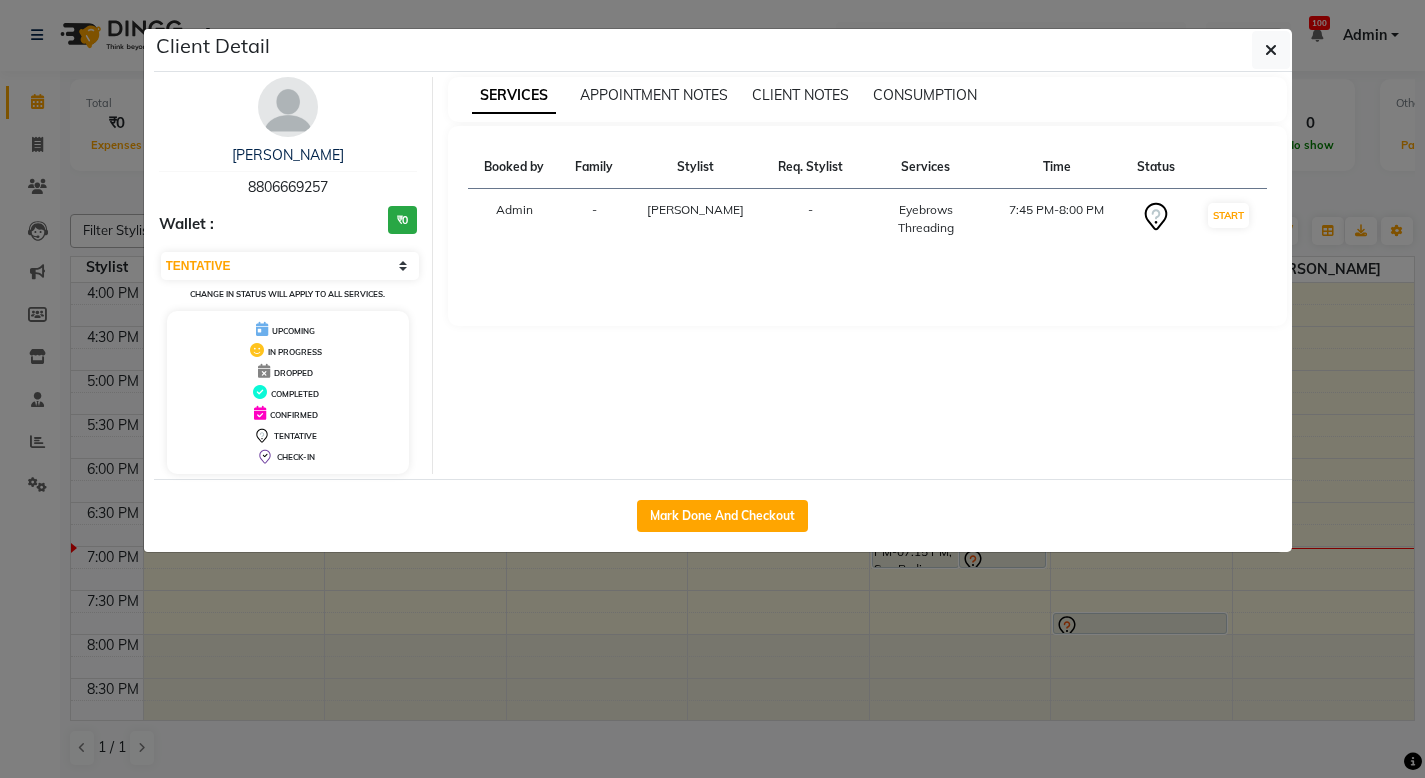 click on "Client Detail  [PERSON_NAME]   8806669257 Wallet : ₹0 Select IN SERVICE CONFIRMED TENTATIVE CHECK IN MARK DONE DROPPED UPCOMING Change in status will apply to all services. UPCOMING IN PROGRESS DROPPED COMPLETED CONFIRMED TENTATIVE CHECK-IN SERVICES APPOINTMENT NOTES CLIENT NOTES CONSUMPTION Booked by Family Stylist Req. Stylist Services Time Status  Admin  - [PERSON_NAME] -  Eyebrows Threading   7:45 PM-8:00 PM   START   Mark Done And Checkout" 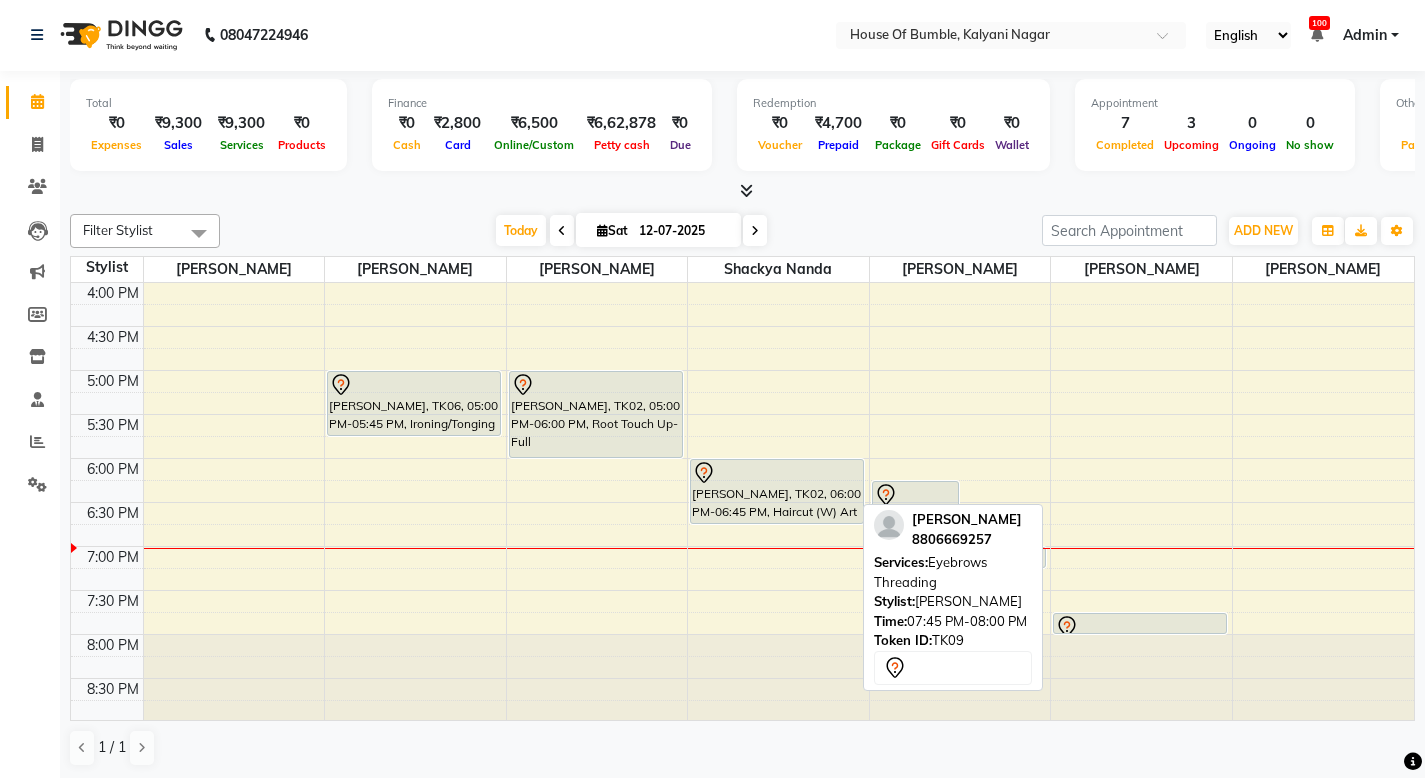 click on "[PERSON_NAME], TK03, 11:00 AM-11:45 AM, Head Massage 45 Mins             [PERSON_NAME], TK09, 07:45 PM-08:00 PM, Eyebrows Threading" at bounding box center [1141, 194] 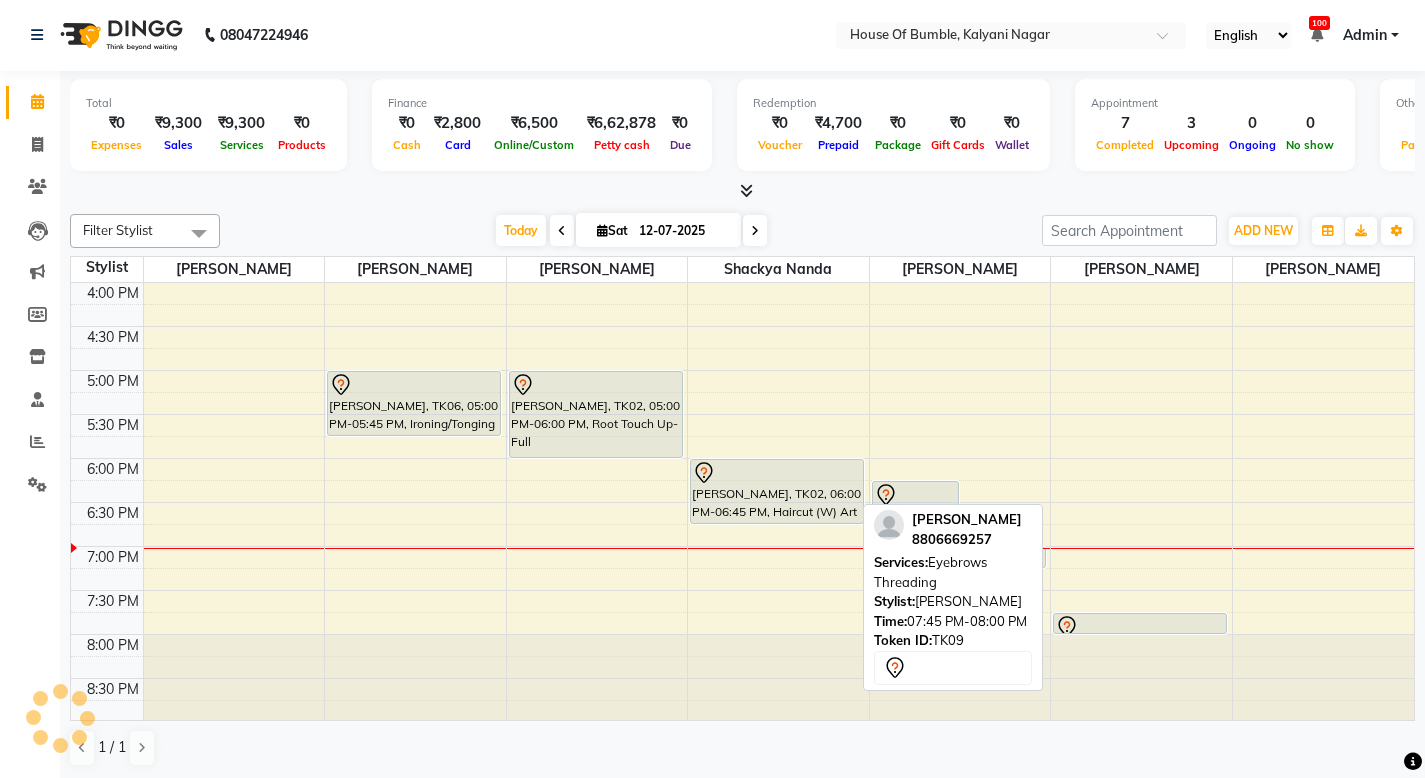 click at bounding box center (1141, 678) 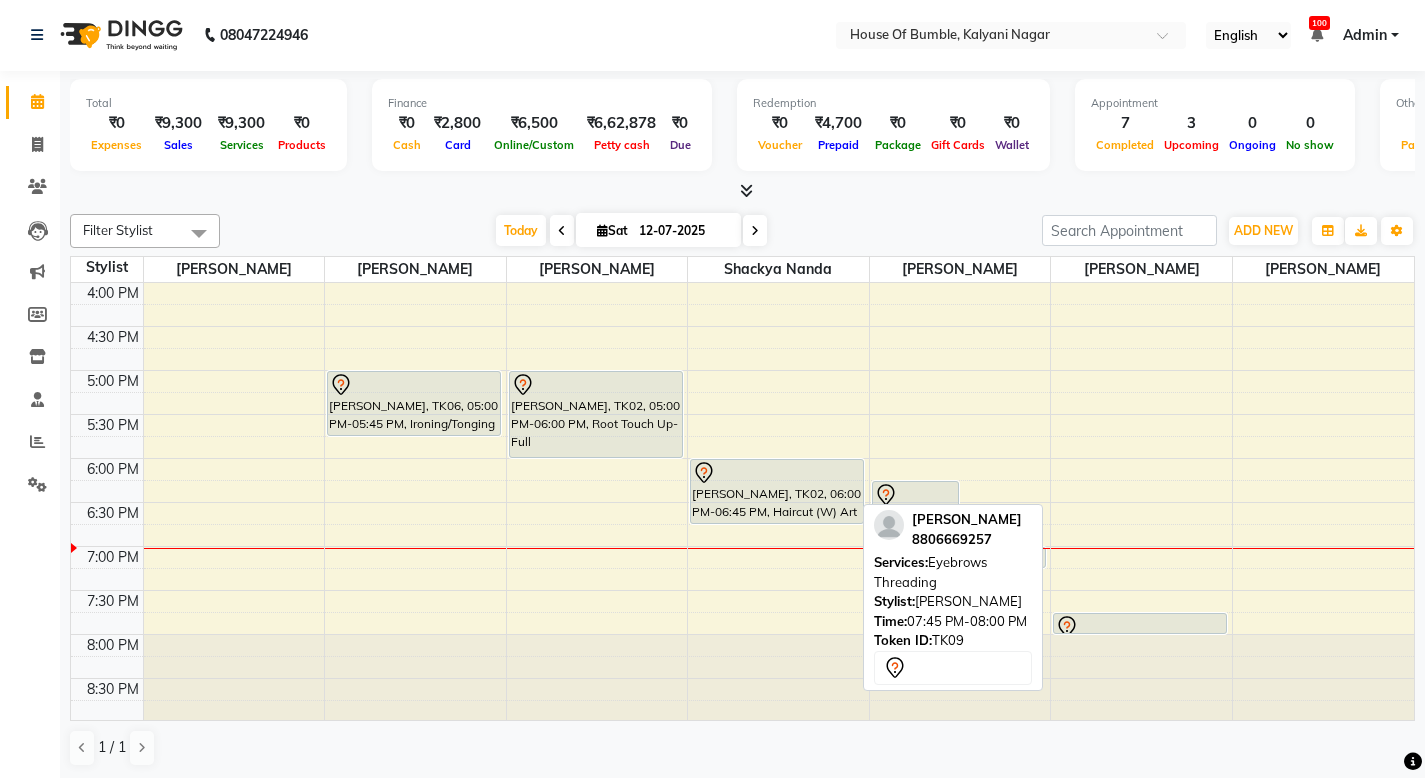 click at bounding box center [1140, 627] 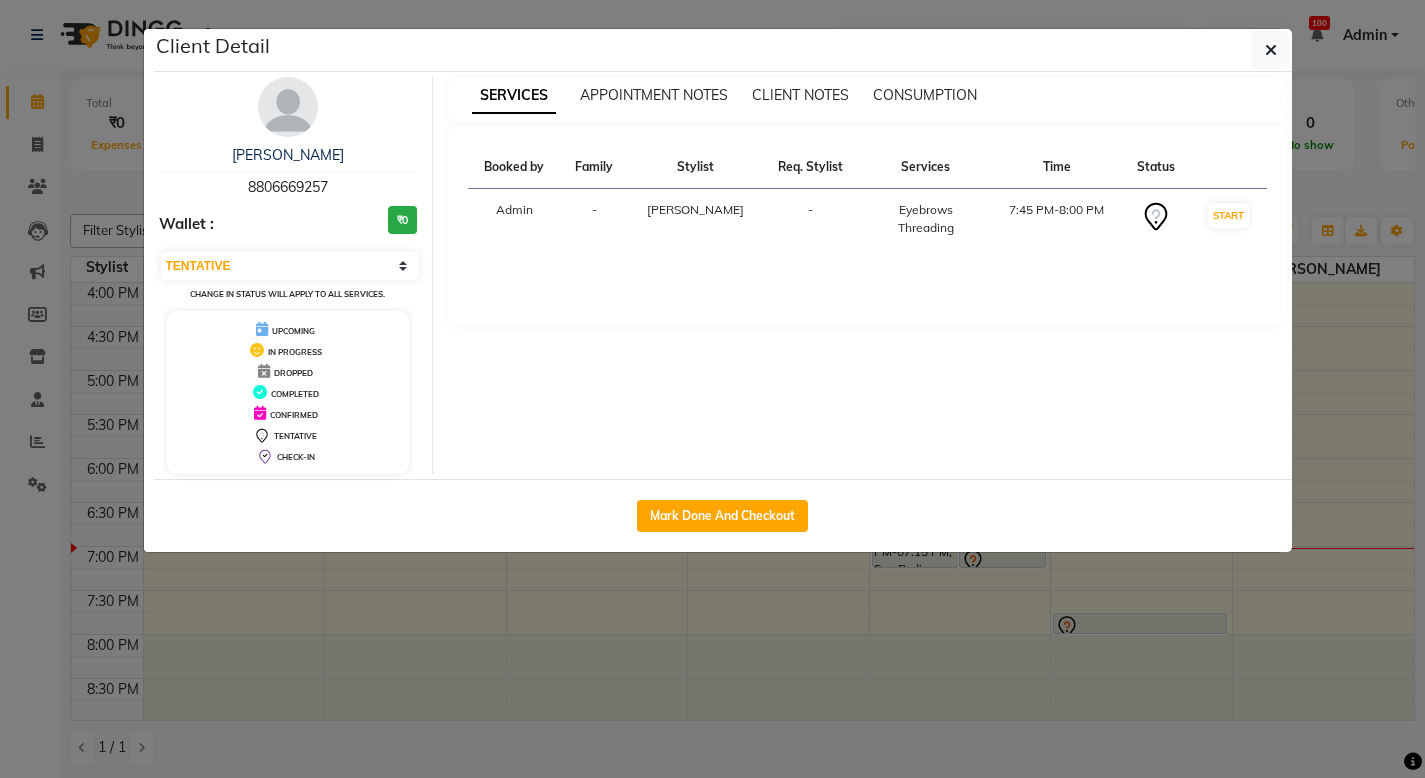 click on "Client Detail  [PERSON_NAME]   8806669257 Wallet : ₹0 Select IN SERVICE CONFIRMED TENTATIVE CHECK IN MARK DONE DROPPED UPCOMING Change in status will apply to all services. UPCOMING IN PROGRESS DROPPED COMPLETED CONFIRMED TENTATIVE CHECK-IN SERVICES APPOINTMENT NOTES CLIENT NOTES CONSUMPTION Booked by Family Stylist Req. Stylist Services Time Status  Admin  - [PERSON_NAME] -  Eyebrows Threading   7:45 PM-8:00 PM   START   Mark Done And Checkout" 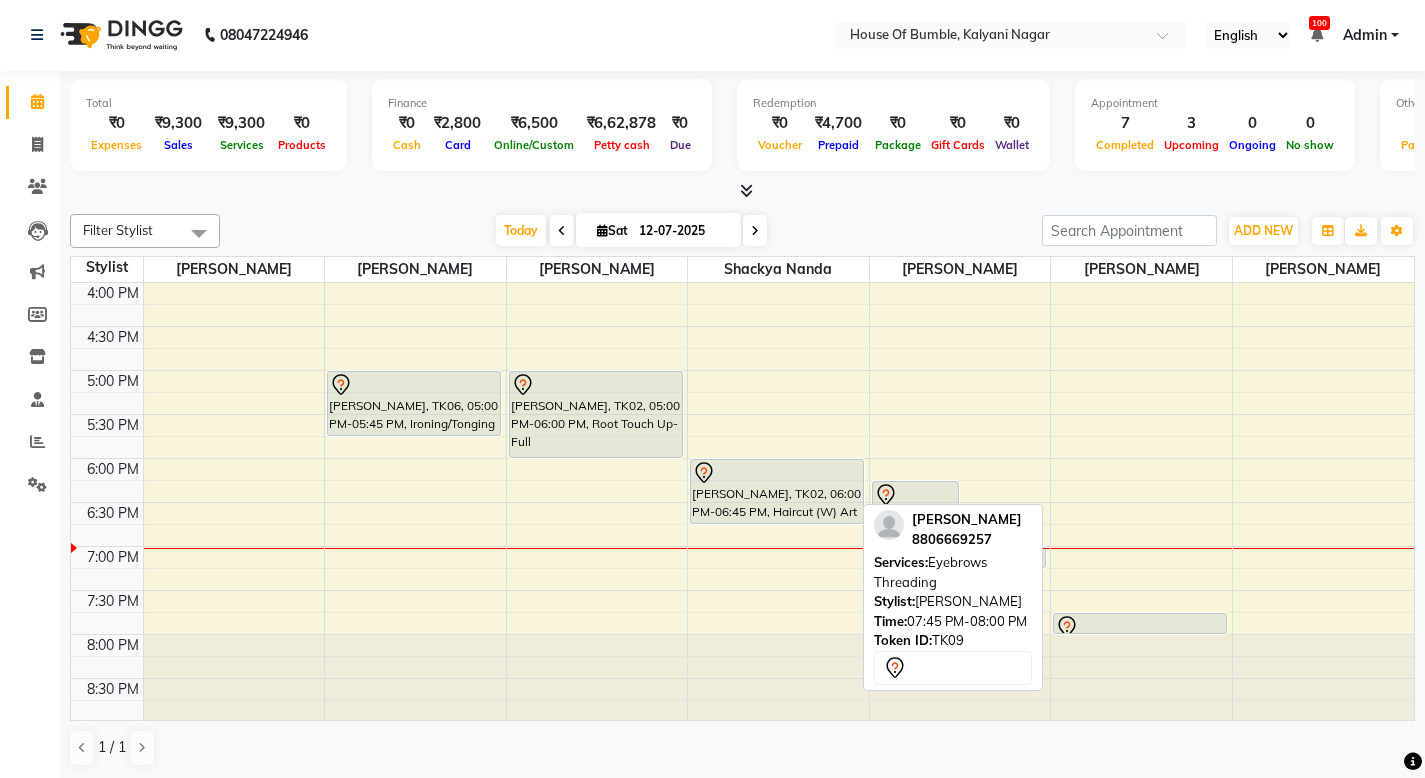 click at bounding box center (1140, 627) 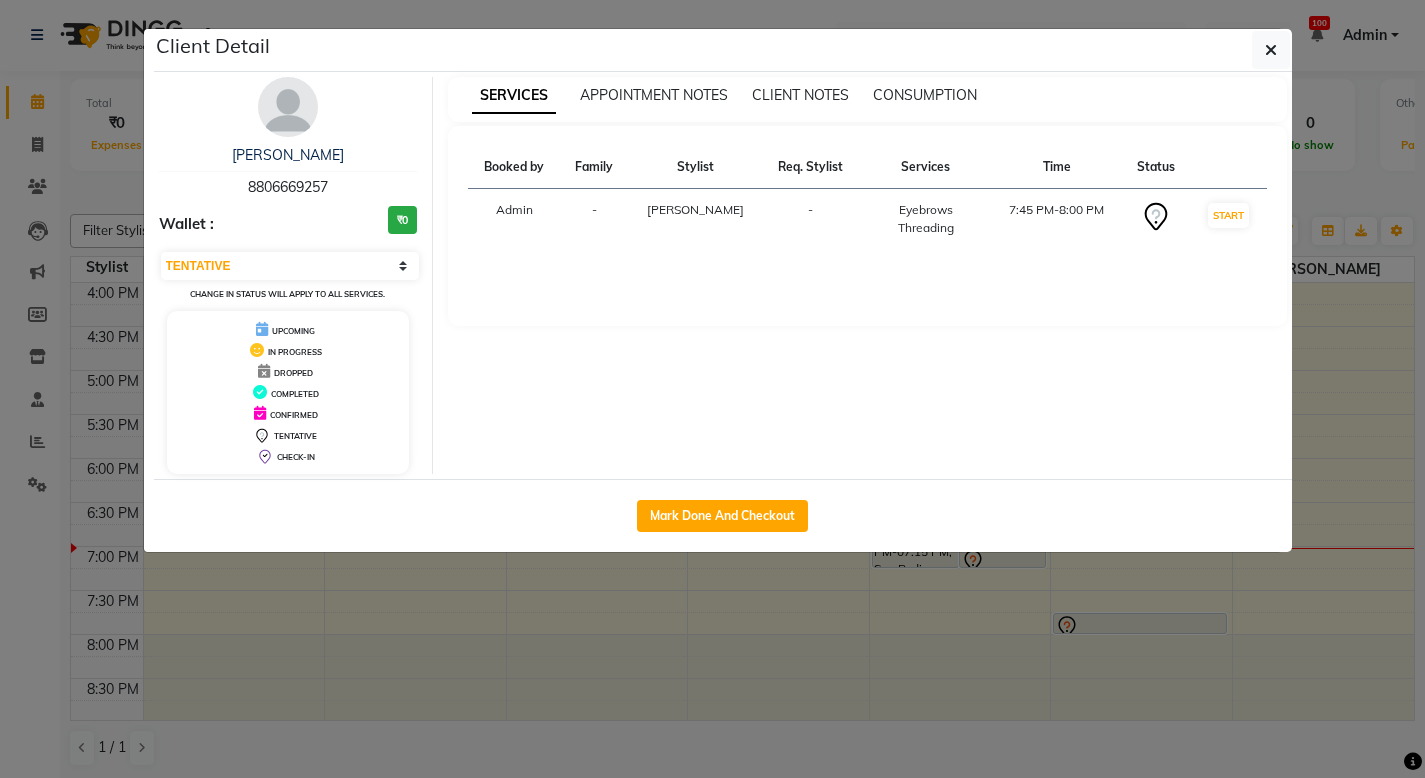 click on "Client Detail  [PERSON_NAME]   8806669257 Wallet : ₹0 Select IN SERVICE CONFIRMED TENTATIVE CHECK IN MARK DONE DROPPED UPCOMING Change in status will apply to all services. UPCOMING IN PROGRESS DROPPED COMPLETED CONFIRMED TENTATIVE CHECK-IN SERVICES APPOINTMENT NOTES CLIENT NOTES CONSUMPTION Booked by Family Stylist Req. Stylist Services Time Status  Admin  - [PERSON_NAME] -  Eyebrows Threading   7:45 PM-8:00 PM   START   Mark Done And Checkout" 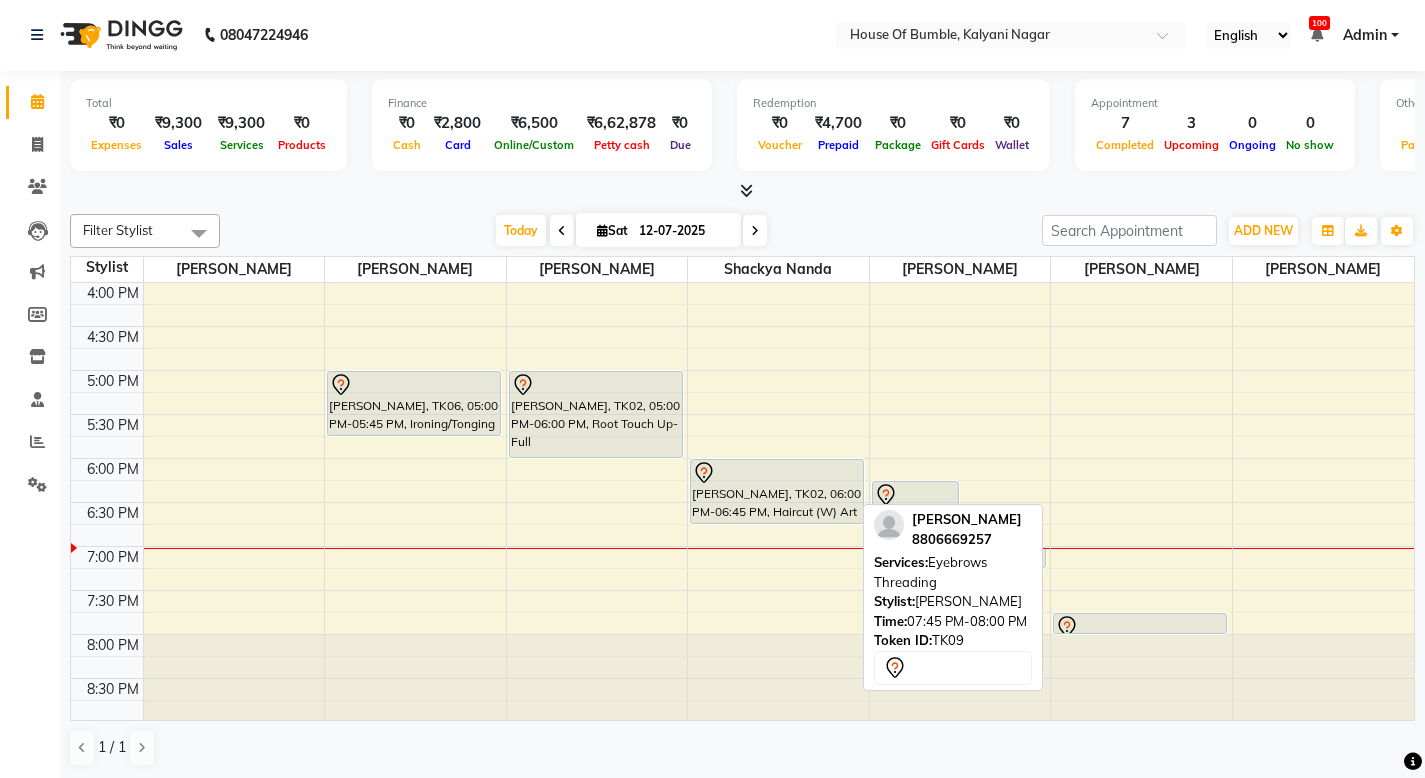 click 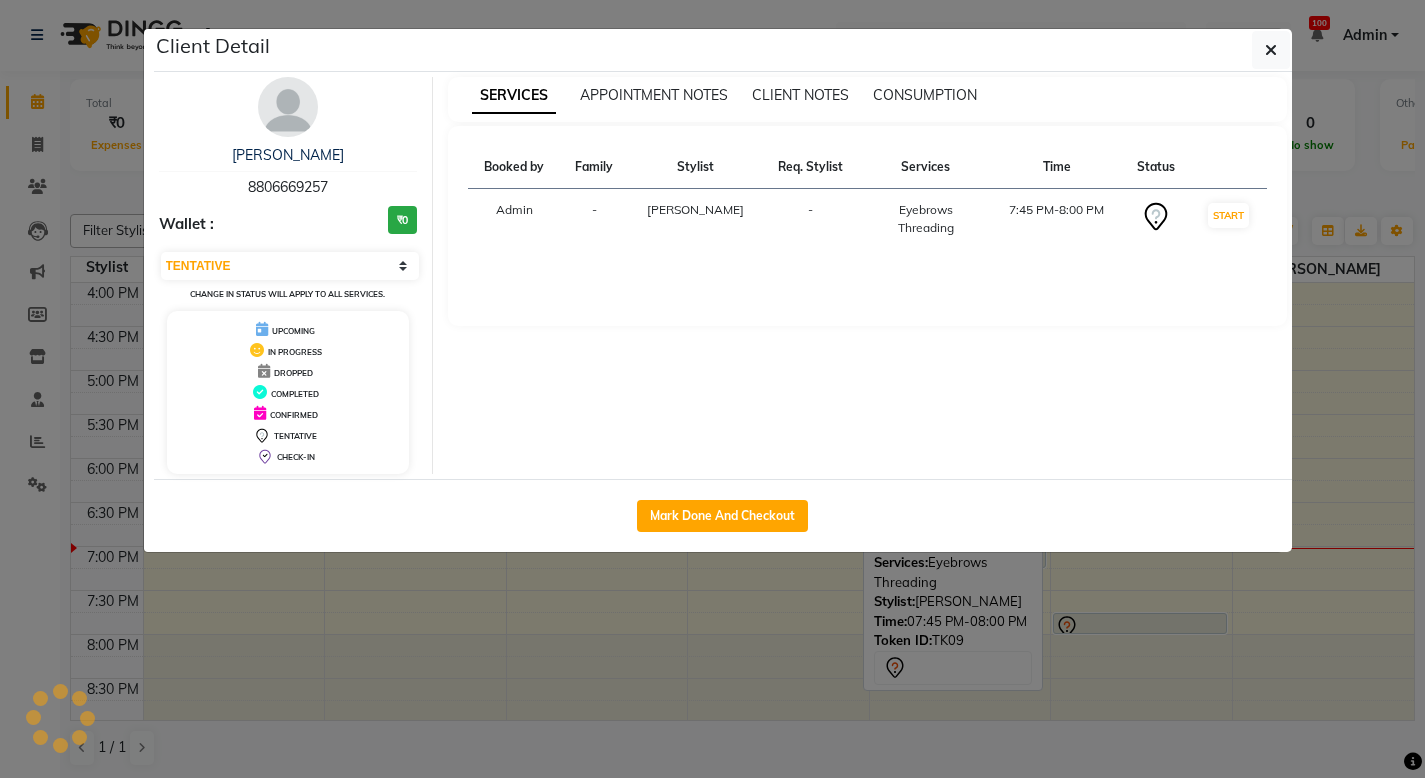 click on "Client Detail  [PERSON_NAME]   8806669257 Wallet : ₹0 Select IN SERVICE CONFIRMED TENTATIVE CHECK IN MARK DONE DROPPED UPCOMING Change in status will apply to all services. UPCOMING IN PROGRESS DROPPED COMPLETED CONFIRMED TENTATIVE CHECK-IN SERVICES APPOINTMENT NOTES CLIENT NOTES CONSUMPTION Booked by Family Stylist Req. Stylist Services Time Status  Admin  - [PERSON_NAME] -  Eyebrows Threading   7:45 PM-8:00 PM   START   Mark Done And Checkout" 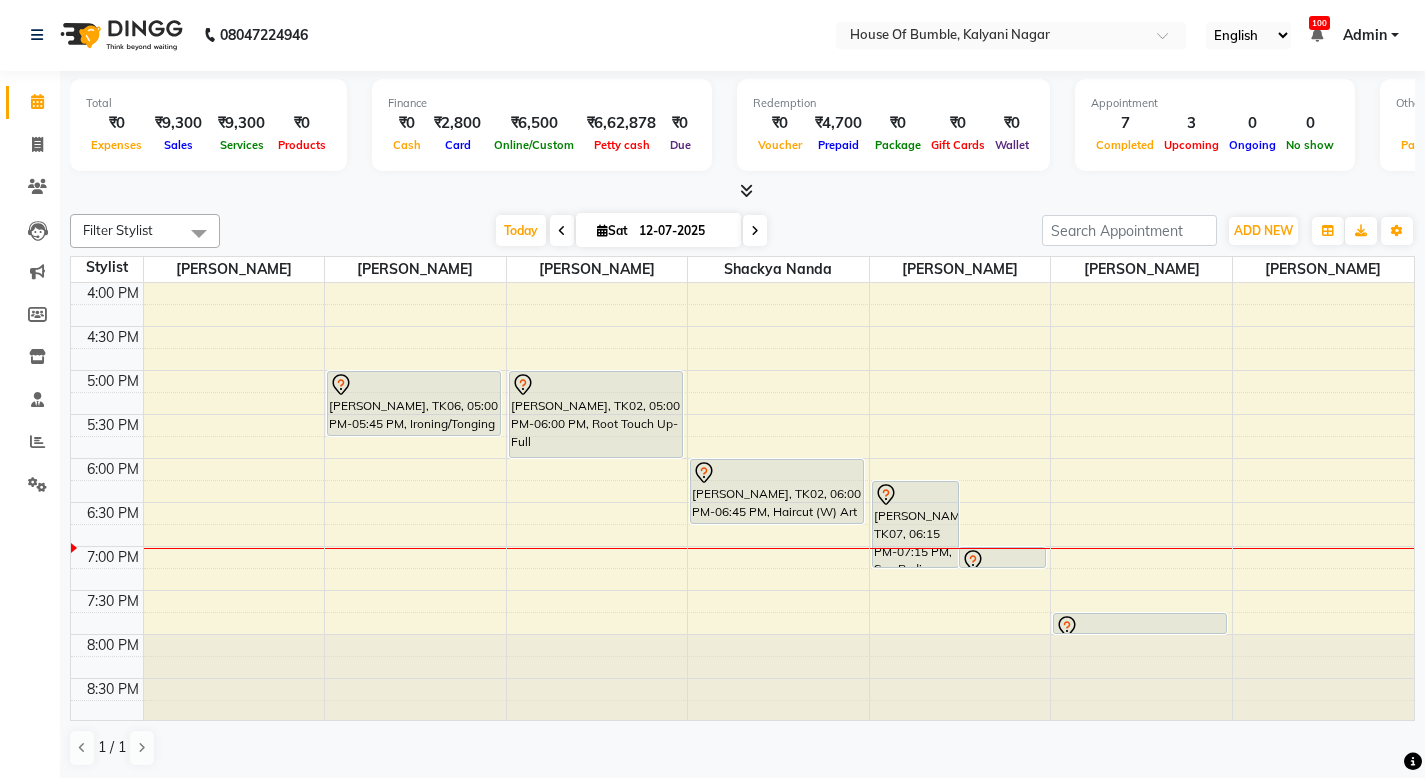 scroll, scrollTop: 614, scrollLeft: 0, axis: vertical 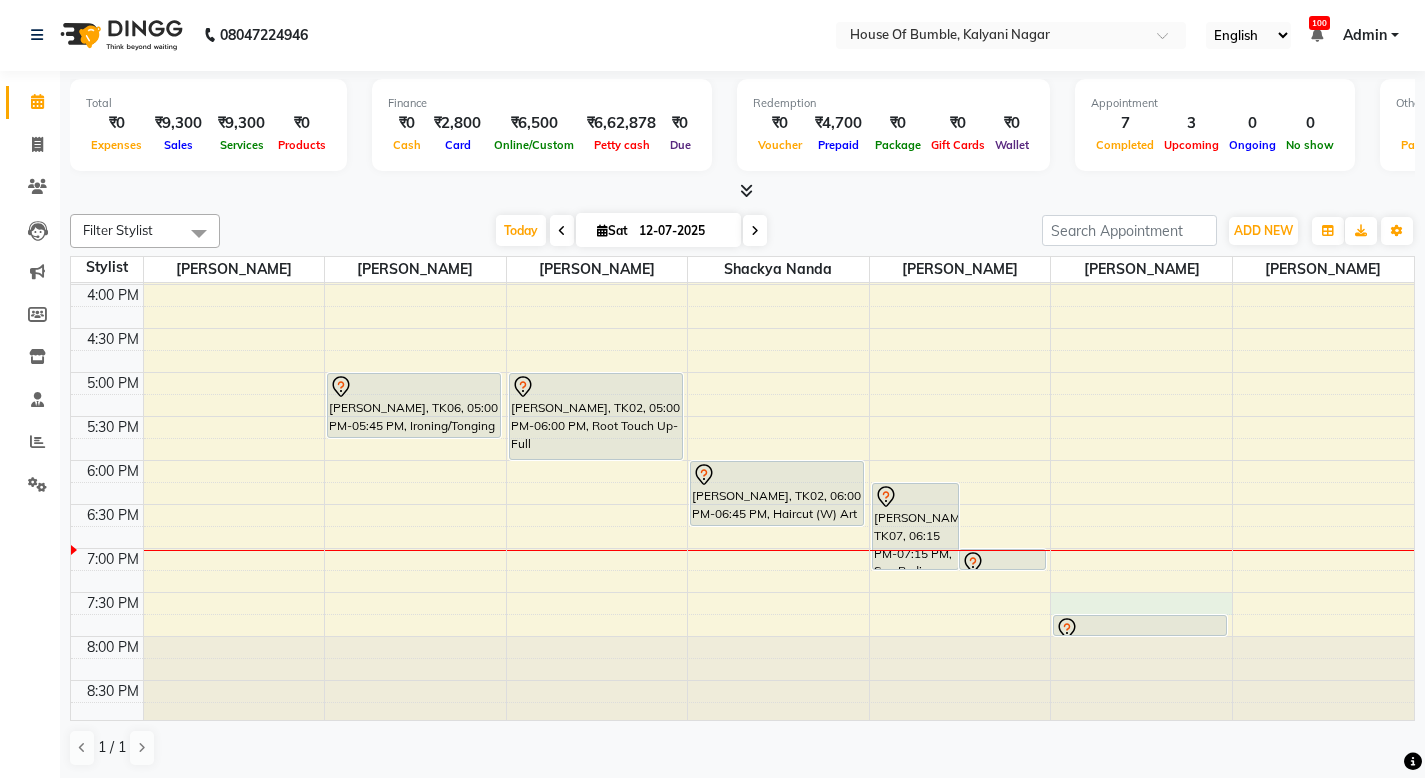 click on "9:00 AM 9:30 AM 10:00 AM 10:30 AM 11:00 AM 11:30 AM 12:00 PM 12:30 PM 1:00 PM 1:30 PM 2:00 PM 2:30 PM 3:00 PM 3:30 PM 4:00 PM 4:30 PM 5:00 PM 5:30 PM 6:00 PM 6:30 PM 7:00 PM 7:30 PM 8:00 PM 8:30 PM     [PERSON_NAME], TK01, 12:15 PM-01:00 PM, Royal Shave             [PERSON_NAME], TK06, 05:00 PM-05:45 PM, Ironing/Tonging     [PERSON_NAME], TK05, 11:30 AM-12:15 PM, Haircut (M) Top Stylist     [PERSON_NAME], TK05, 12:15 PM-01:15 PM, Global (M)             [PERSON_NAME], TK02, 05:00 PM-06:00 PM, Root Touch Up- Full     [PERSON_NAME], TK01, 11:30 AM-12:15 PM, Haircut (M) Art Director [PERSON_NAME], TK04, 12:15 PM-01:00 PM, Haircut (M) Art Director [PERSON_NAME], TK02, 06:00 PM-06:45 PM, Haircut (W) Art Director [PERSON_NAME], TK07, 06:15 PM-07:15 PM, Spa Pedicure             [PERSON_NAME], TK08, 07:00 PM-07:15 PM, Polish Change OPI     [PERSON_NAME], TK01, 01:00 PM-01:45 PM, Foot Massage 45 Mins" at bounding box center (742, 196) 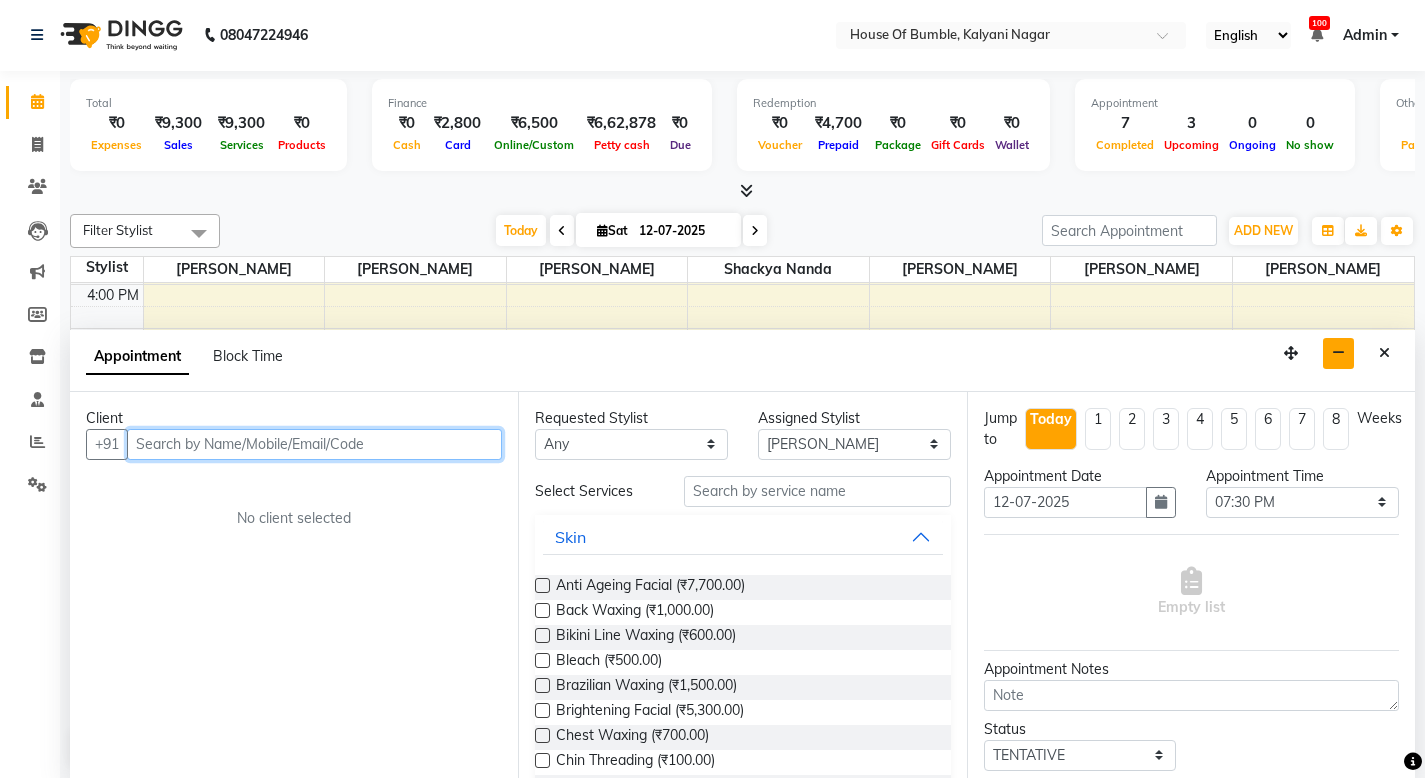 scroll, scrollTop: 1, scrollLeft: 1, axis: both 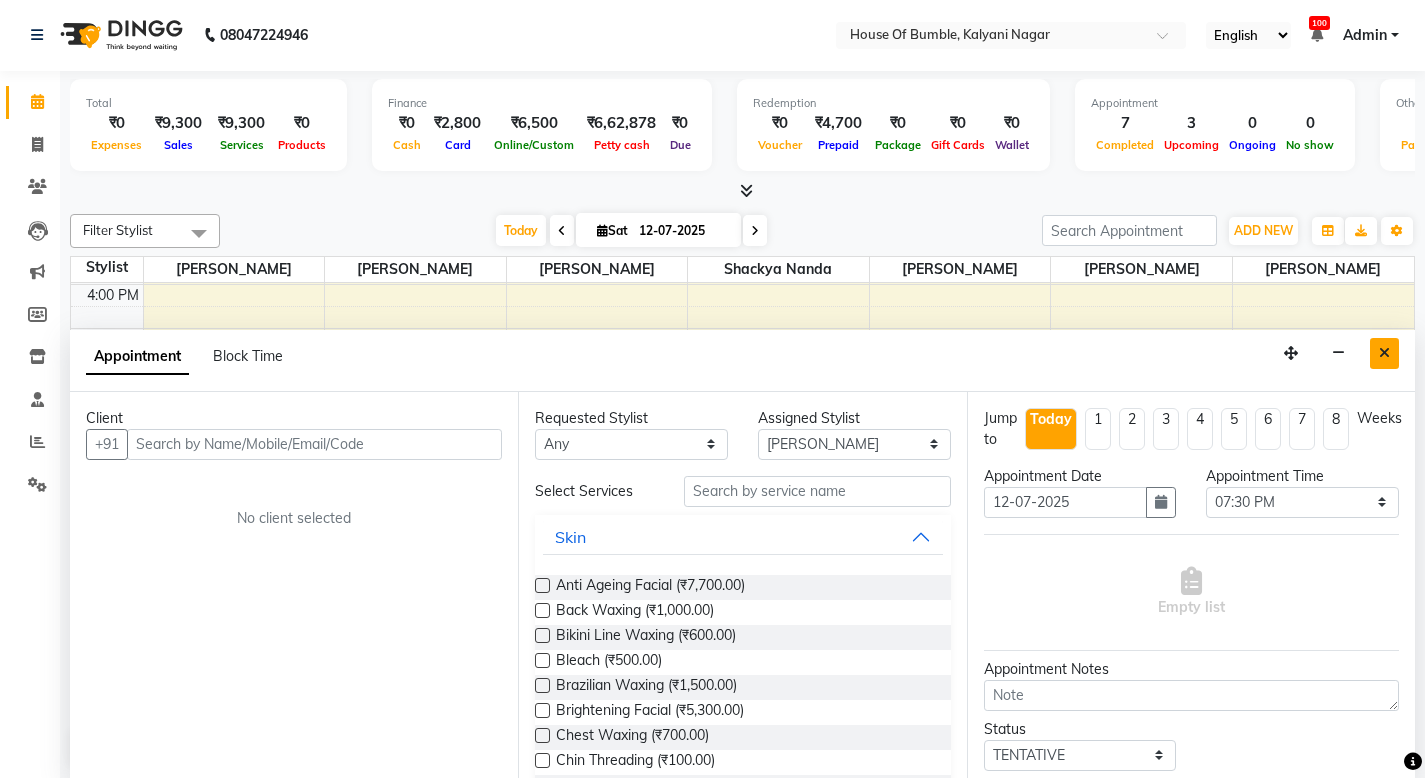 click at bounding box center (1384, 353) 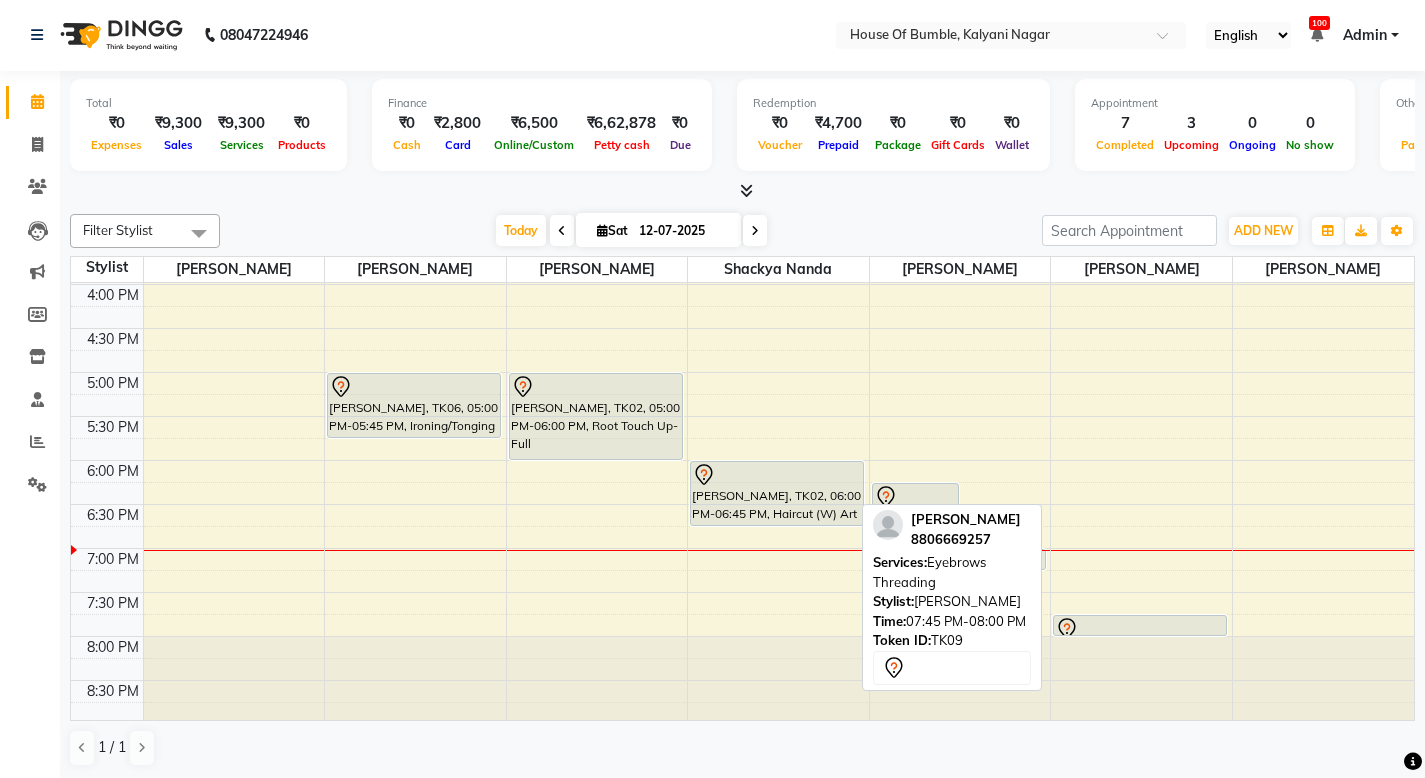 scroll, scrollTop: 618, scrollLeft: 0, axis: vertical 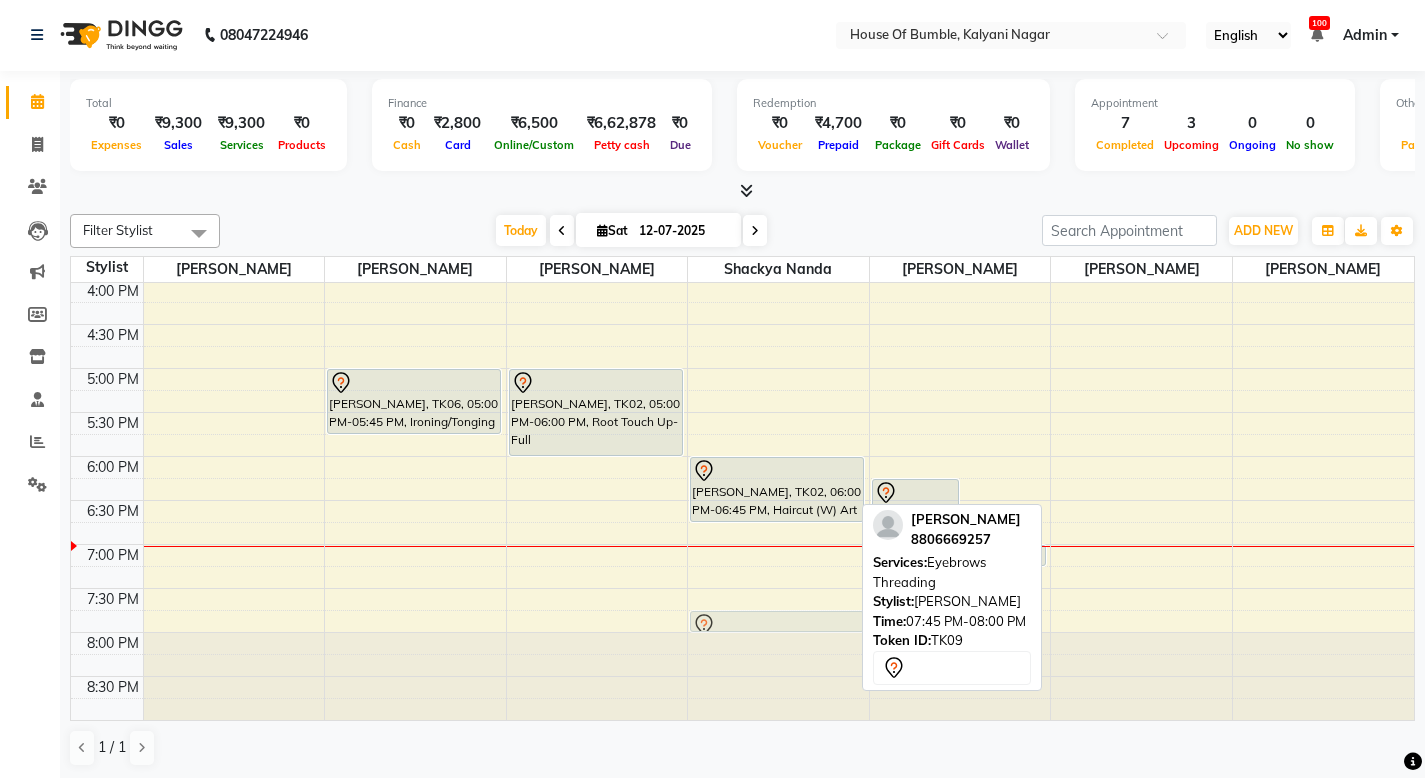 drag, startPoint x: 1125, startPoint y: 616, endPoint x: 813, endPoint y: 617, distance: 312.00162 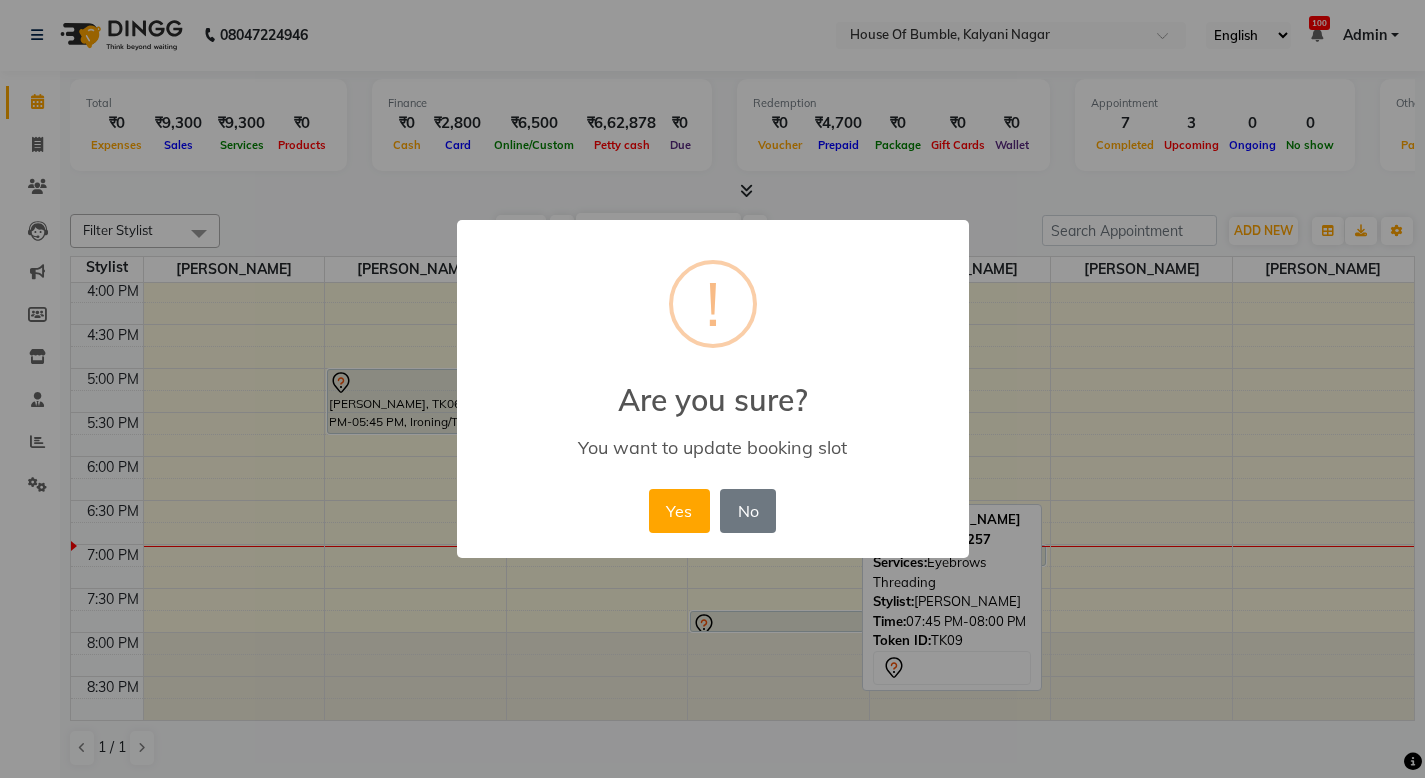 drag, startPoint x: 1227, startPoint y: 427, endPoint x: 1188, endPoint y: 428, distance: 39.012817 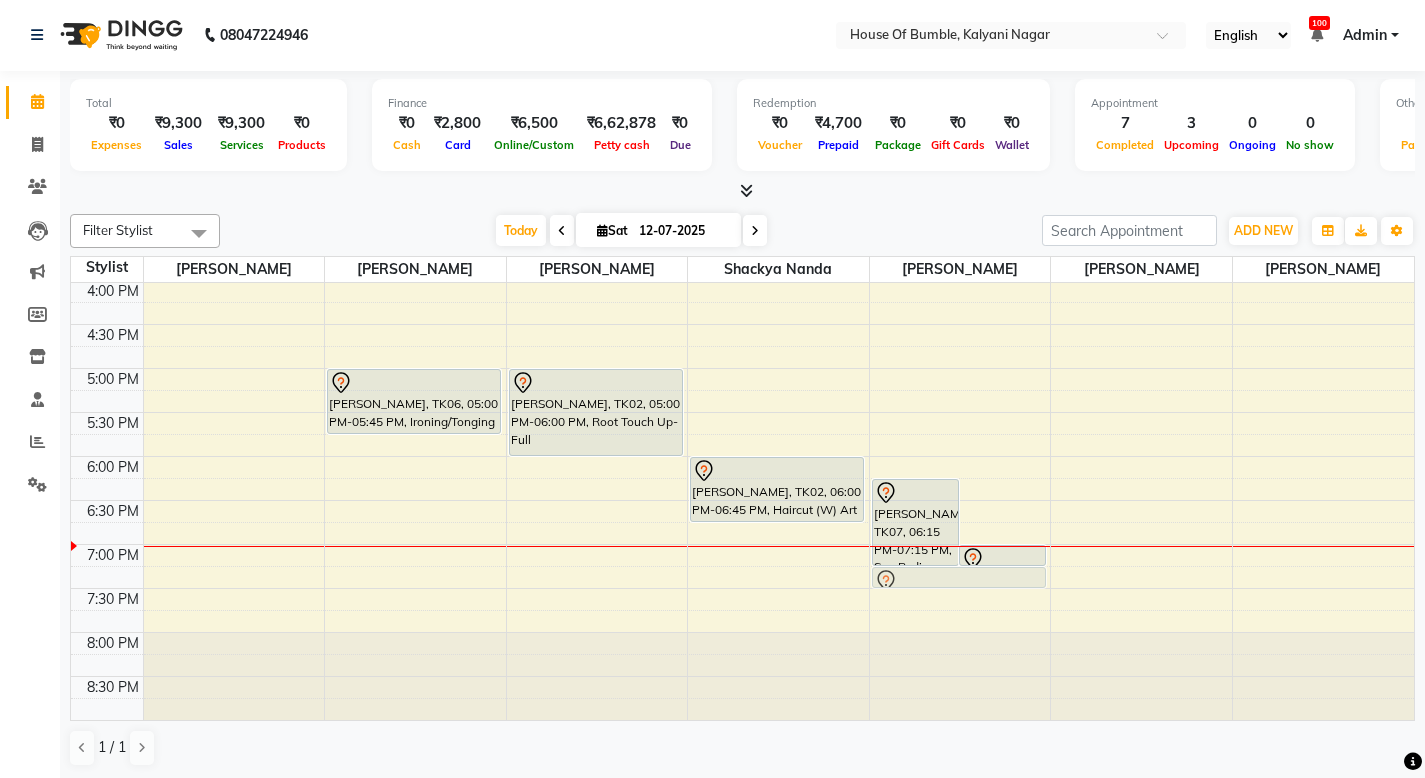 click on "[PERSON_NAME], TK03, 11:00 AM-11:45 AM, Head Massage 45 Mins             [PERSON_NAME], TK09, 07:45 PM-08:00 PM, Eyebrows Threading" at bounding box center (1141, 192) 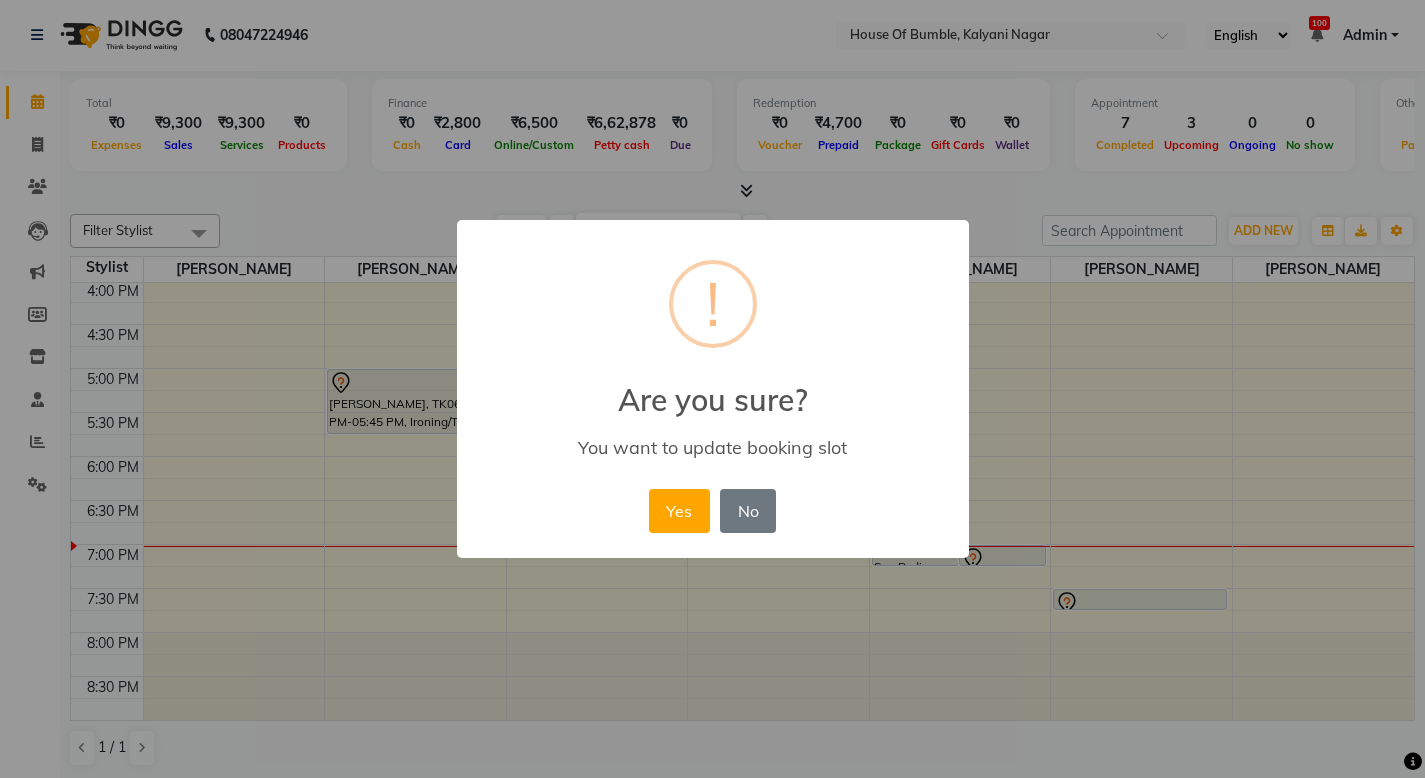 drag, startPoint x: 1079, startPoint y: 603, endPoint x: 991, endPoint y: 592, distance: 88.68484 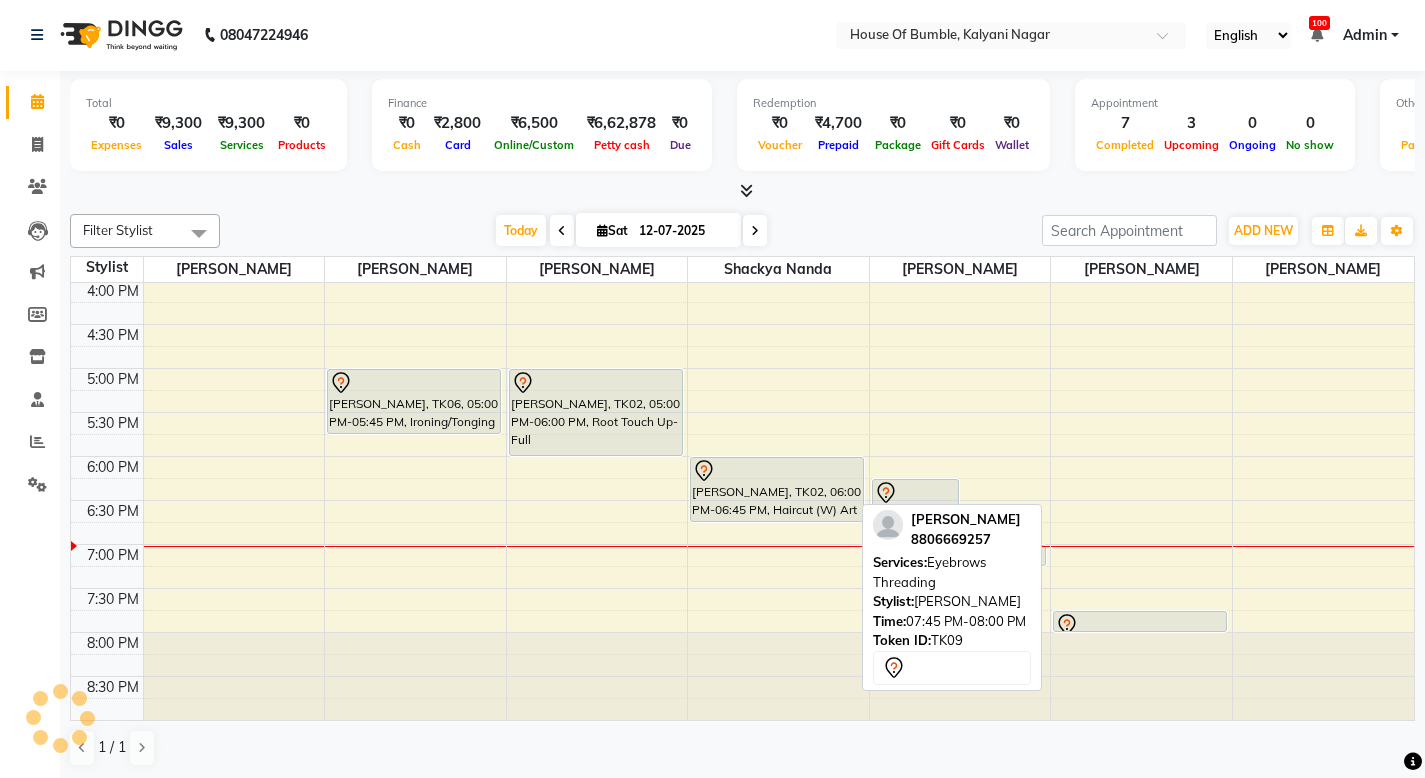 drag, startPoint x: 1109, startPoint y: 626, endPoint x: 1072, endPoint y: 617, distance: 38.078865 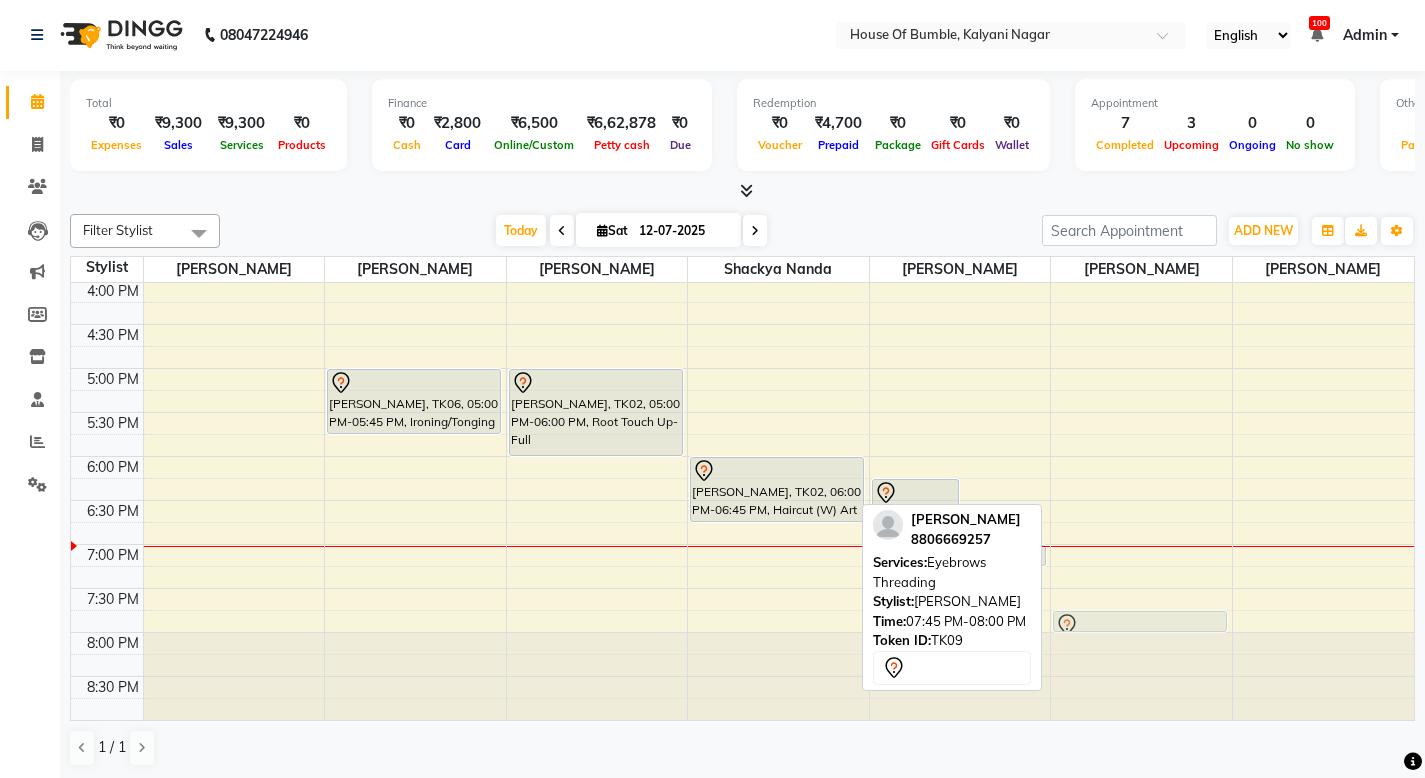 click on "[PERSON_NAME], TK03, 11:00 AM-11:45 AM, Head Massage 45 [PERSON_NAME], TK09, 07:45 PM-08:00 PM, Eyebrows Threading             [PERSON_NAME], TK09, 07:45 PM-08:00 PM, Eyebrows Threading" at bounding box center [1141, 192] 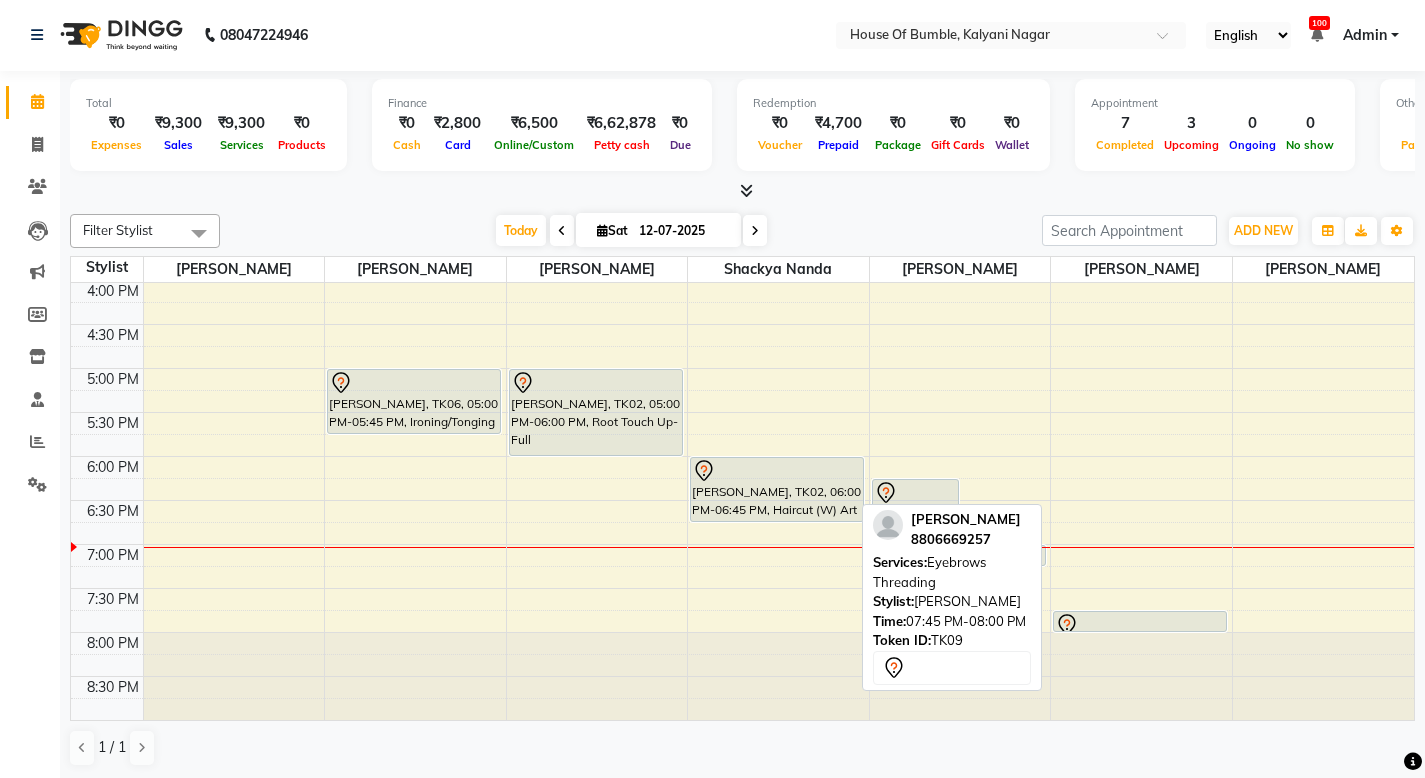 click on "[PERSON_NAME], TK09, 07:45 PM-08:00 PM, Eyebrows Threading" at bounding box center [1140, 621] 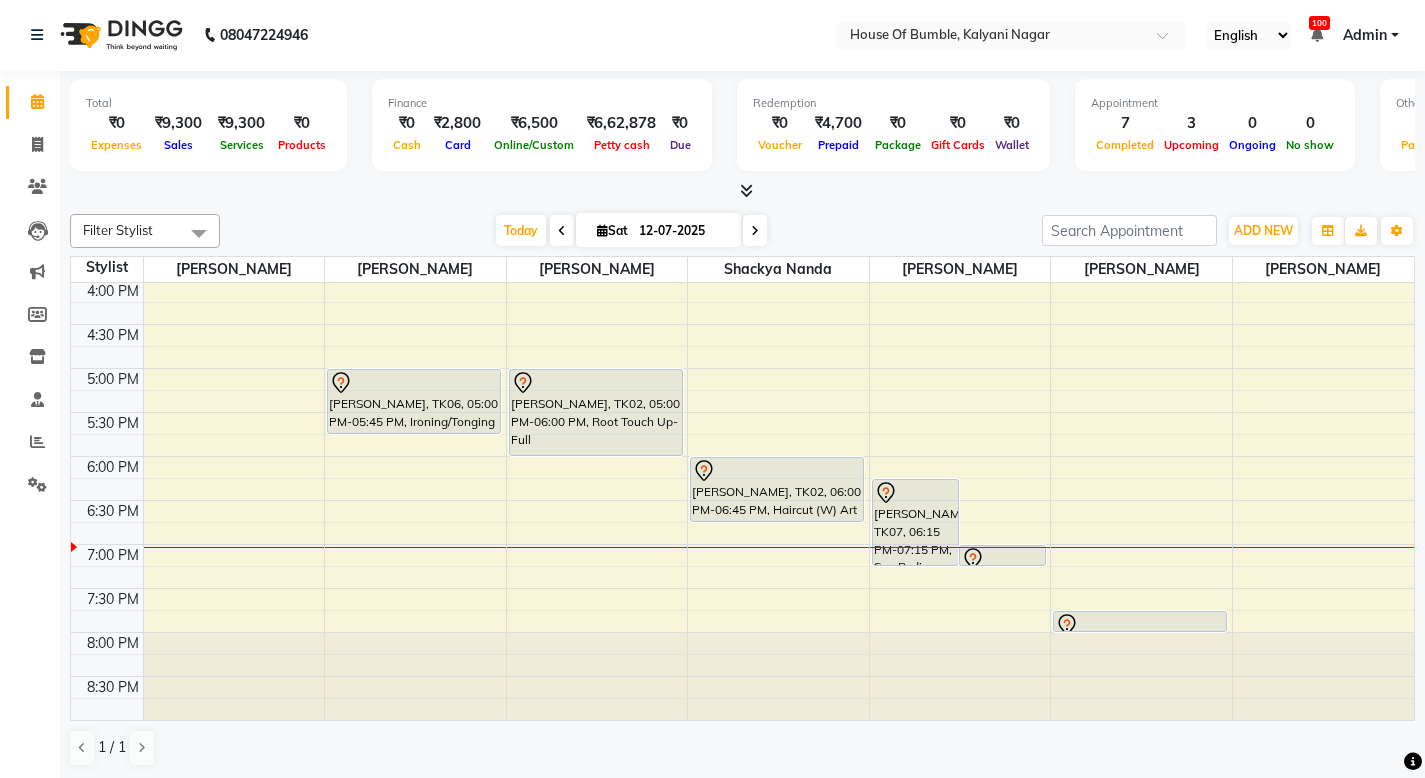 scroll, scrollTop: 1, scrollLeft: 0, axis: vertical 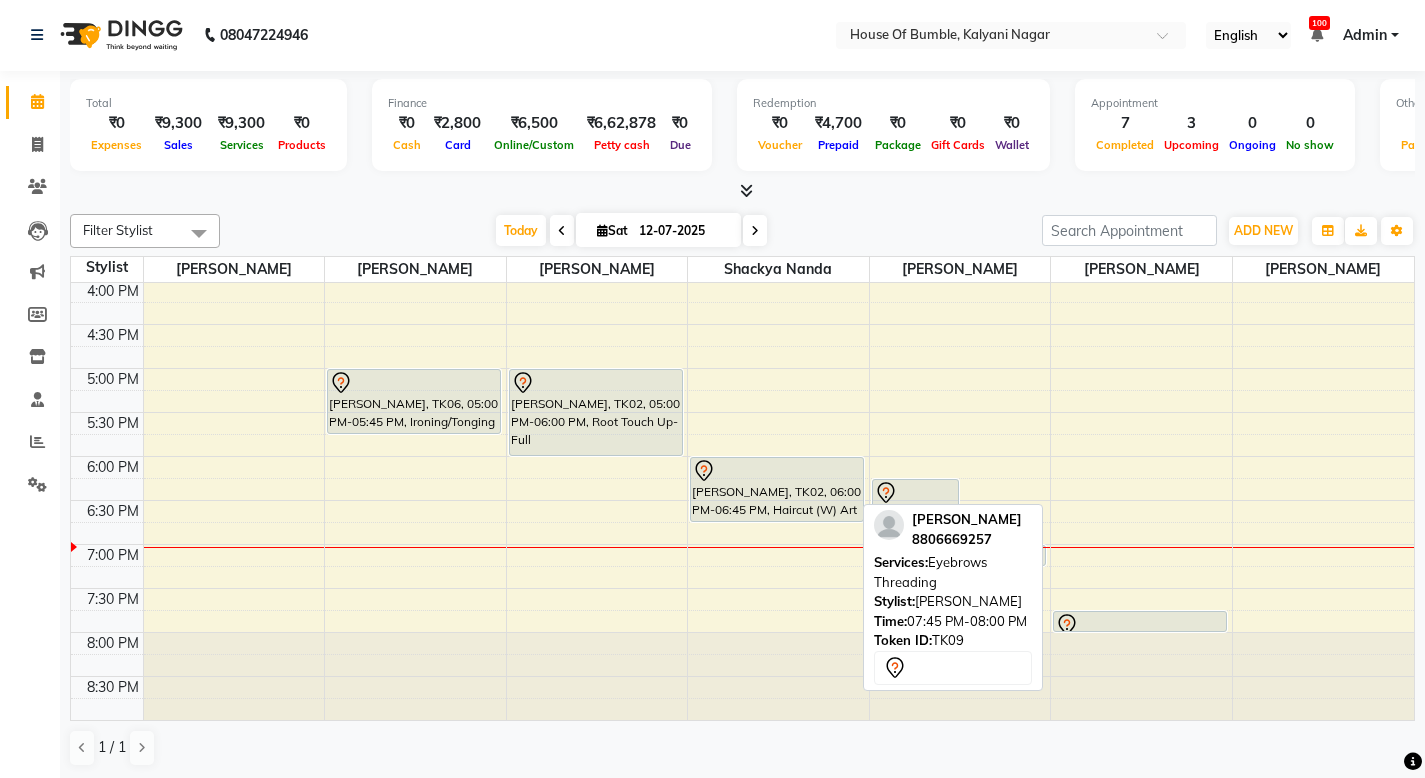 click at bounding box center (1140, 625) 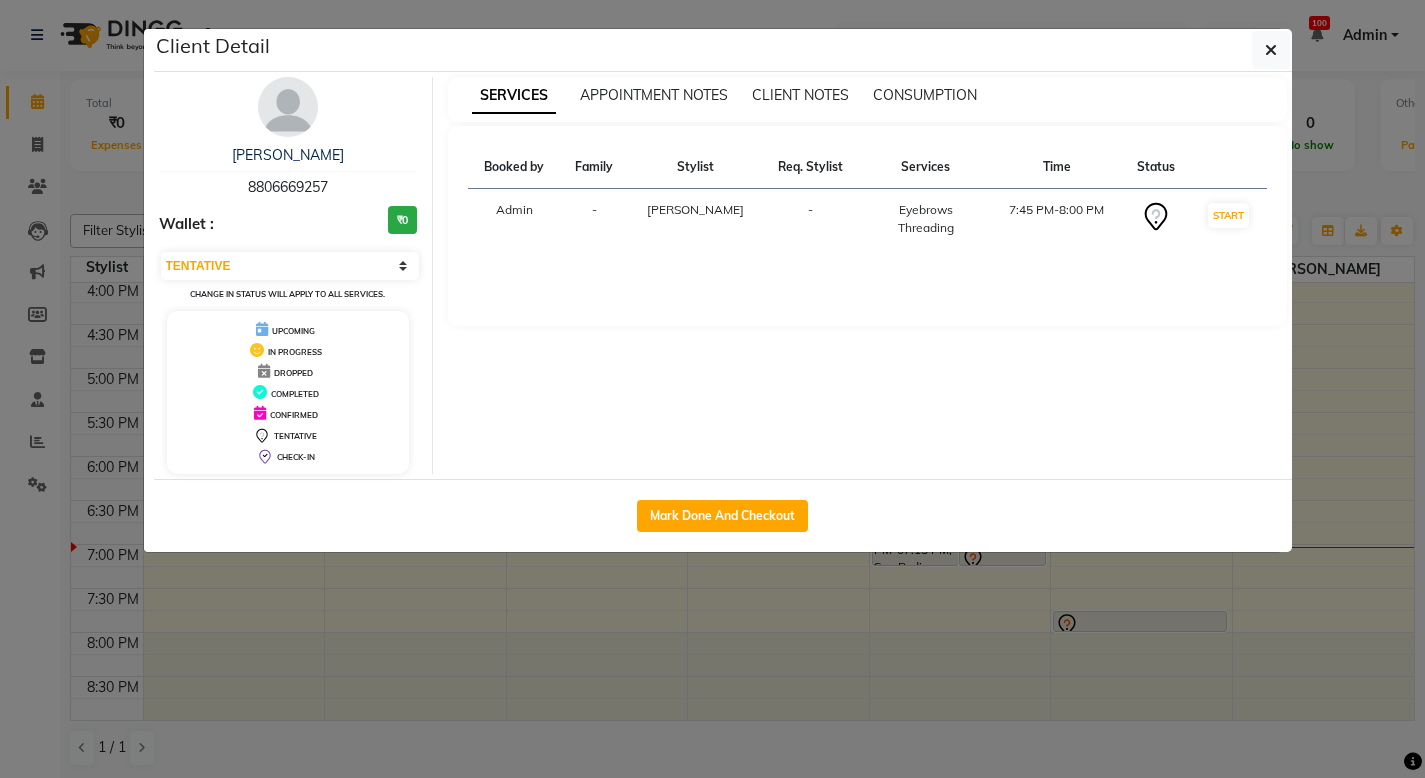 click on "Client Detail  [PERSON_NAME]   8806669257 Wallet : ₹0 Select IN SERVICE CONFIRMED TENTATIVE CHECK IN MARK DONE DROPPED UPCOMING Change in status will apply to all services. UPCOMING IN PROGRESS DROPPED COMPLETED CONFIRMED TENTATIVE CHECK-IN SERVICES APPOINTMENT NOTES CLIENT NOTES CONSUMPTION Booked by Family Stylist Req. Stylist Services Time Status  Admin  - [PERSON_NAME] -  Eyebrows Threading   7:45 PM-8:00 PM   START   Mark Done And Checkout" 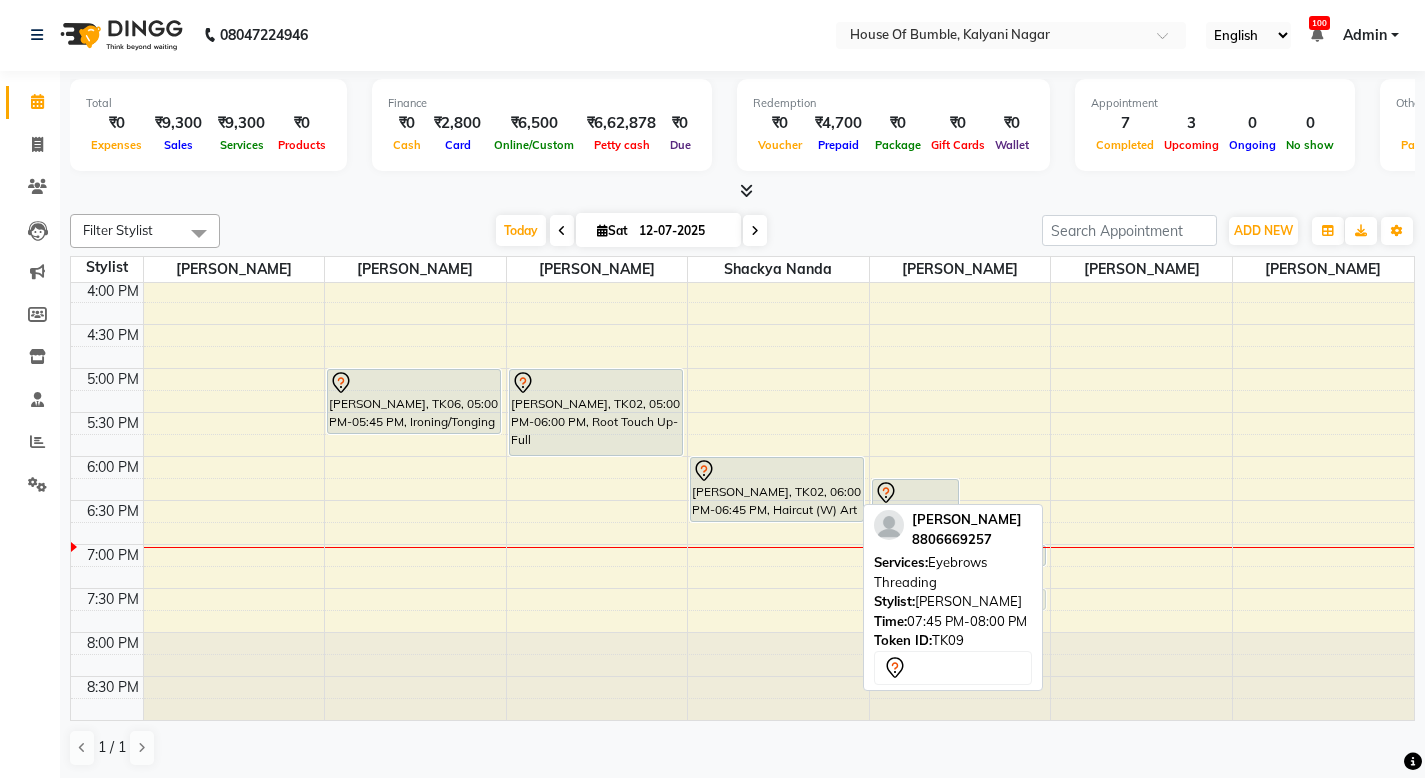 drag, startPoint x: 1119, startPoint y: 617, endPoint x: 865, endPoint y: 578, distance: 256.97665 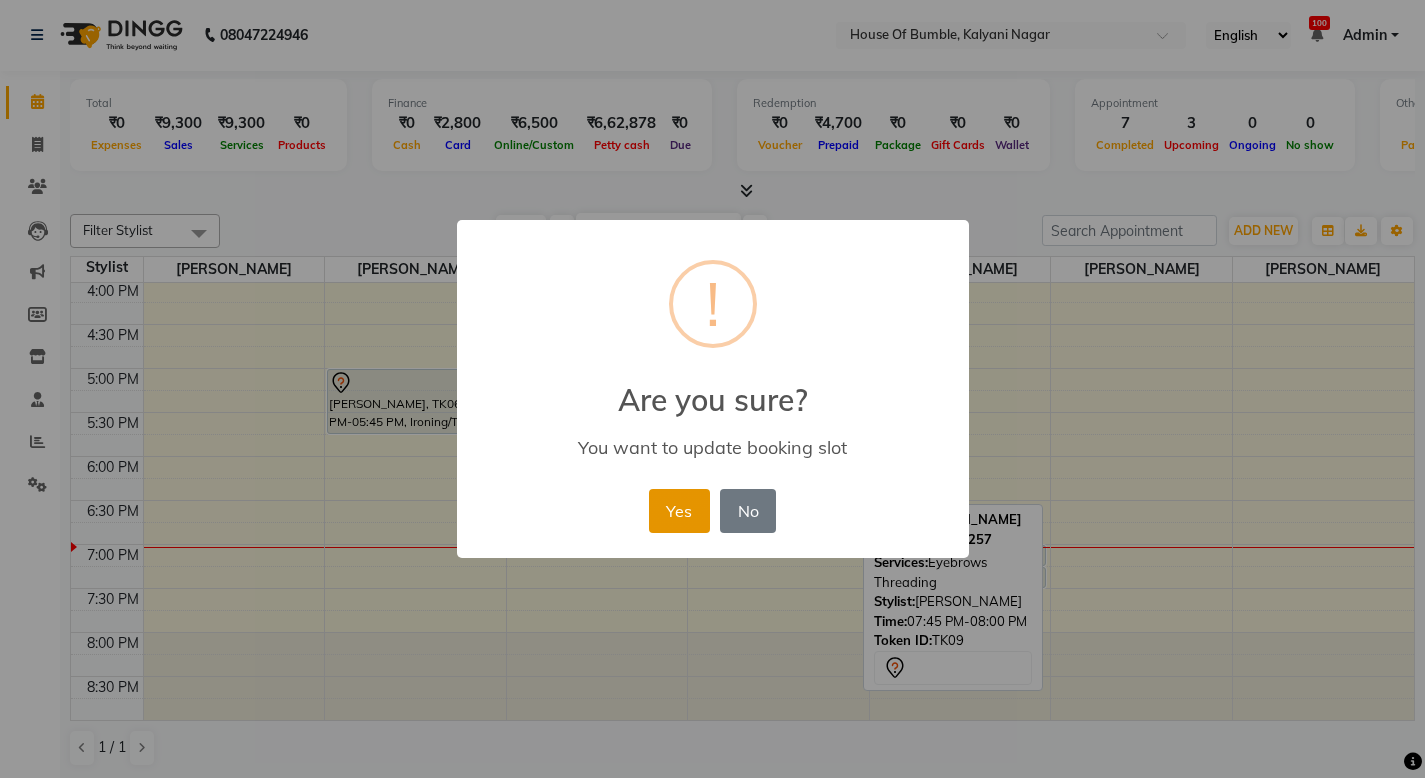 click on "Yes" at bounding box center (679, 511) 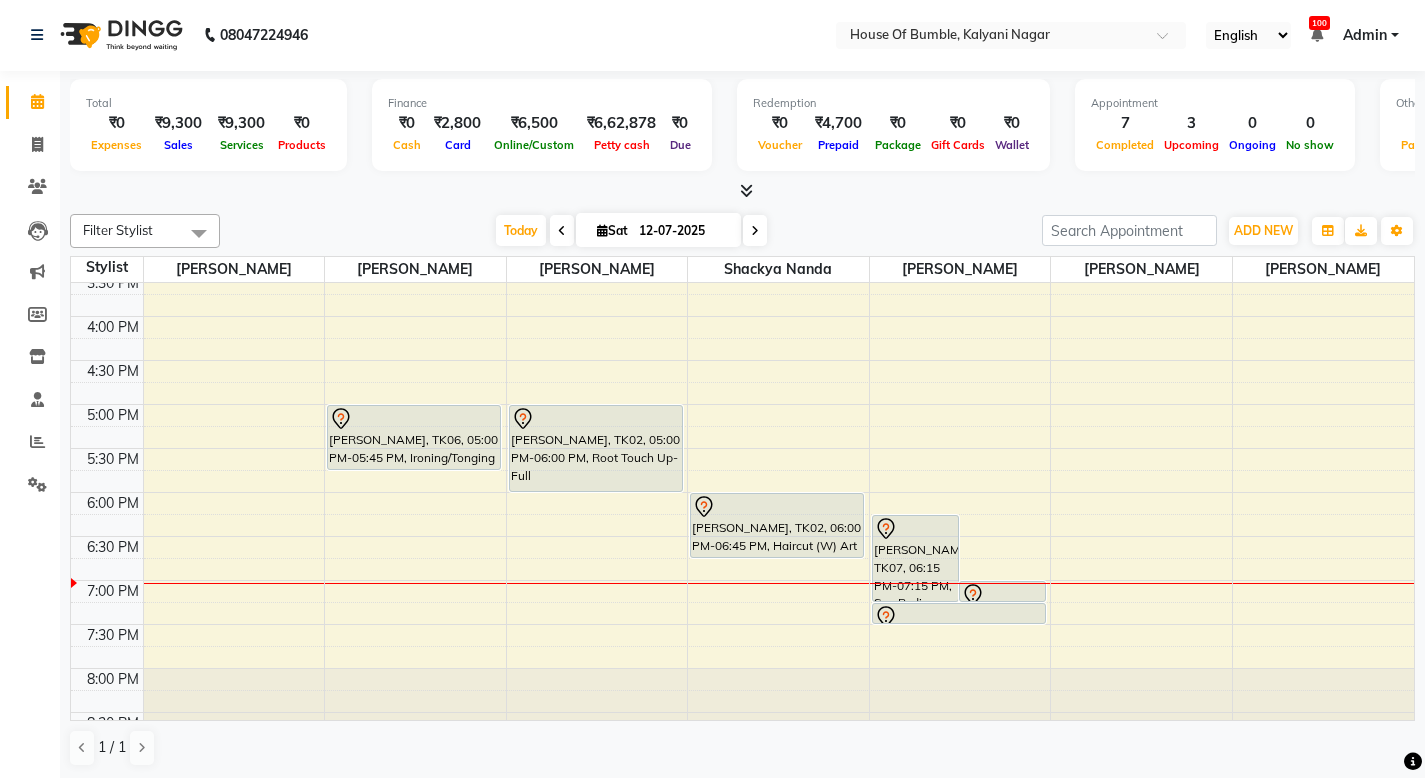 scroll, scrollTop: 618, scrollLeft: 0, axis: vertical 